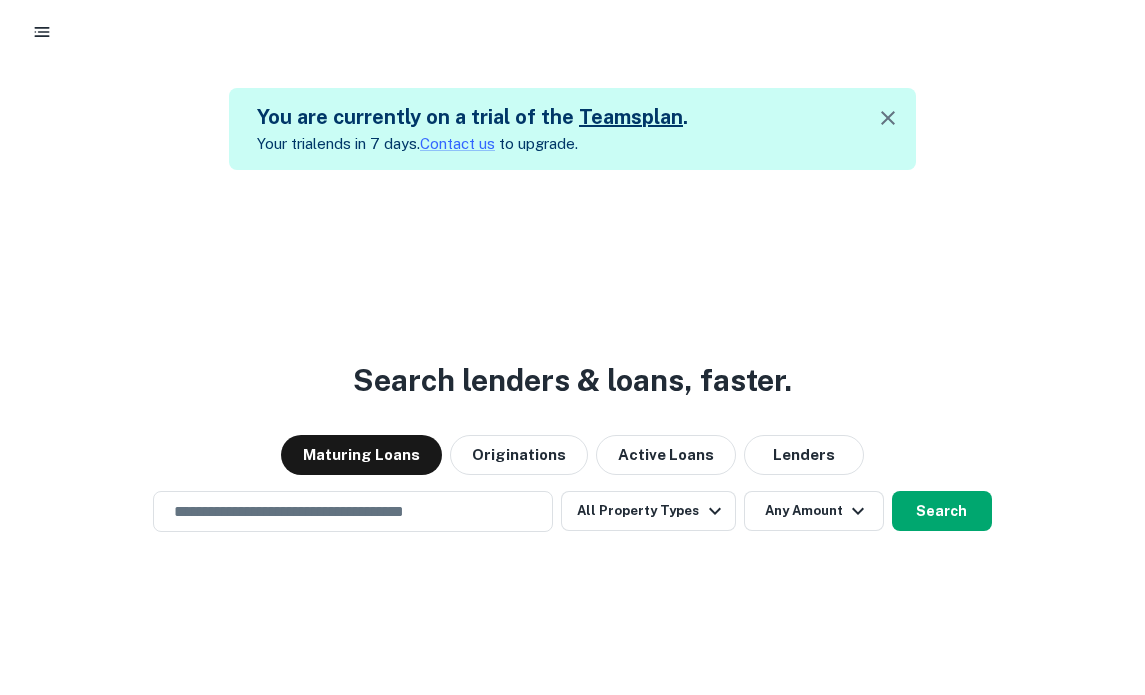 scroll, scrollTop: 0, scrollLeft: 0, axis: both 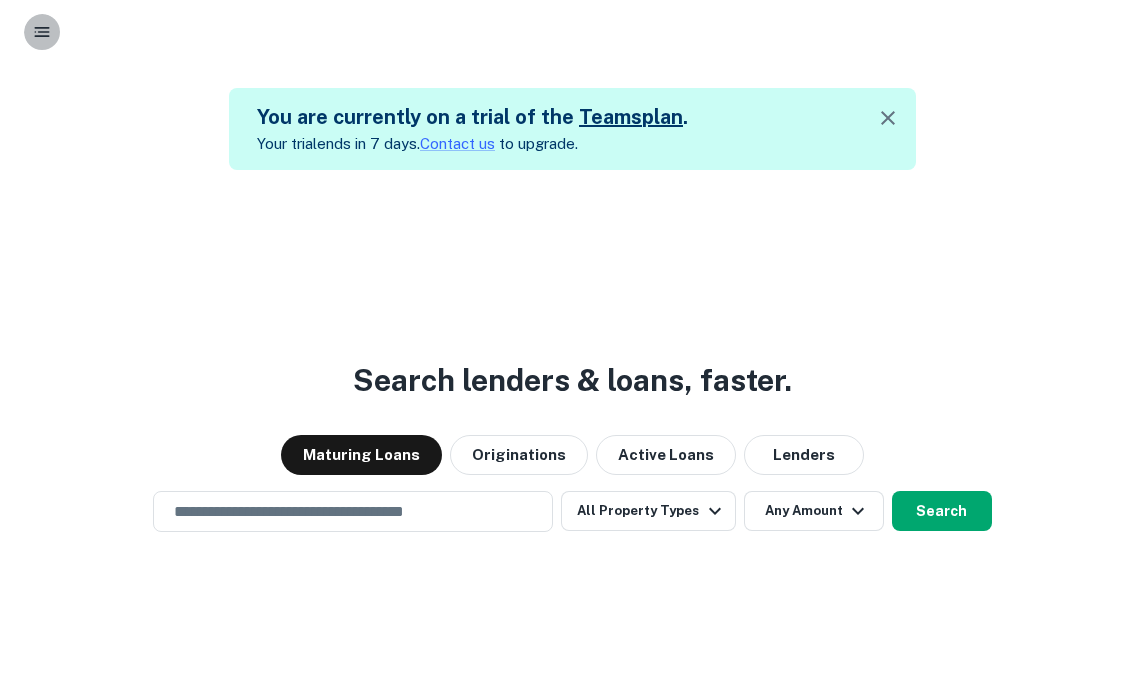 click 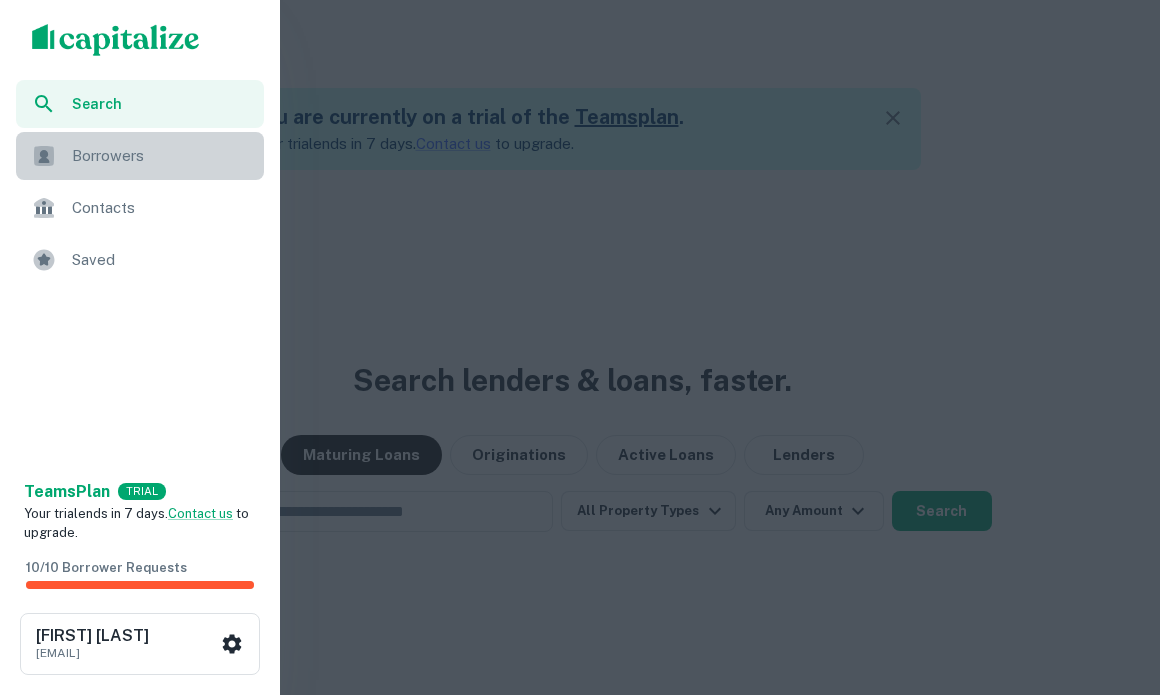 click on "Borrowers" at bounding box center [162, 156] 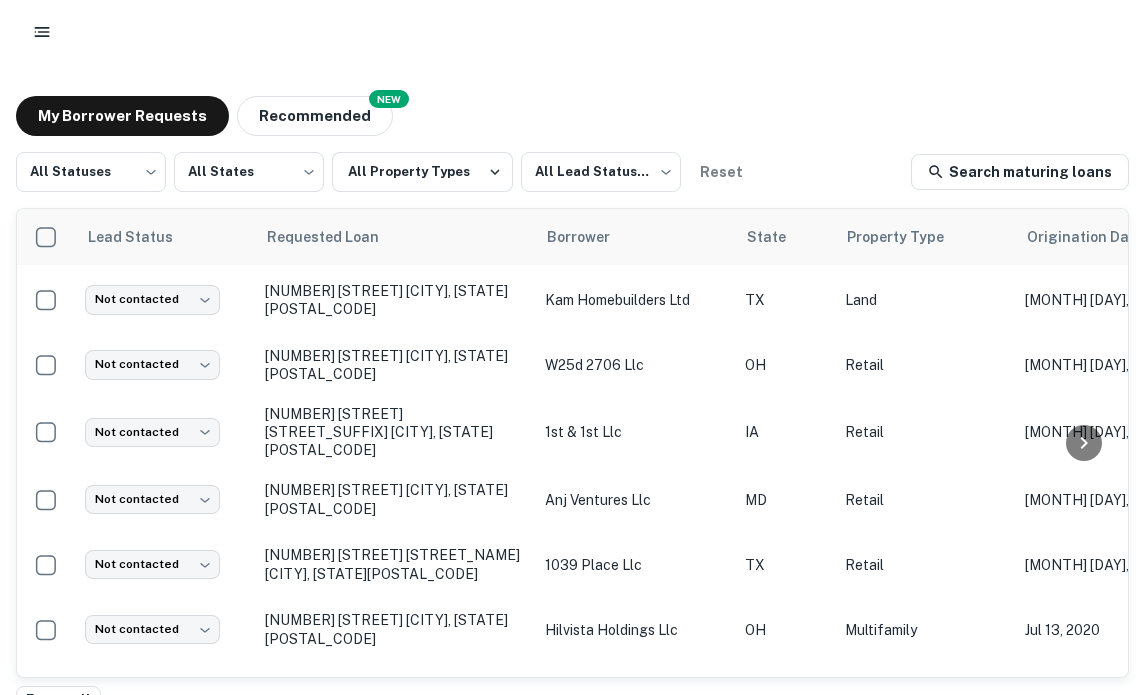 scroll, scrollTop: 0, scrollLeft: 0, axis: both 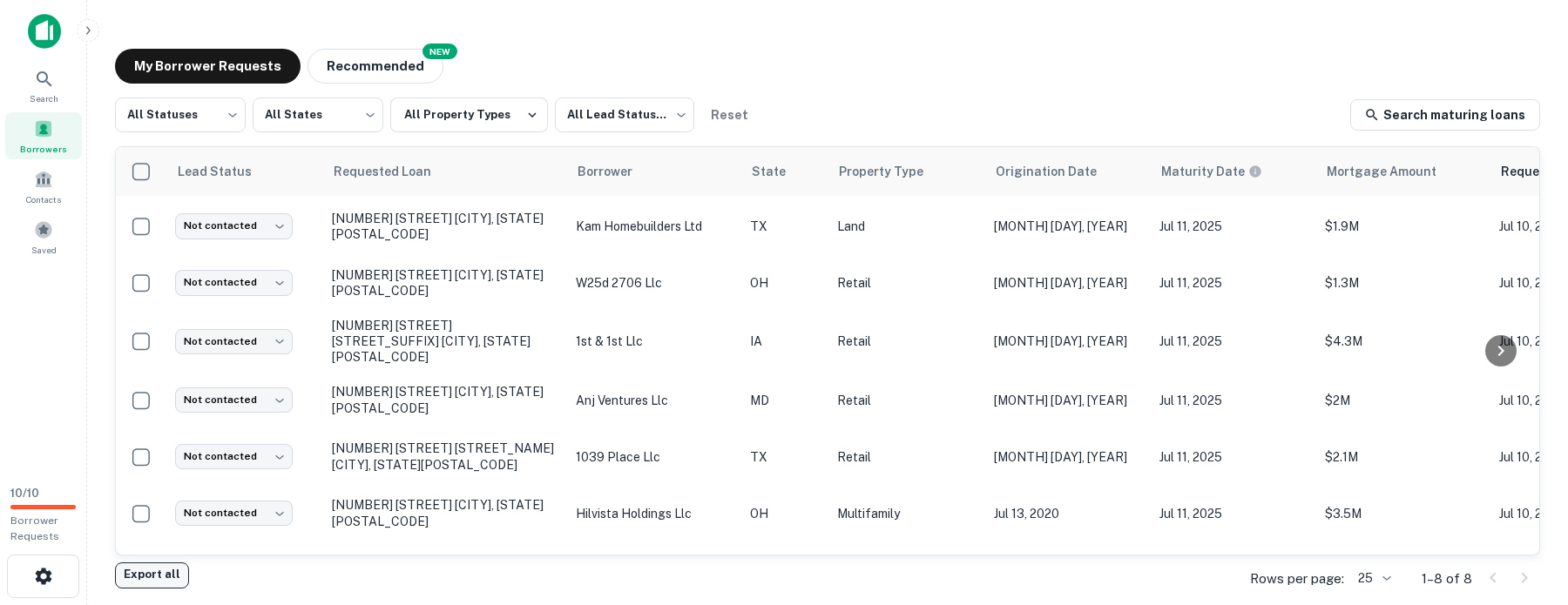 click on "Export all" at bounding box center [152, 575] 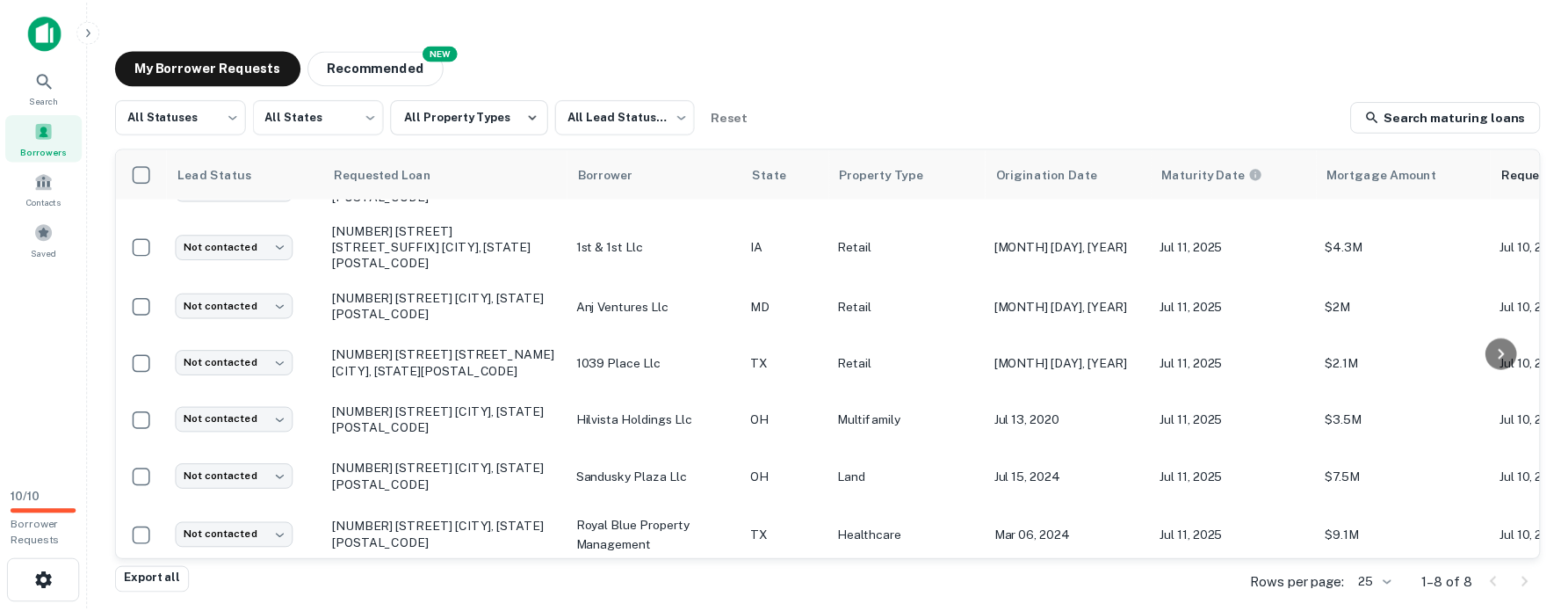 scroll, scrollTop: 103, scrollLeft: 0, axis: vertical 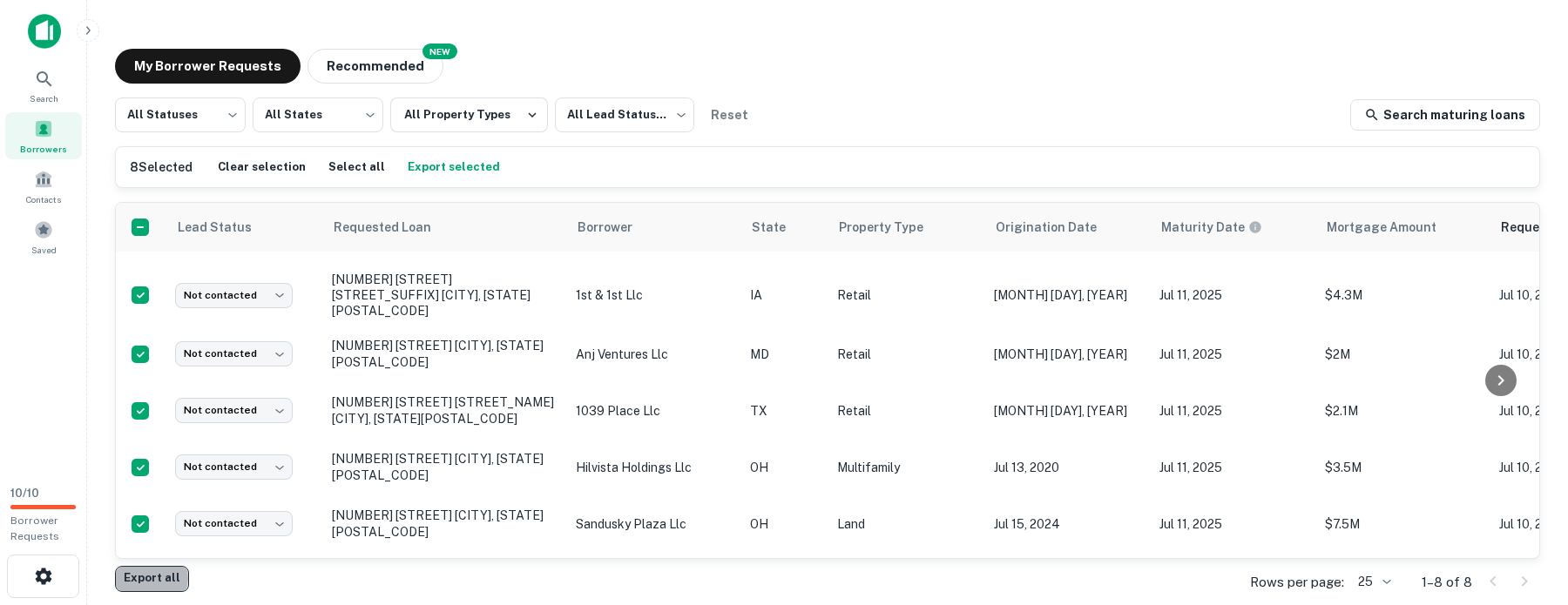 click on "Export all" at bounding box center [152, 579] 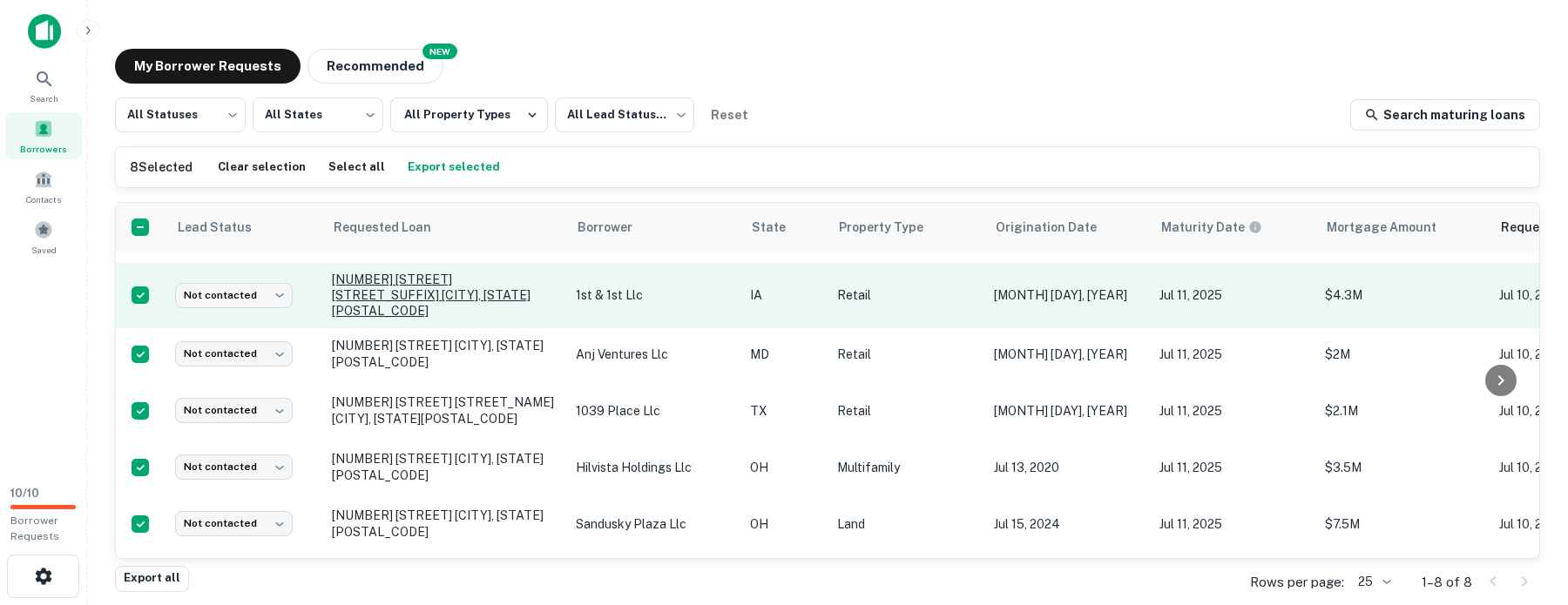 click on "218 2nd Ave Sw Cedar Rapids, IA52404" at bounding box center (445, 295) 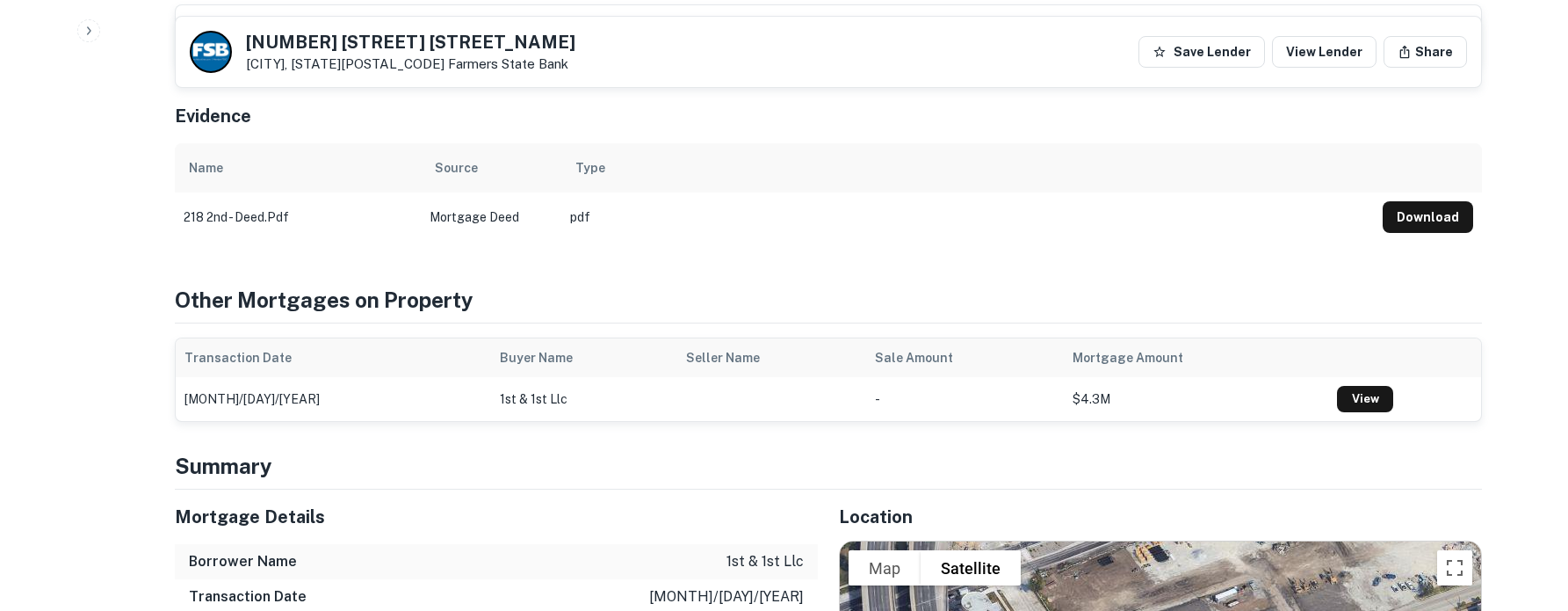 scroll, scrollTop: 784, scrollLeft: 0, axis: vertical 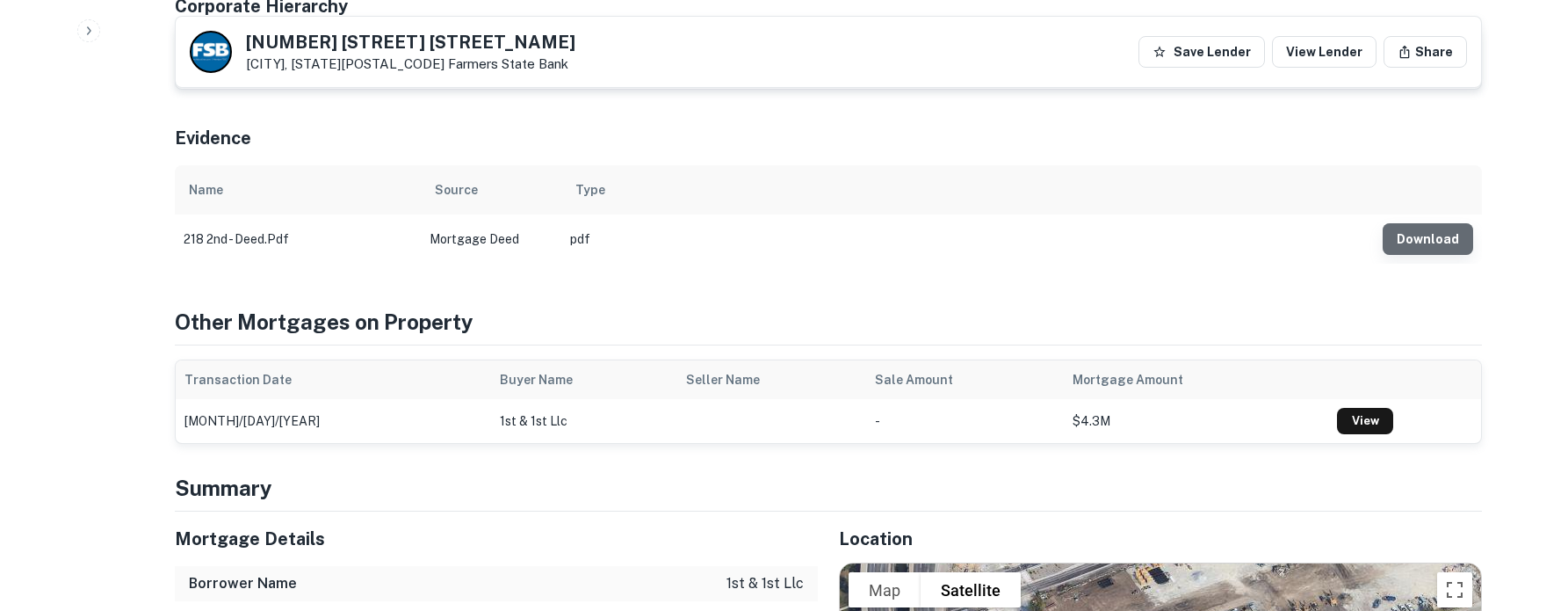 click on "Download" at bounding box center [1427, 239] 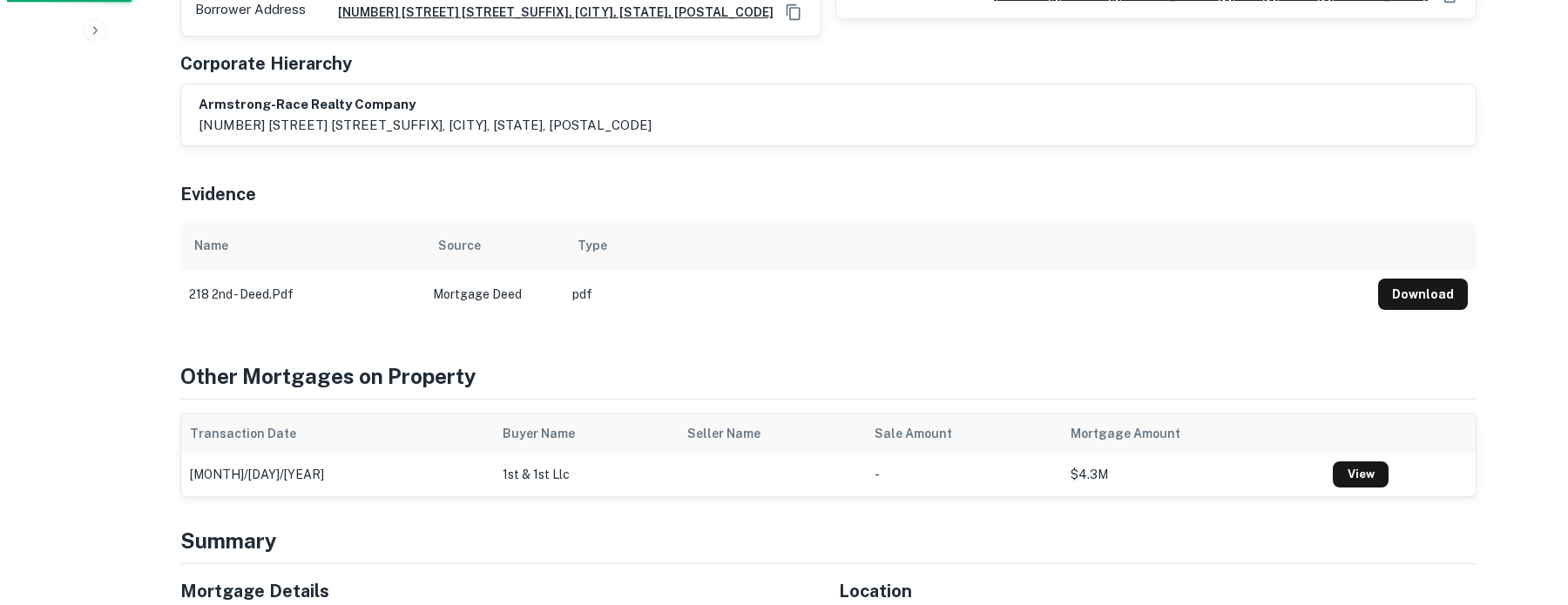scroll, scrollTop: 0, scrollLeft: 0, axis: both 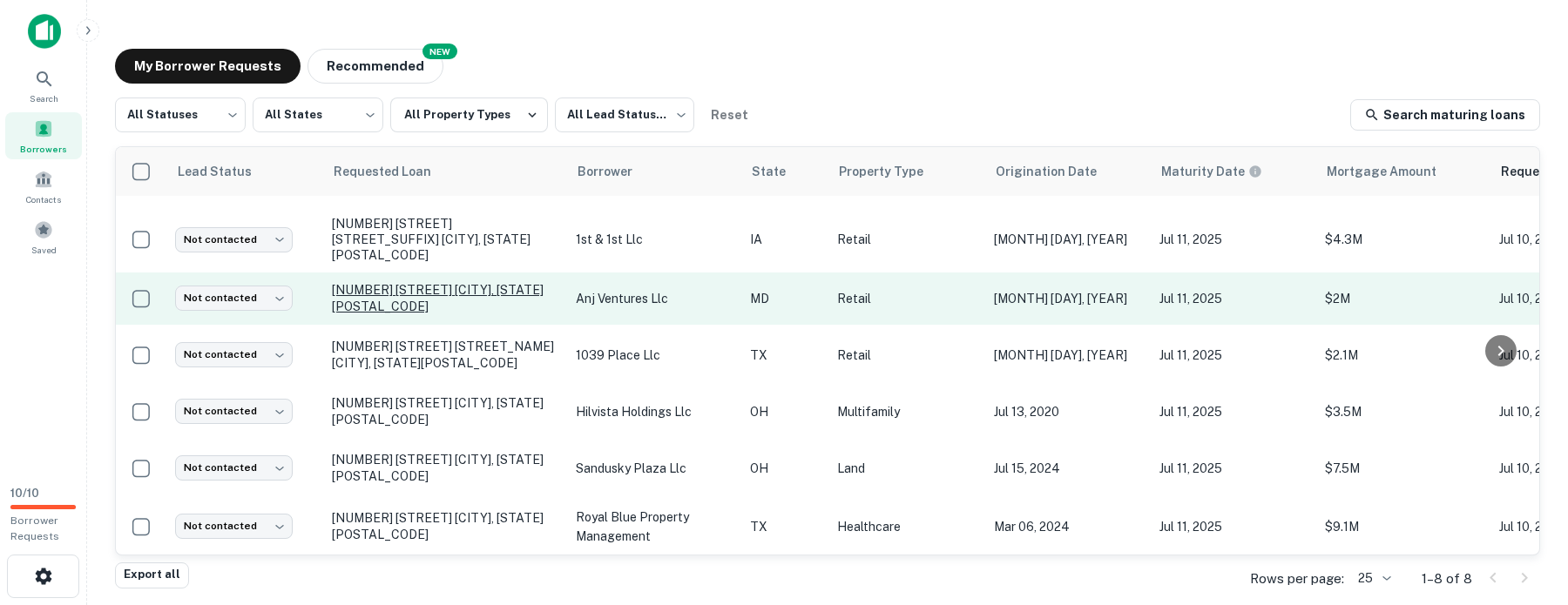 click on "[NUMBER] [STREET] [CITY], [STATE][ZIP]" at bounding box center (445, 298) 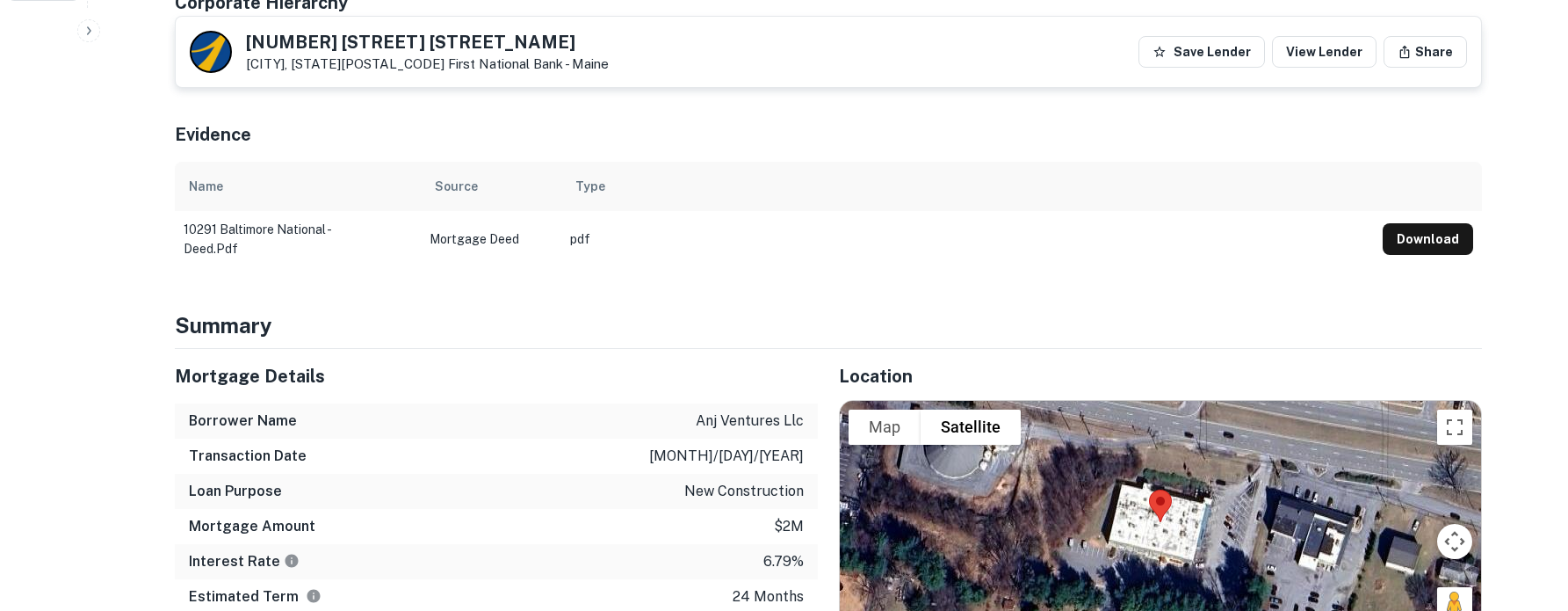 scroll, scrollTop: 609, scrollLeft: 0, axis: vertical 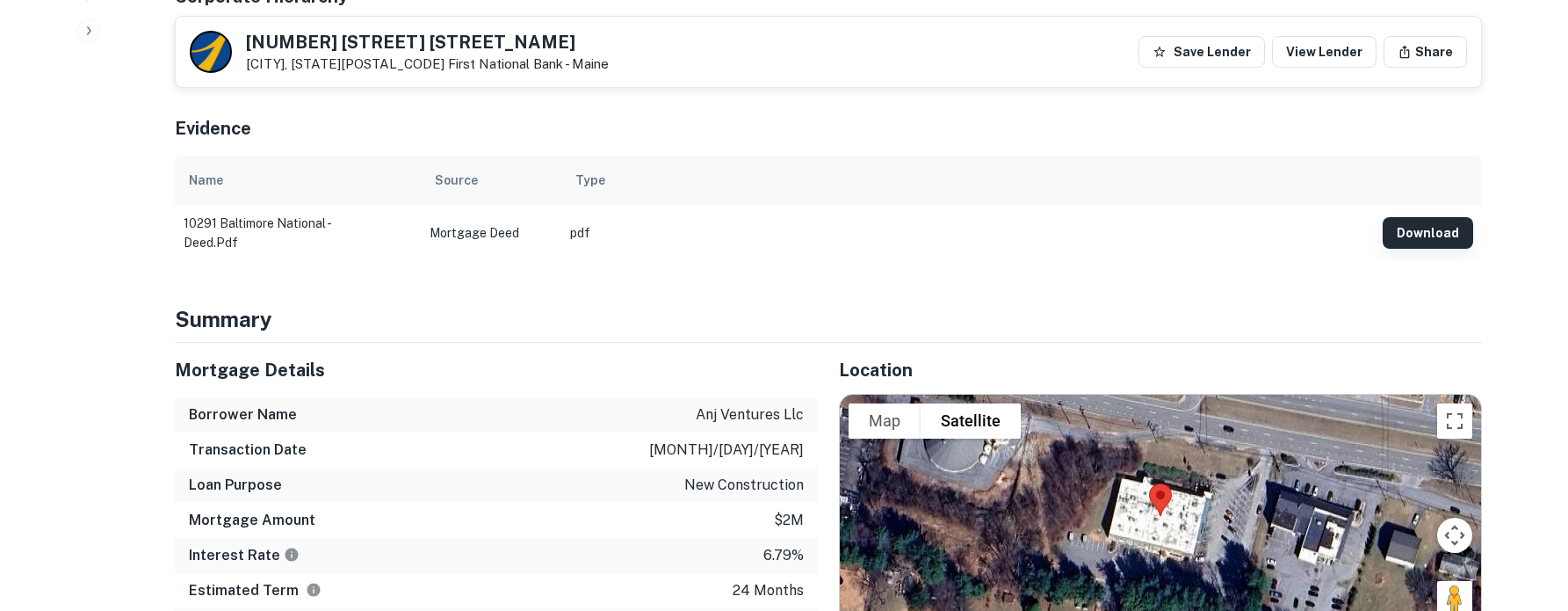 click on "Download" at bounding box center (1427, 233) 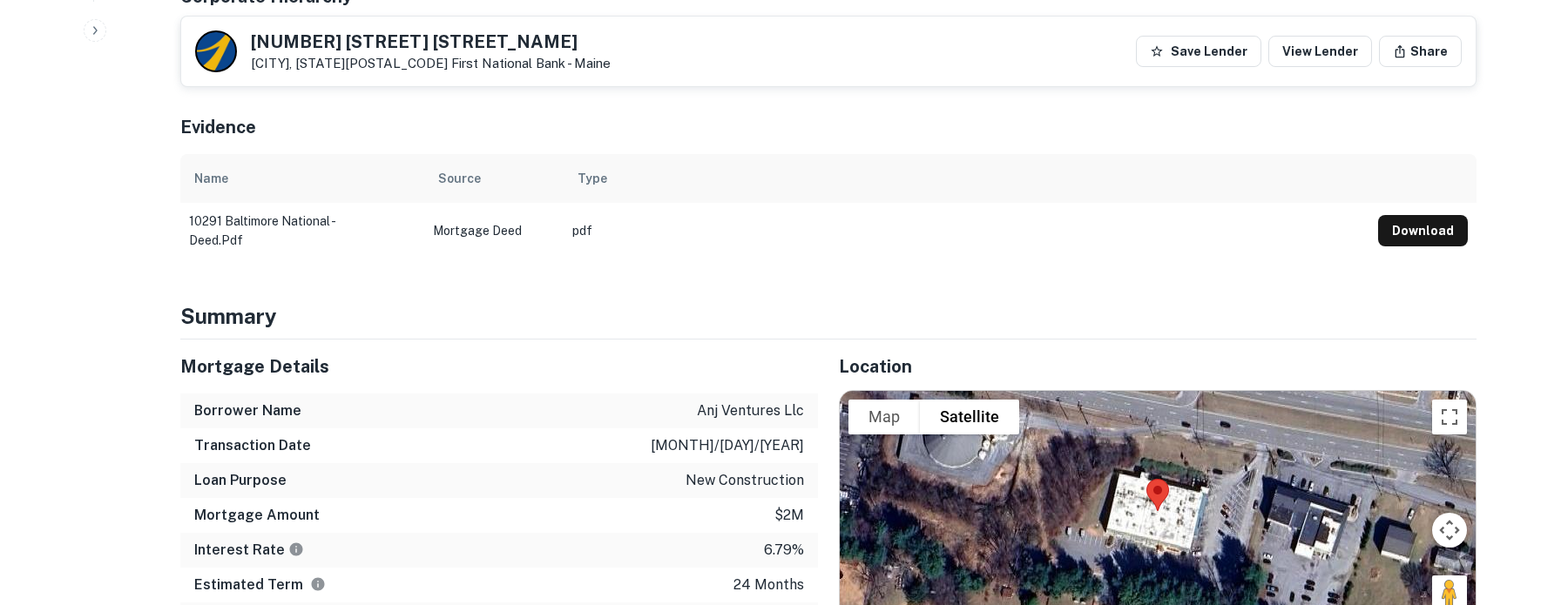 scroll, scrollTop: 0, scrollLeft: 0, axis: both 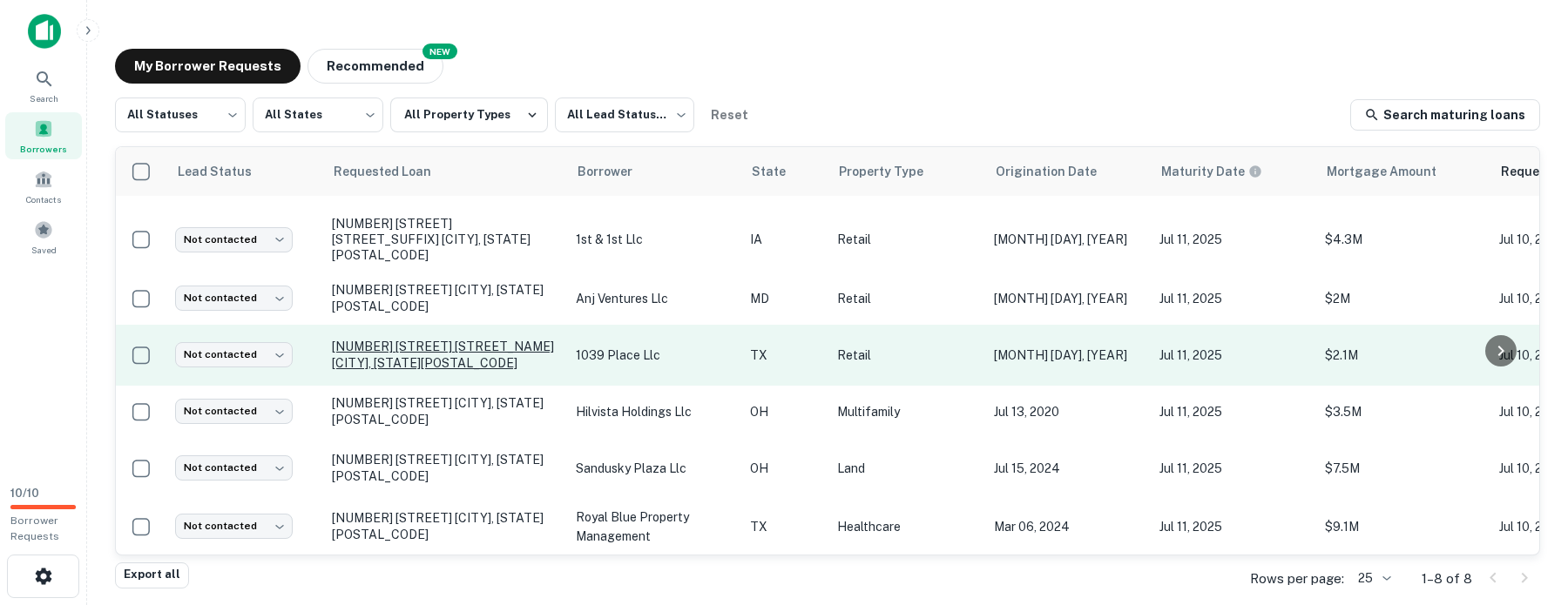 click on "[NUMBER] [STREET] [CITY], [STATE][POSTAL_CODE]" at bounding box center [445, 354] 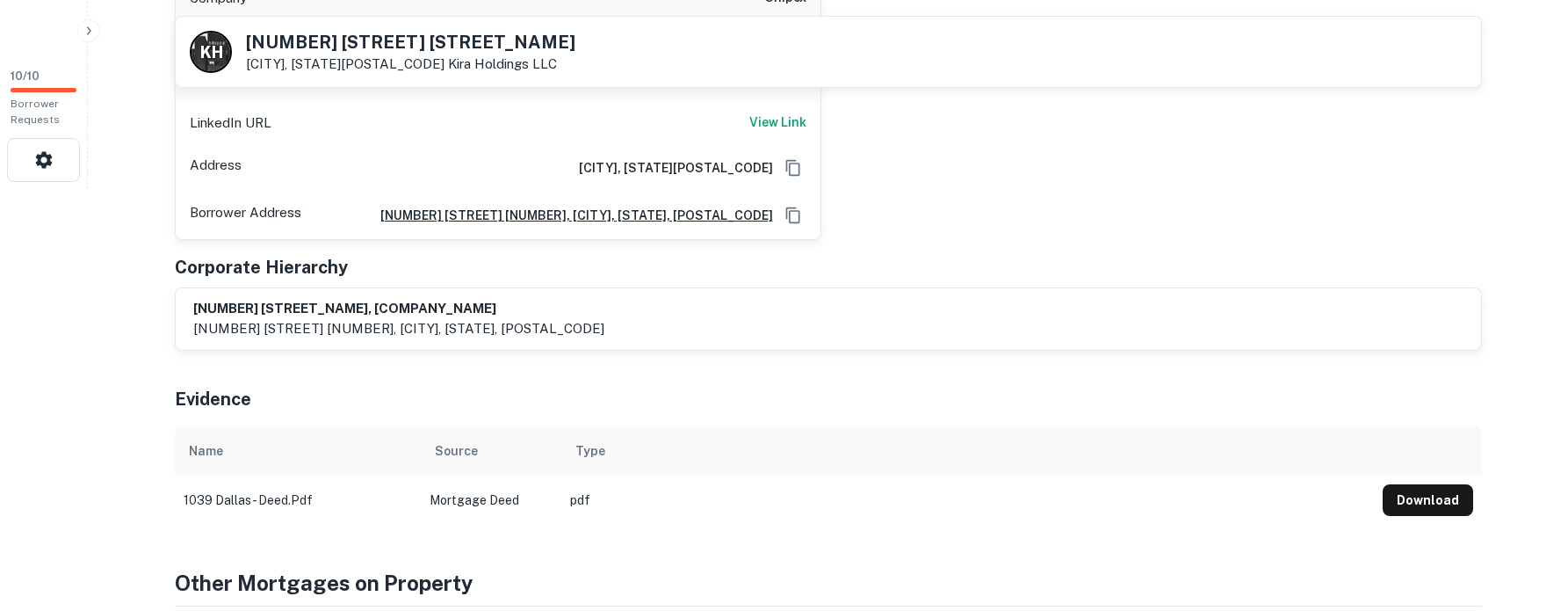 scroll, scrollTop: 479, scrollLeft: 0, axis: vertical 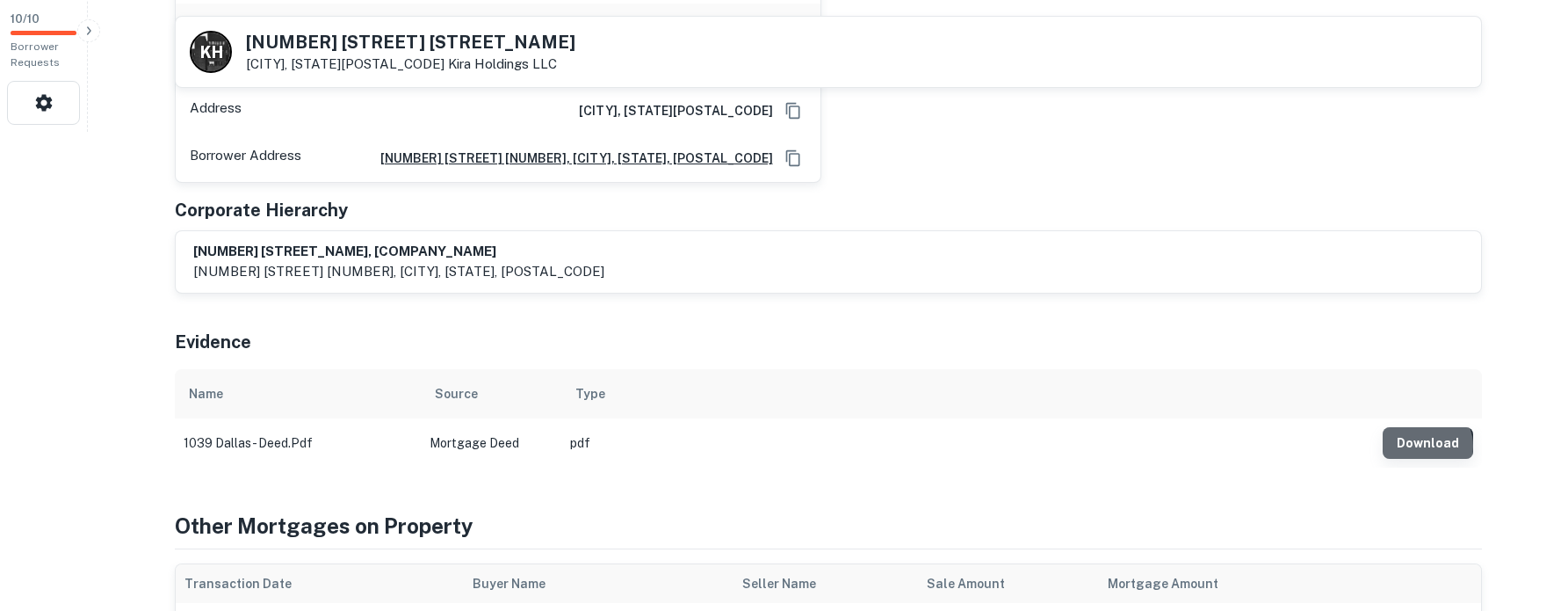 click on "Download" at bounding box center (1427, 443) 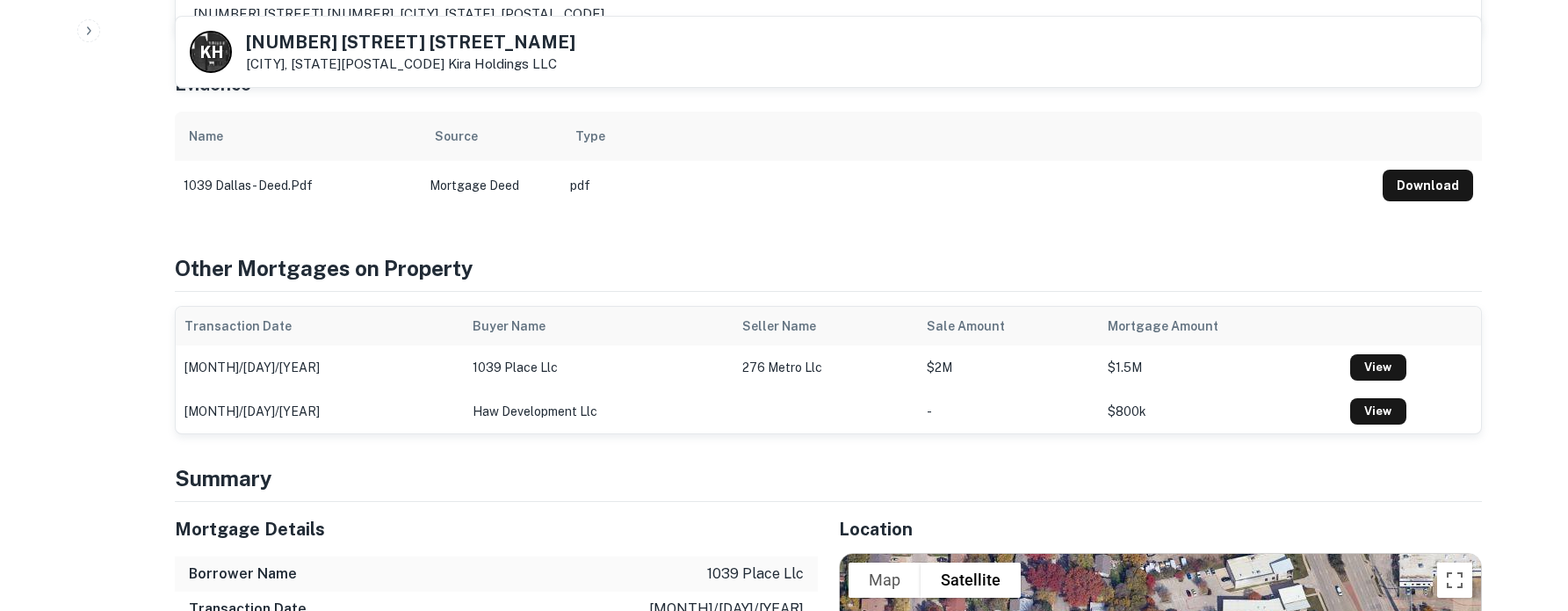 scroll, scrollTop: 855, scrollLeft: 0, axis: vertical 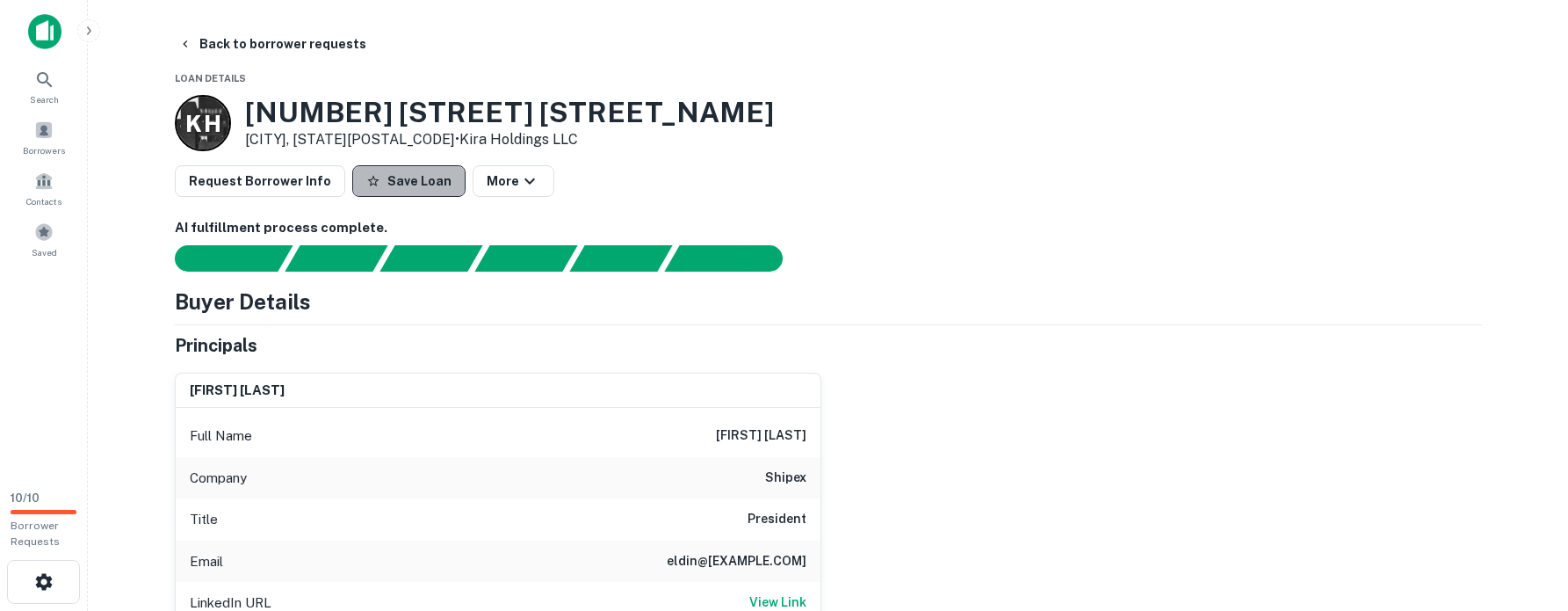 click on "Save Loan" at bounding box center (408, 181) 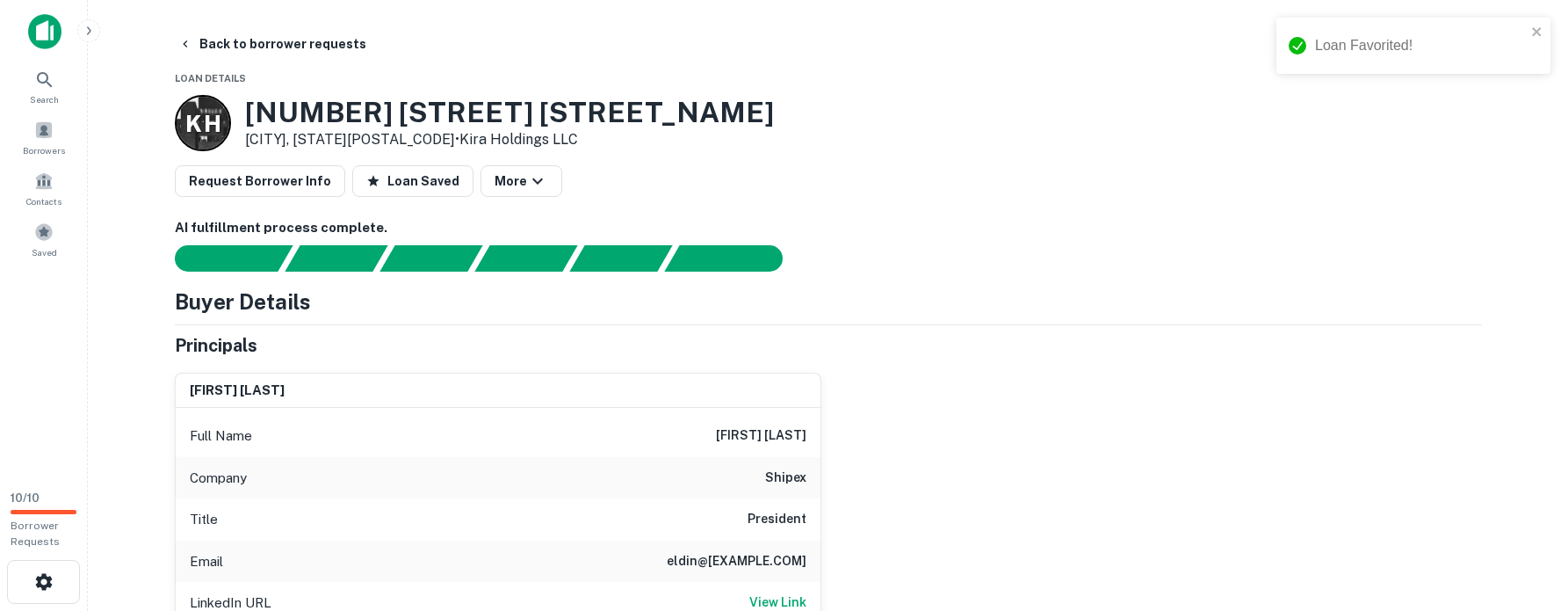 click on "Loan Favorited!" at bounding box center [1420, 46] 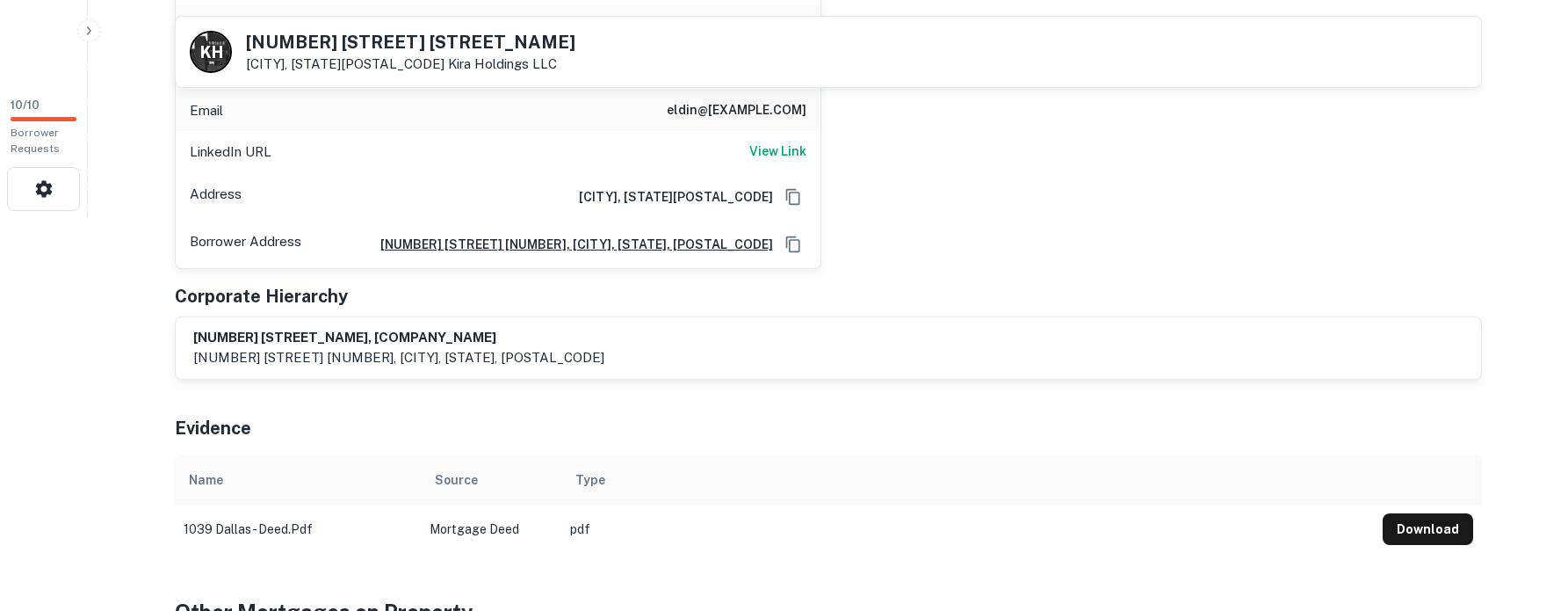 scroll, scrollTop: 269, scrollLeft: 0, axis: vertical 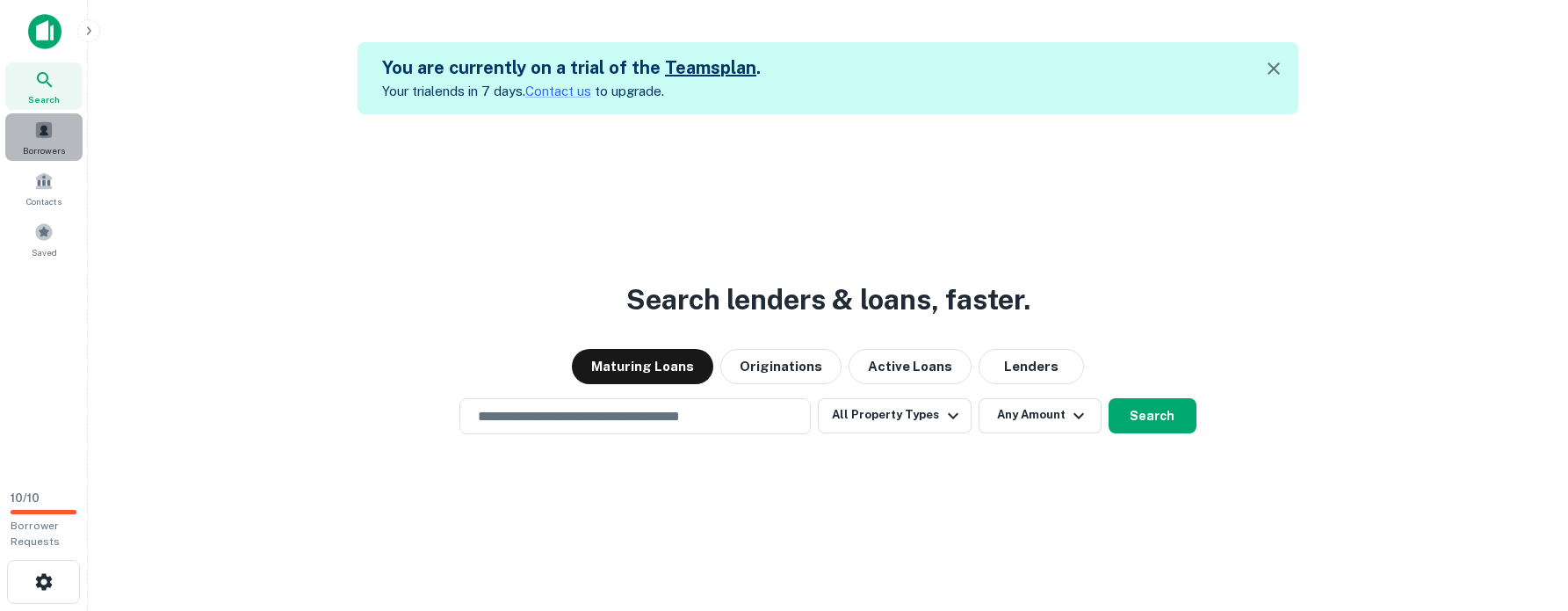 click at bounding box center (44, 130) 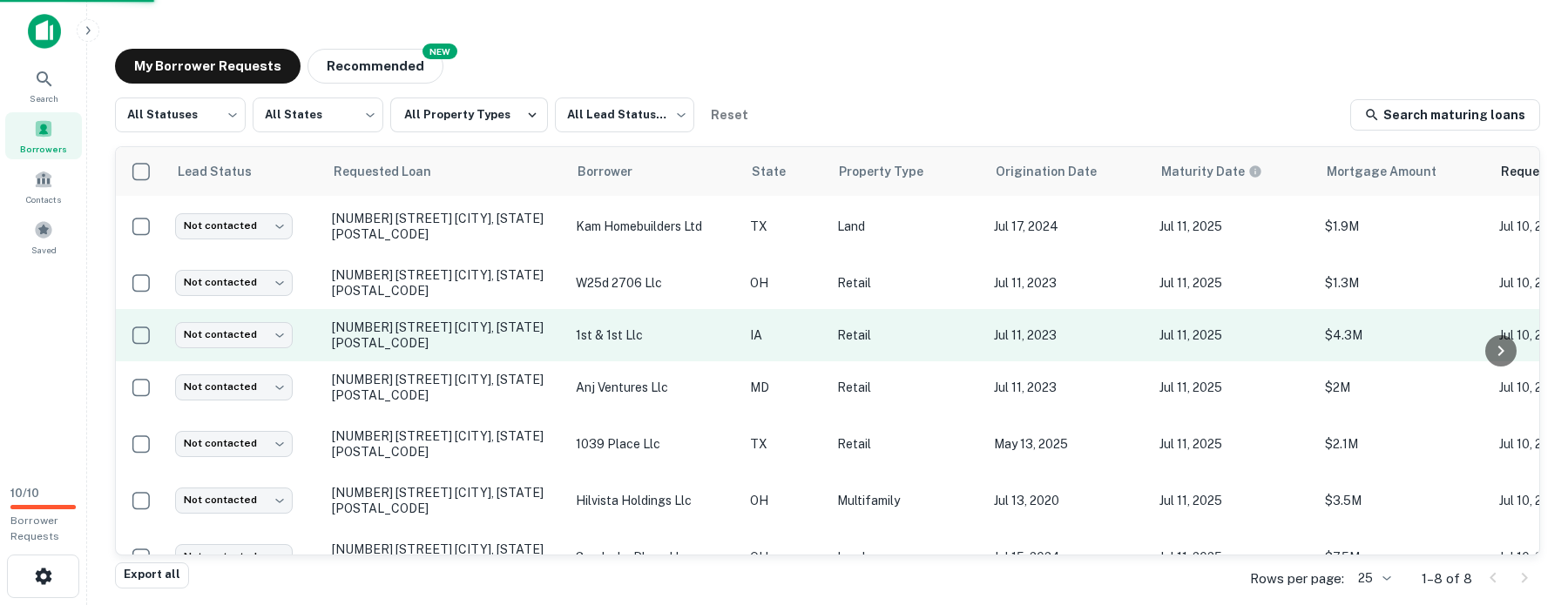 scroll, scrollTop: 0, scrollLeft: 0, axis: both 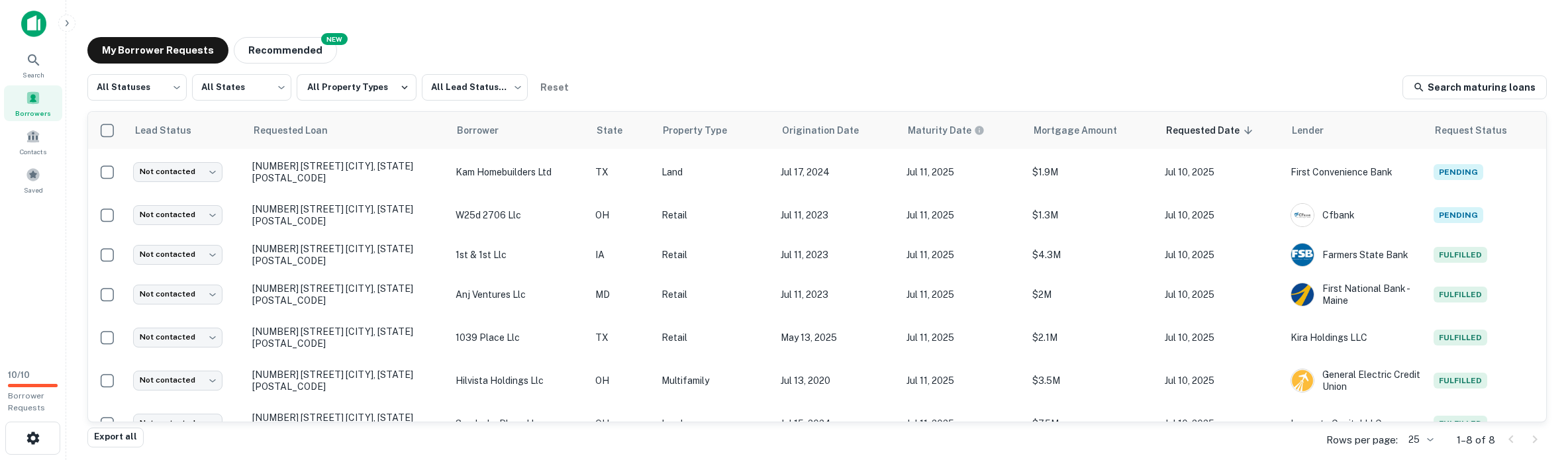 drag, startPoint x: 477, startPoint y: 29, endPoint x: 568, endPoint y: 36, distance: 91.2688 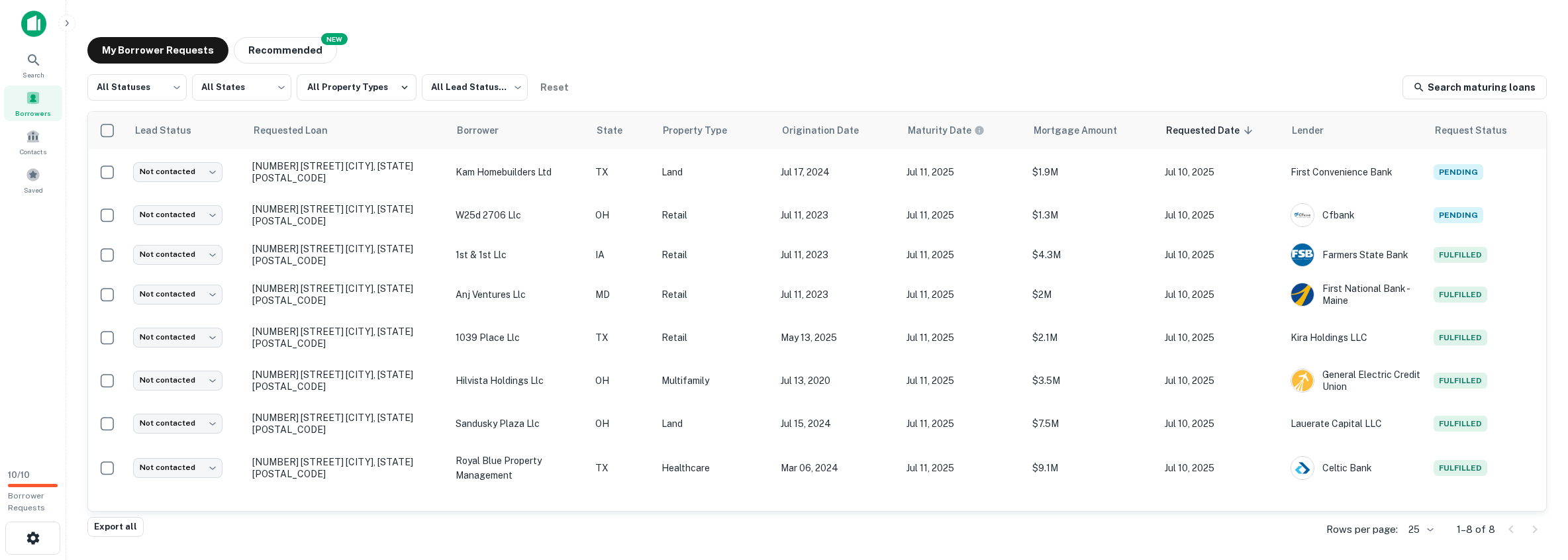drag, startPoint x: 360, startPoint y: 32, endPoint x: 679, endPoint y: 82, distance: 322.89472 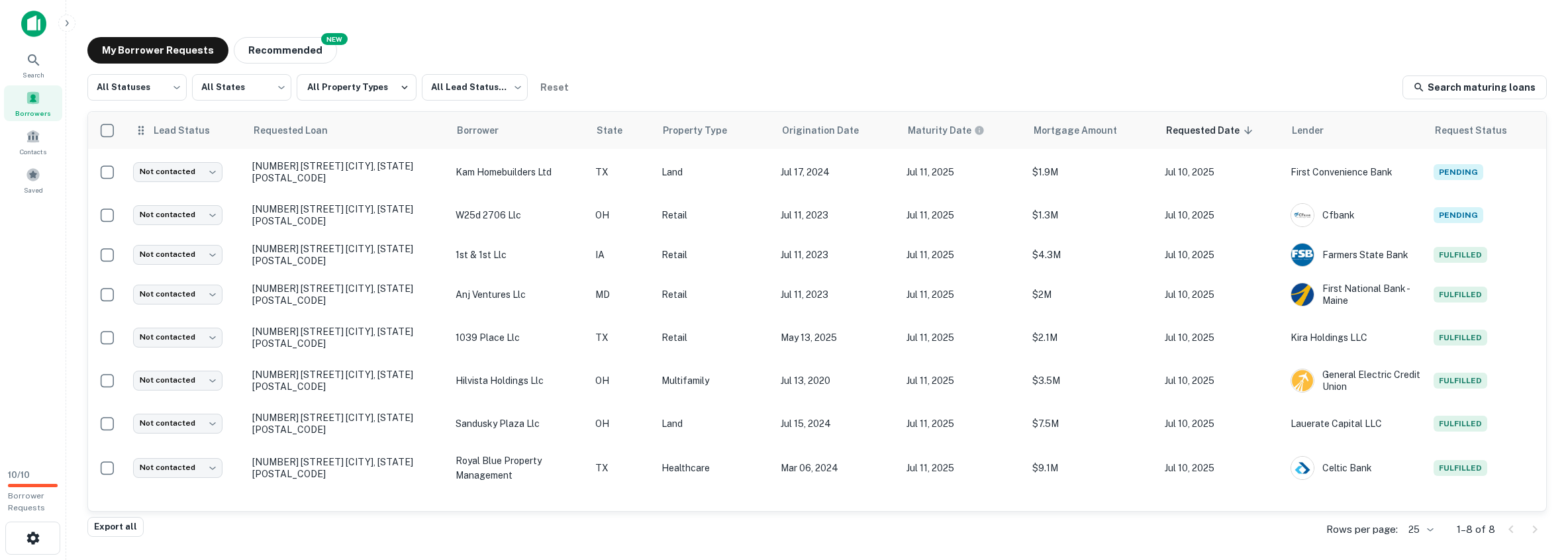 click on "Lead Status" at bounding box center [186, 130] 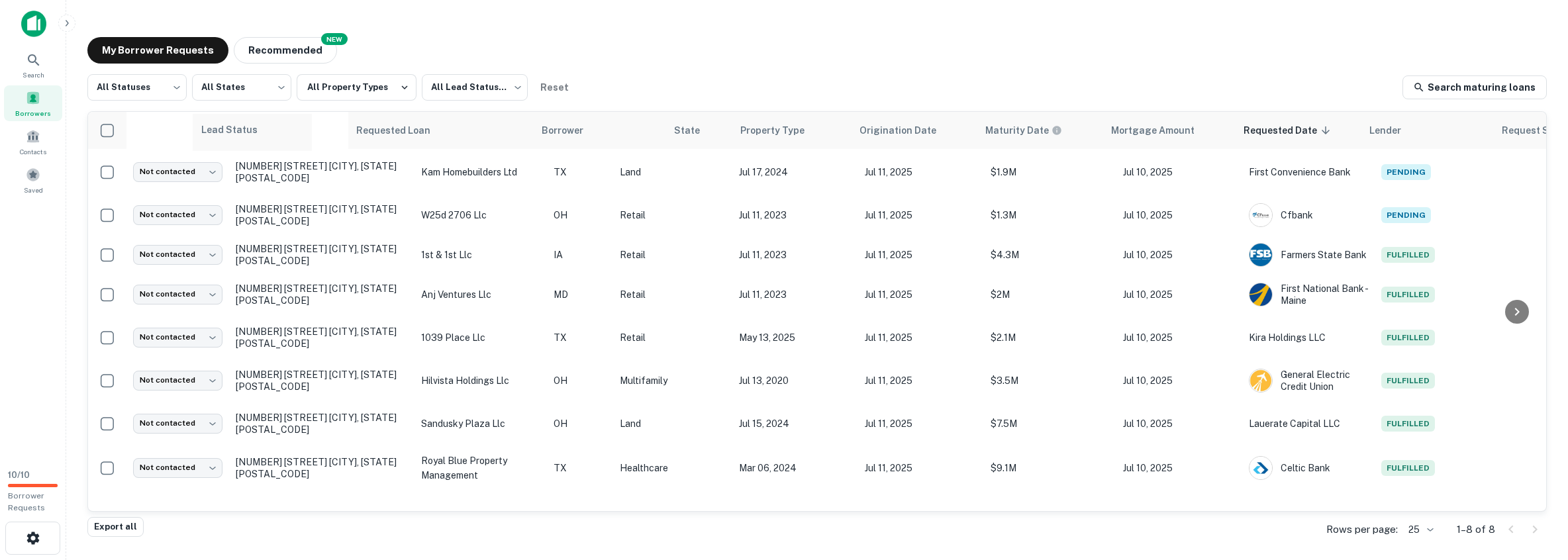 drag, startPoint x: 233, startPoint y: 119, endPoint x: 303, endPoint y: 121, distance: 70.02857 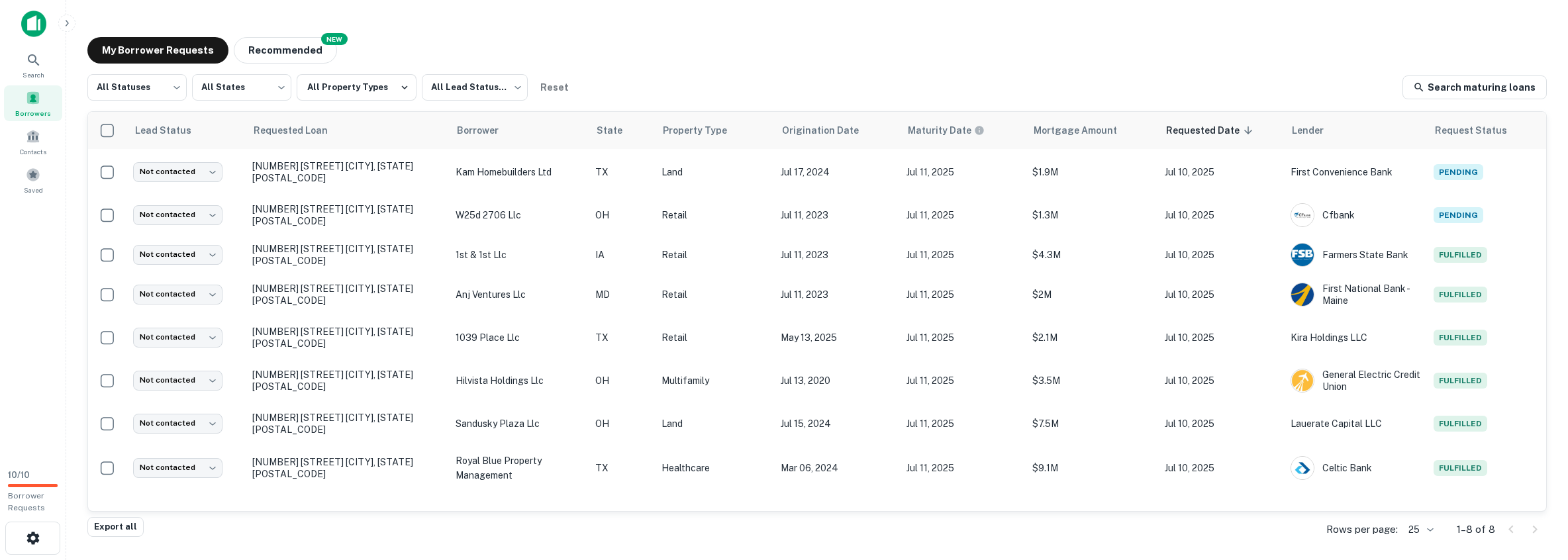 click on "Rows per page:" at bounding box center (1362, 530) 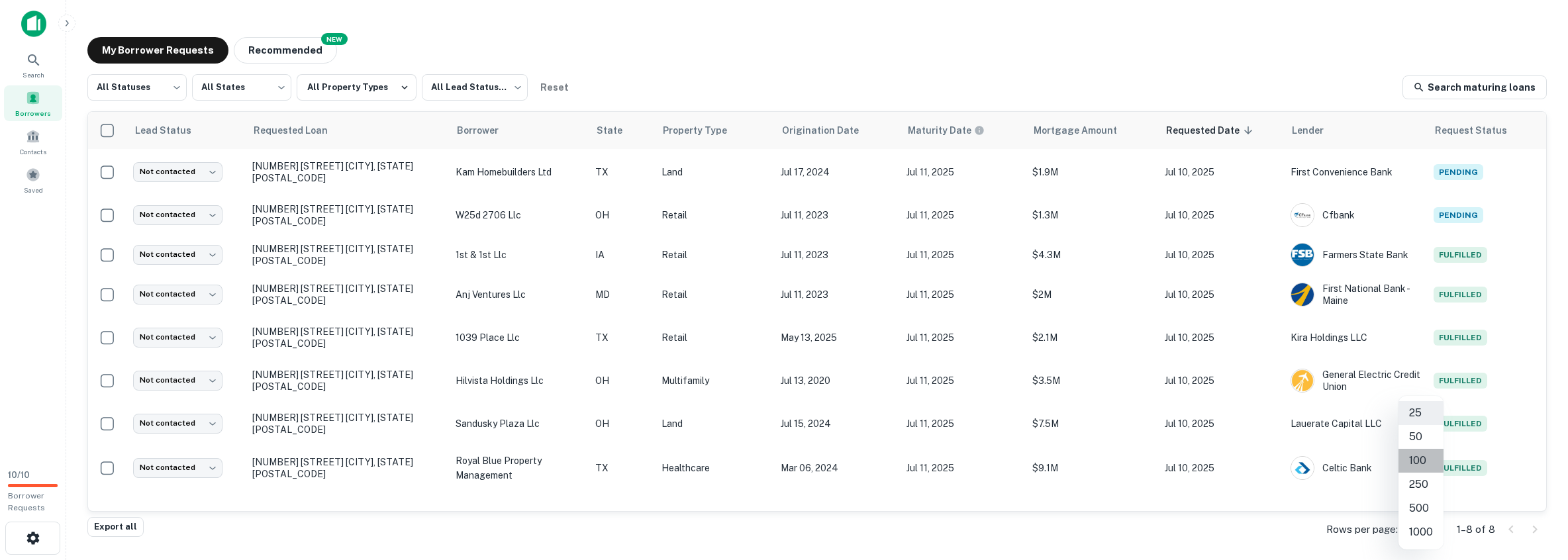 click on "100" at bounding box center (1421, 461) 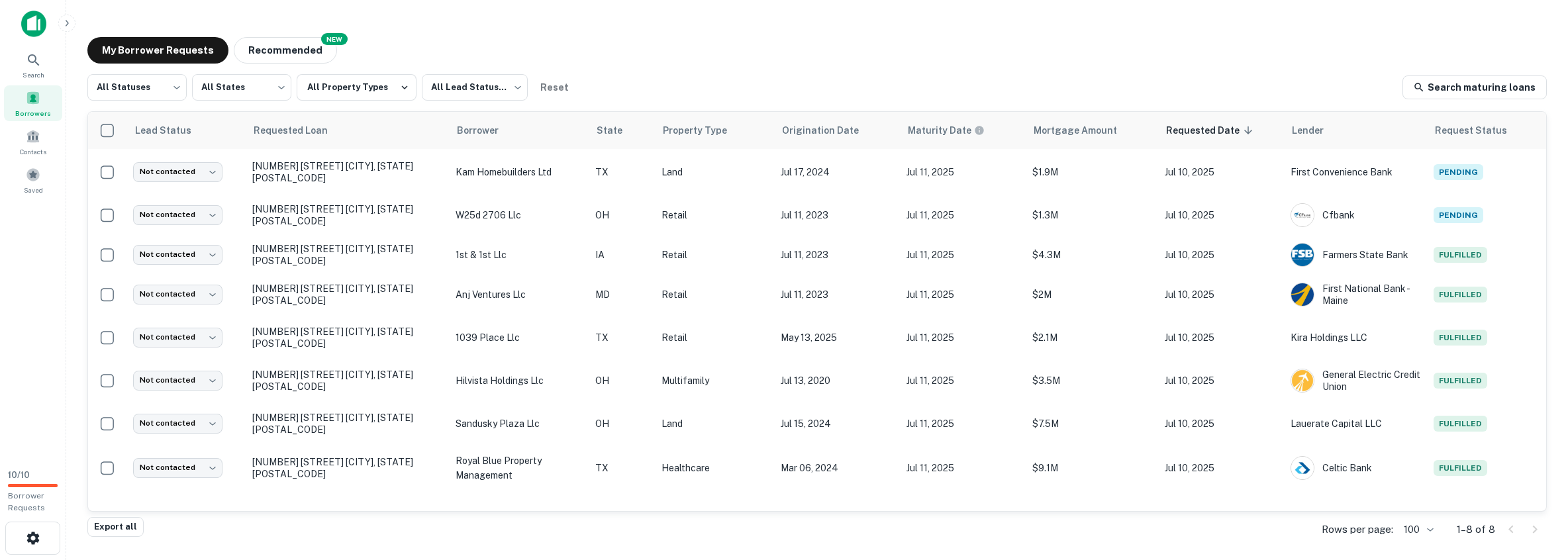 drag, startPoint x: 383, startPoint y: 39, endPoint x: 198, endPoint y: 539, distance: 533.12756 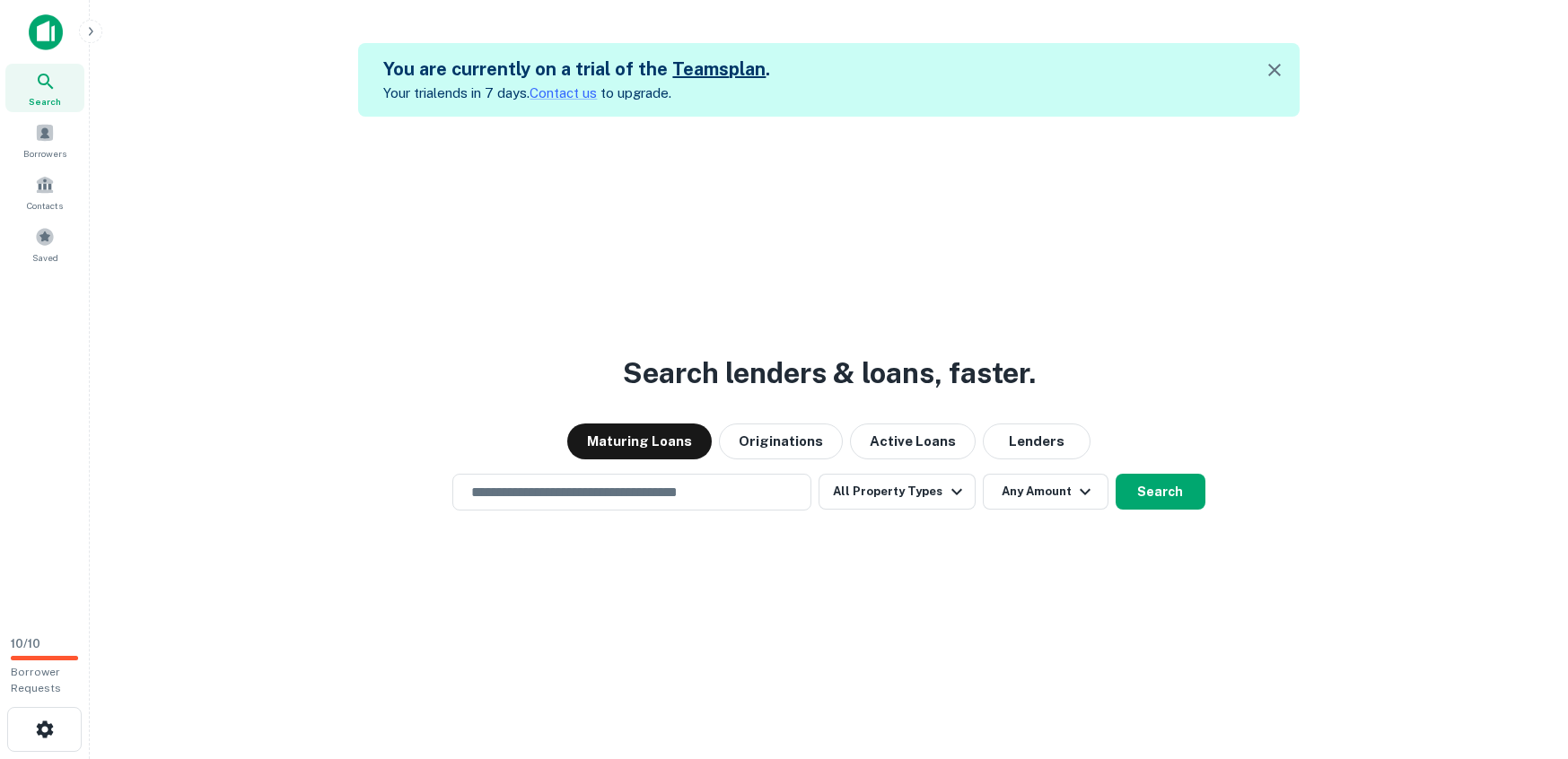 scroll, scrollTop: 0, scrollLeft: 0, axis: both 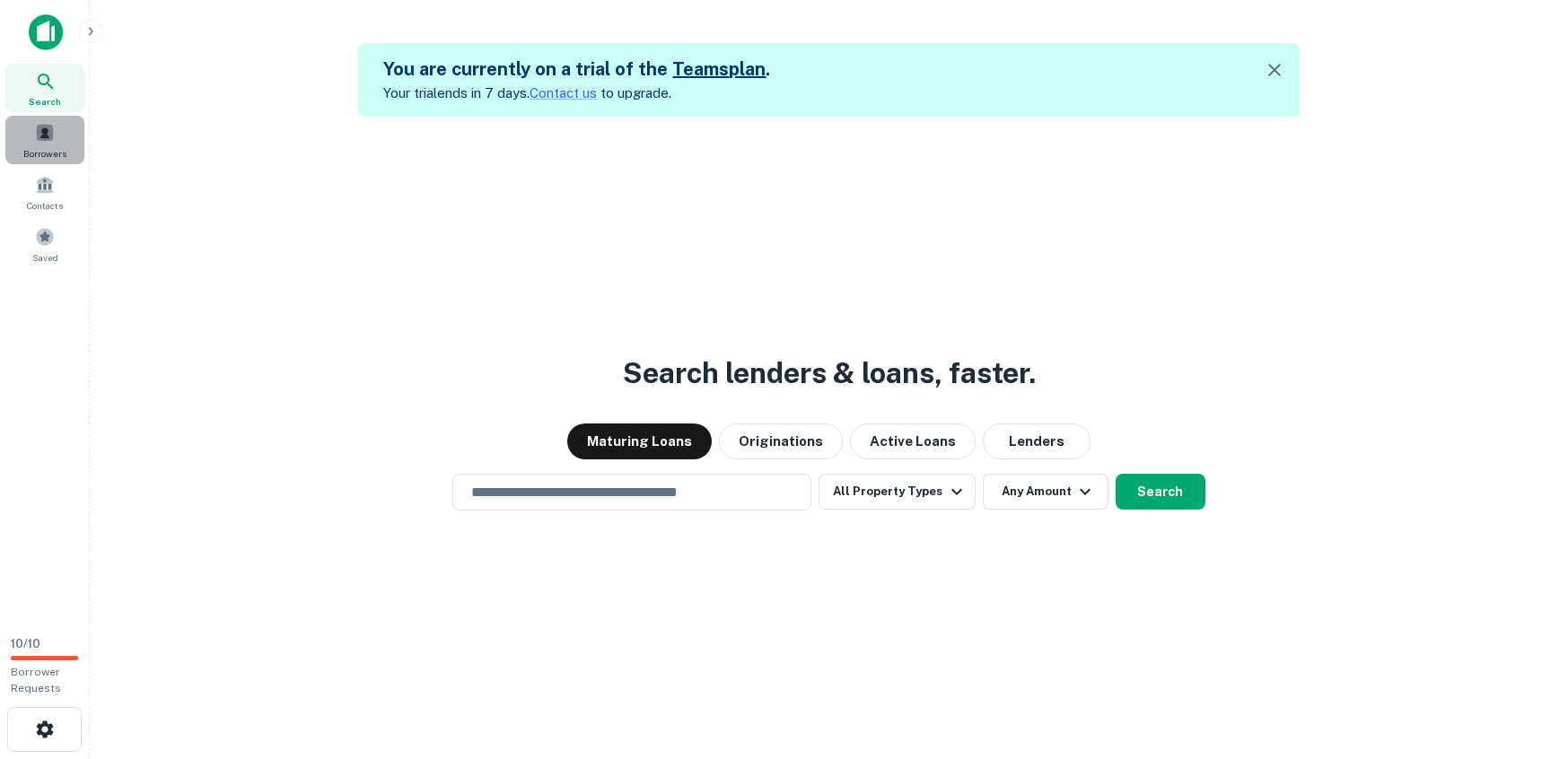 click at bounding box center [45, 133] 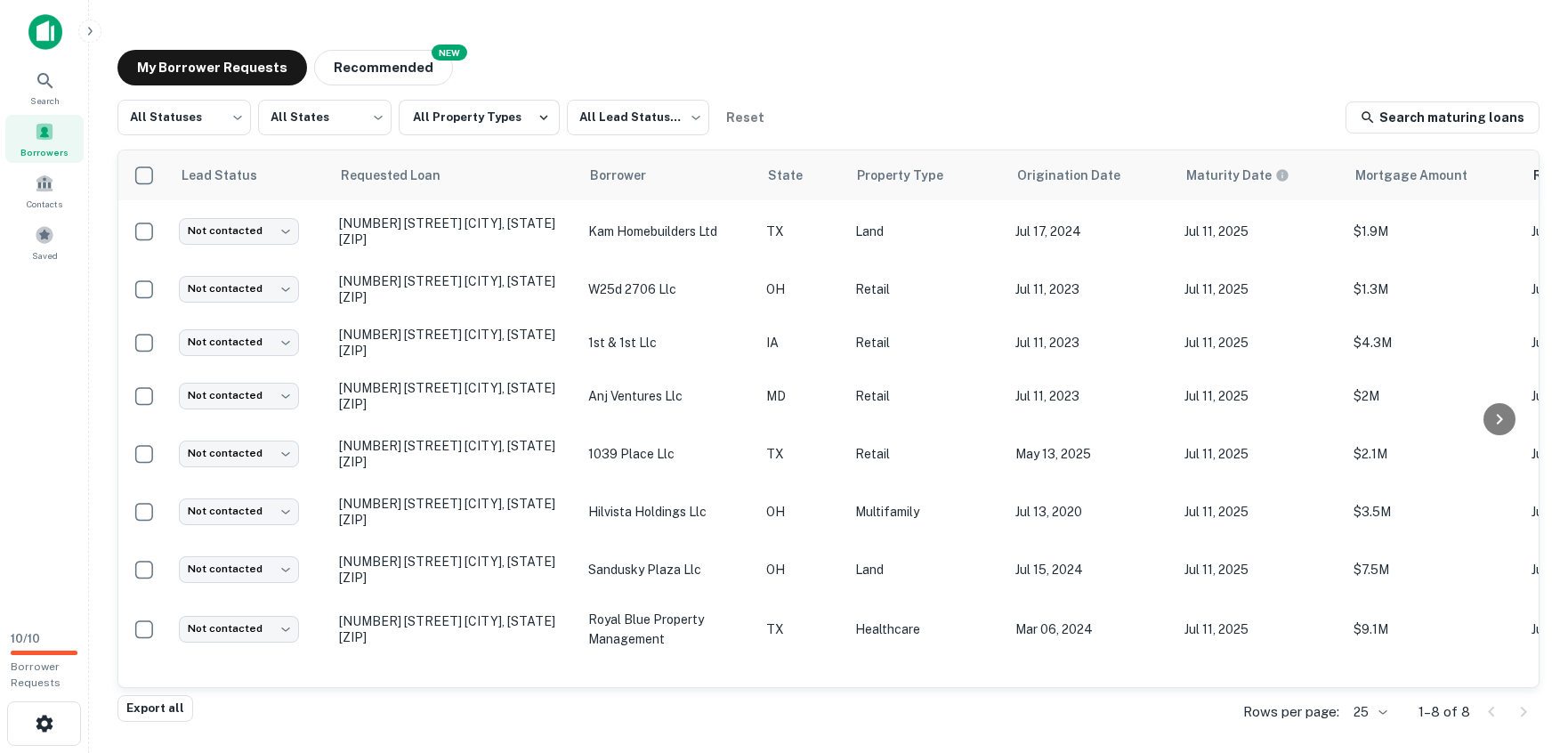 scroll, scrollTop: 0, scrollLeft: 0, axis: both 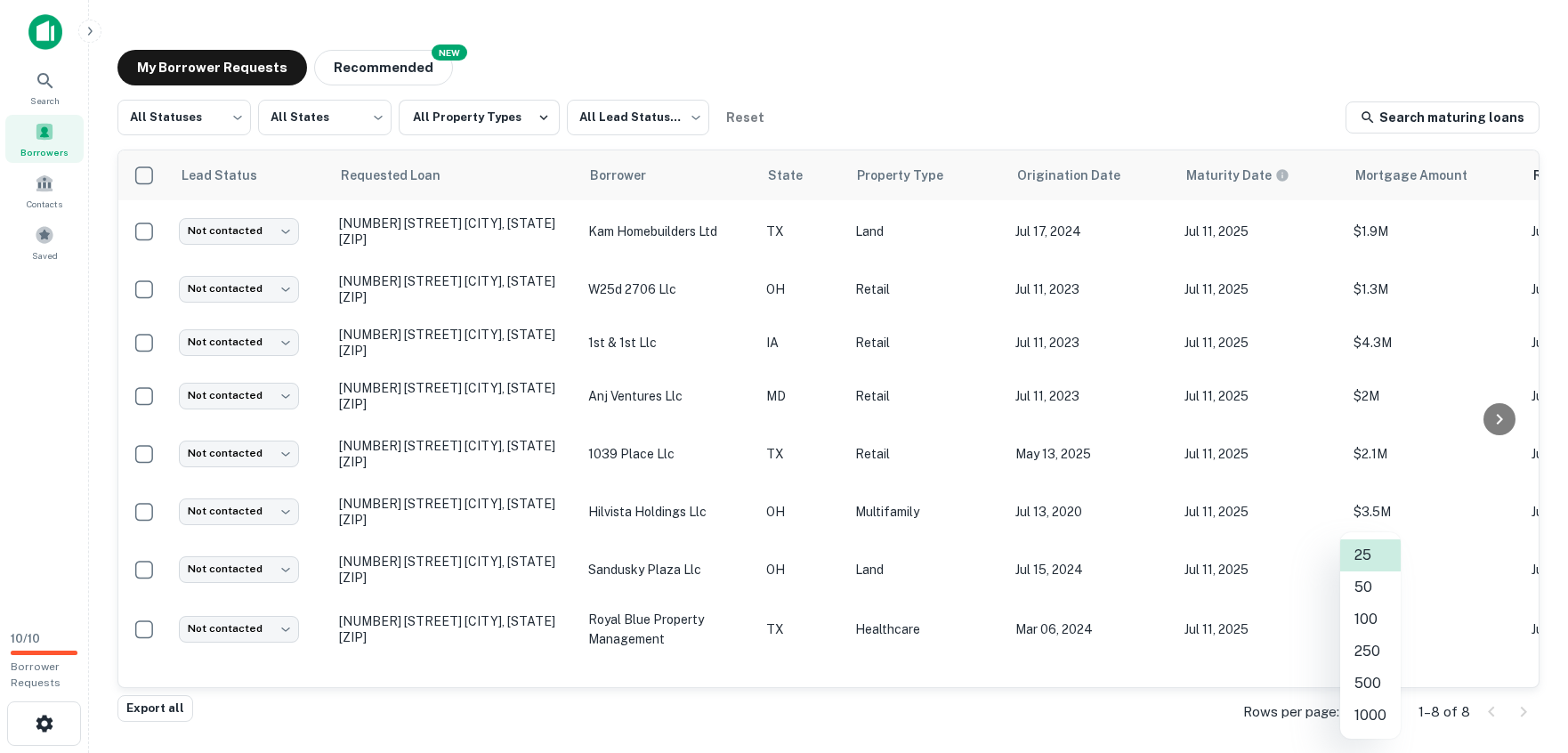 click on "50" at bounding box center (1370, 587) 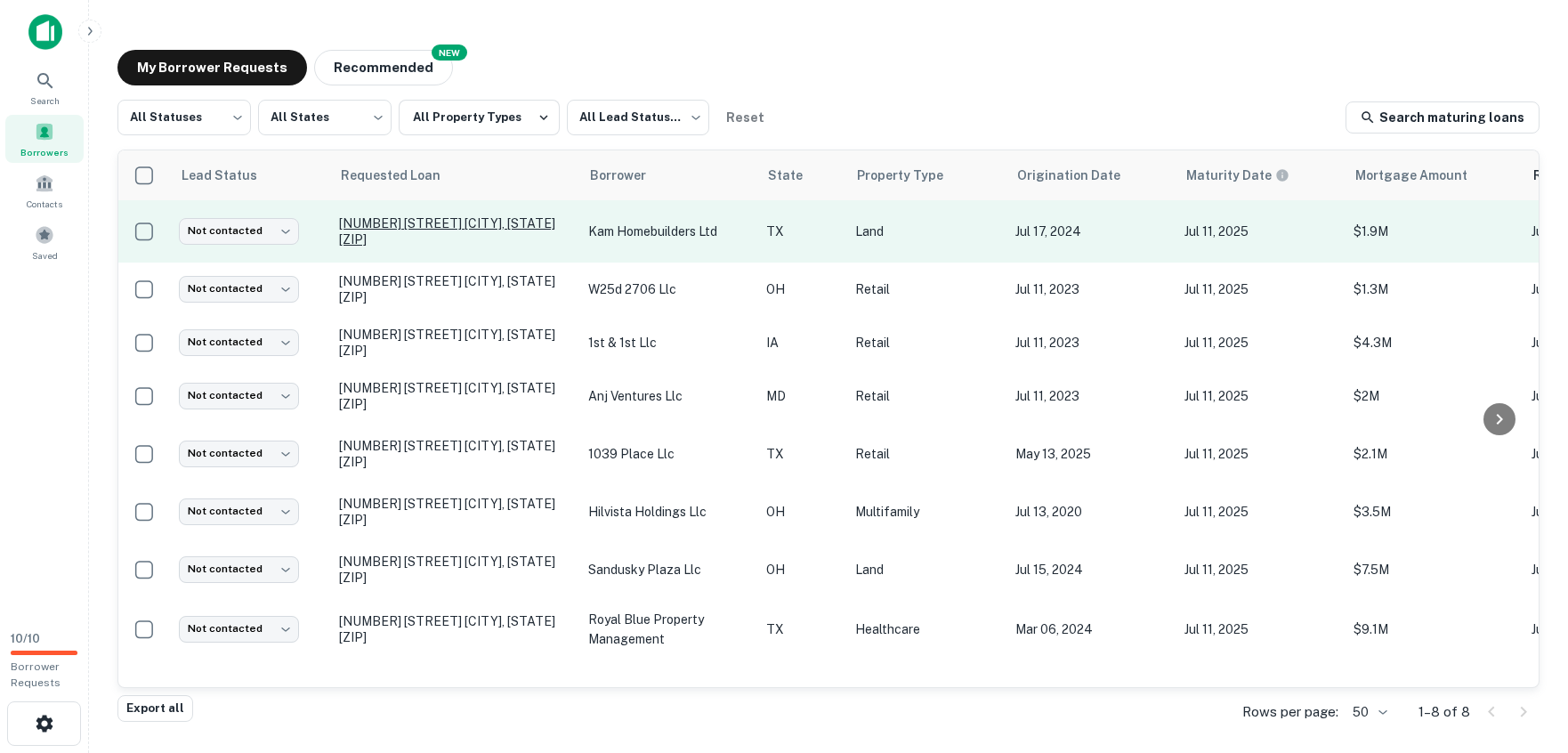 click on "[NUMBER] [STREET] [CITY], [STATE][ZIP]" at bounding box center (455, 231) 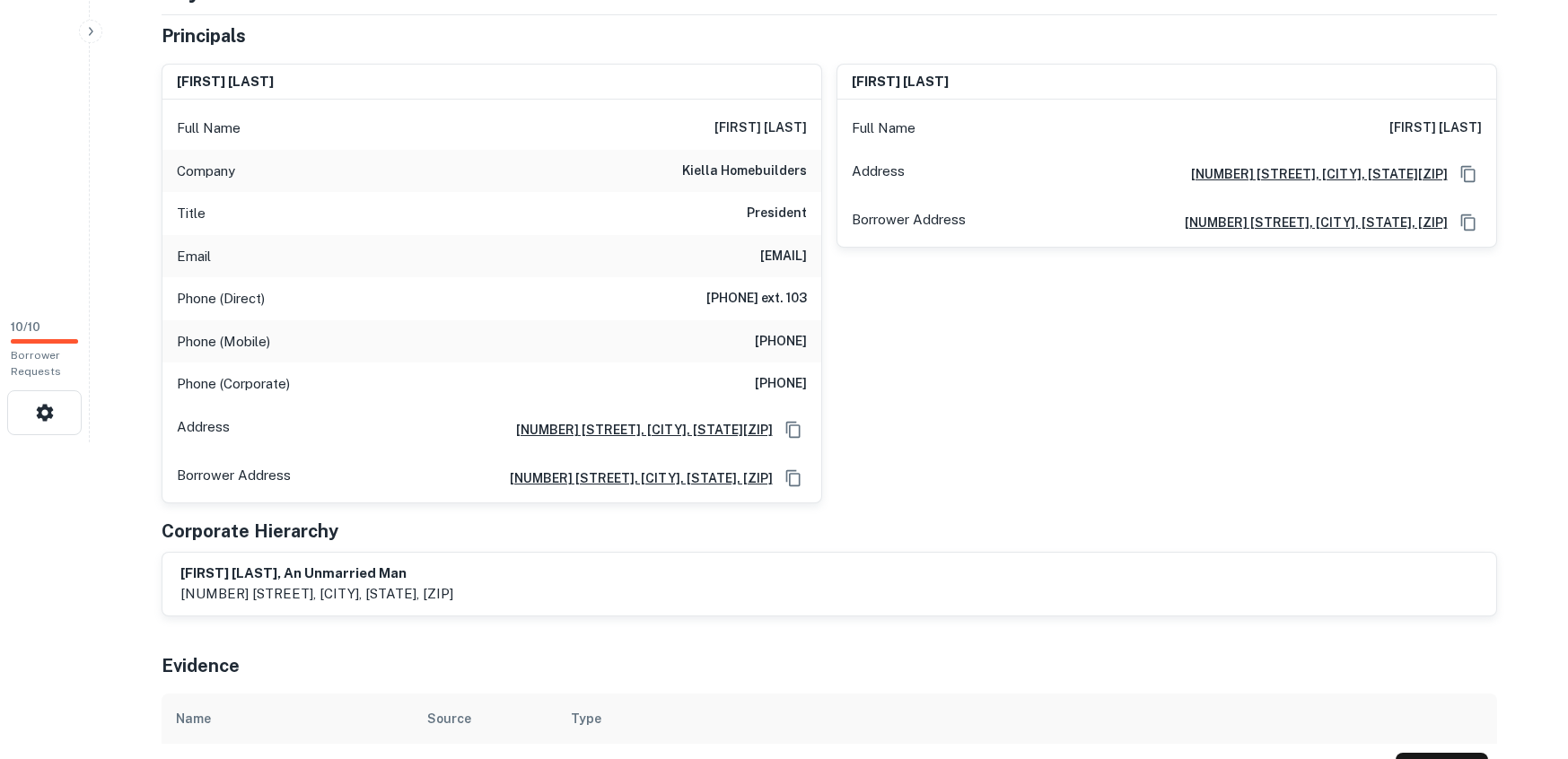scroll, scrollTop: 0, scrollLeft: 0, axis: both 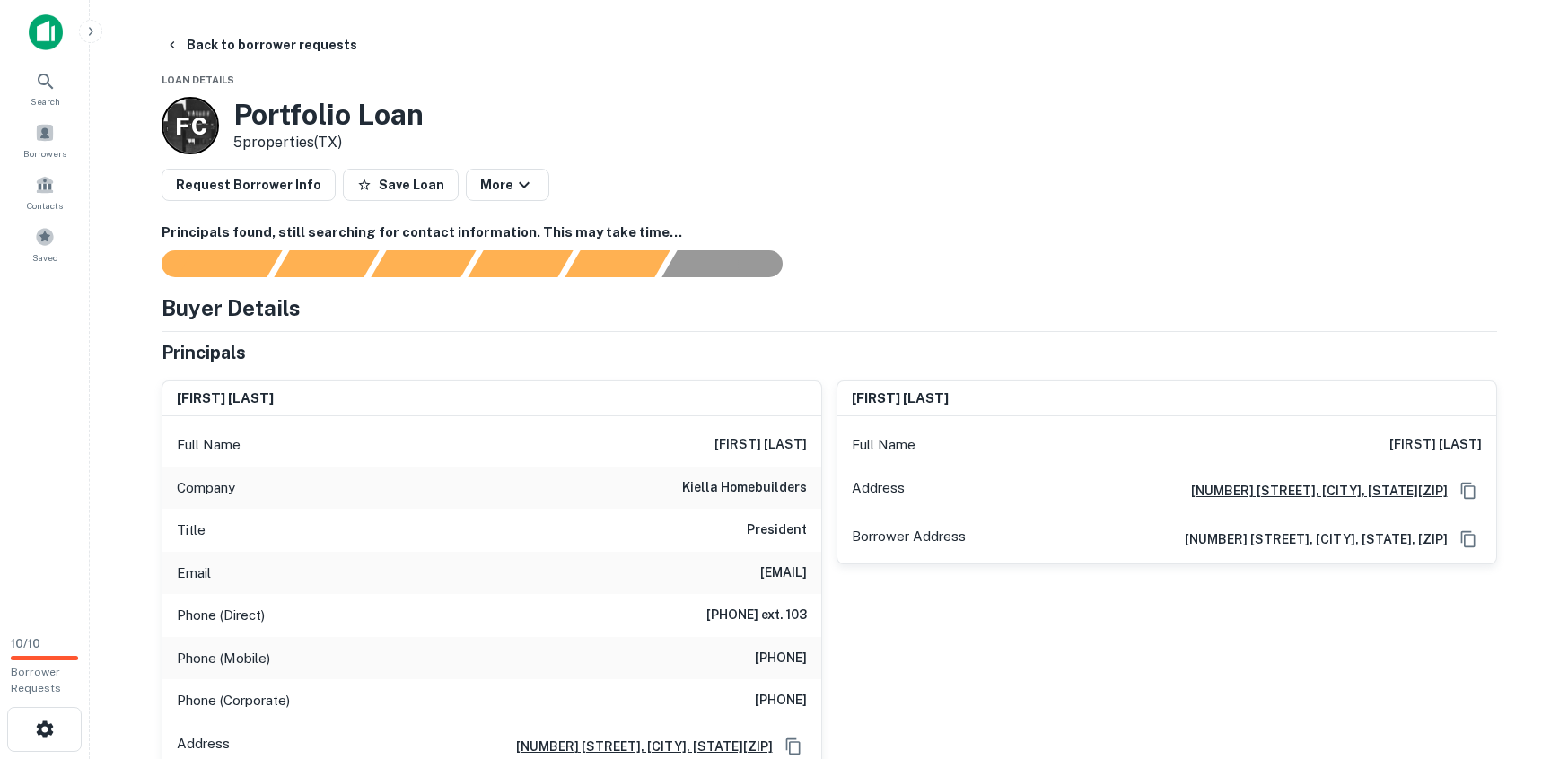 click at bounding box center [819, 264] 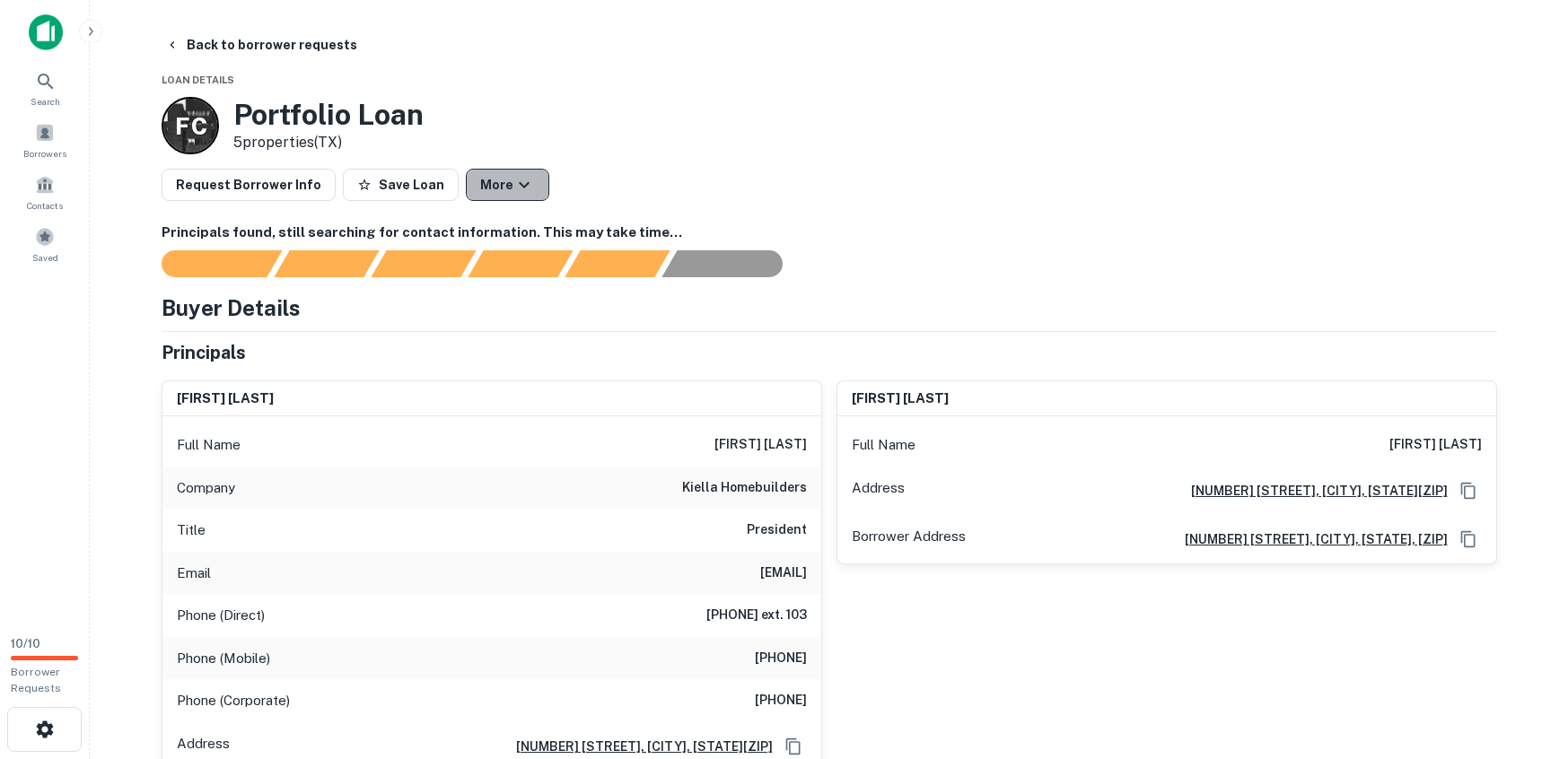 click 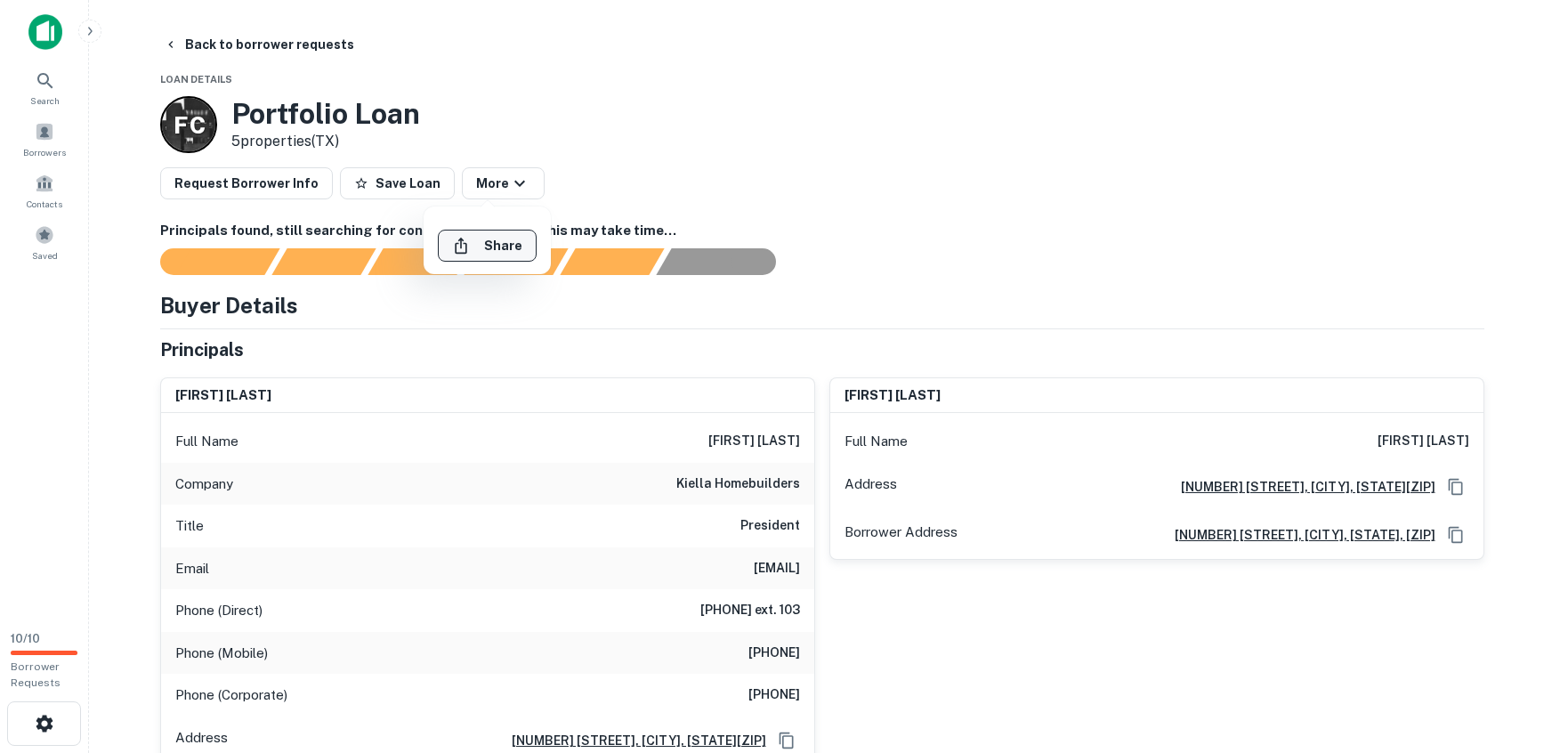 click on "Share" at bounding box center (487, 246) 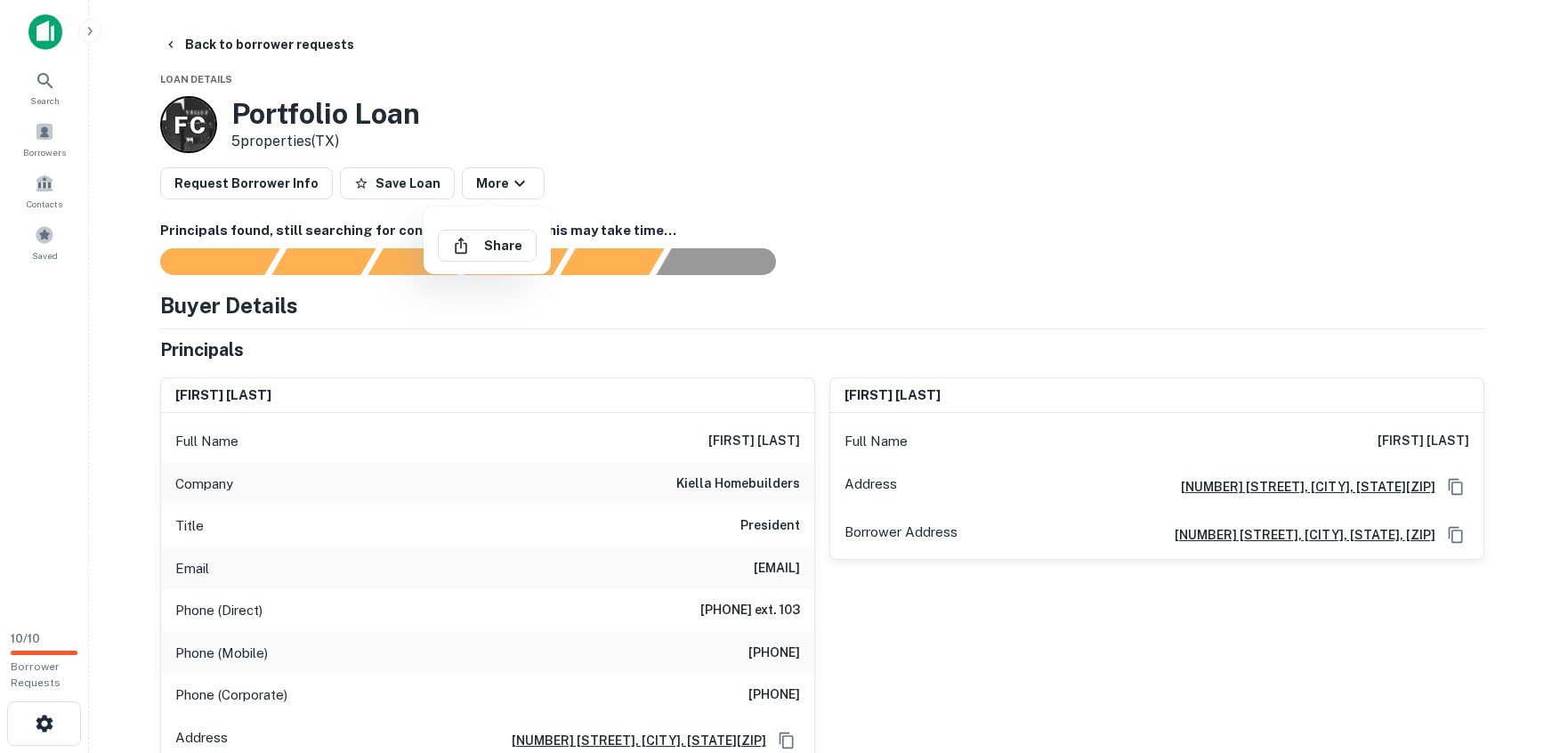 drag, startPoint x: 824, startPoint y: 197, endPoint x: 1374, endPoint y: 215, distance: 550.2945 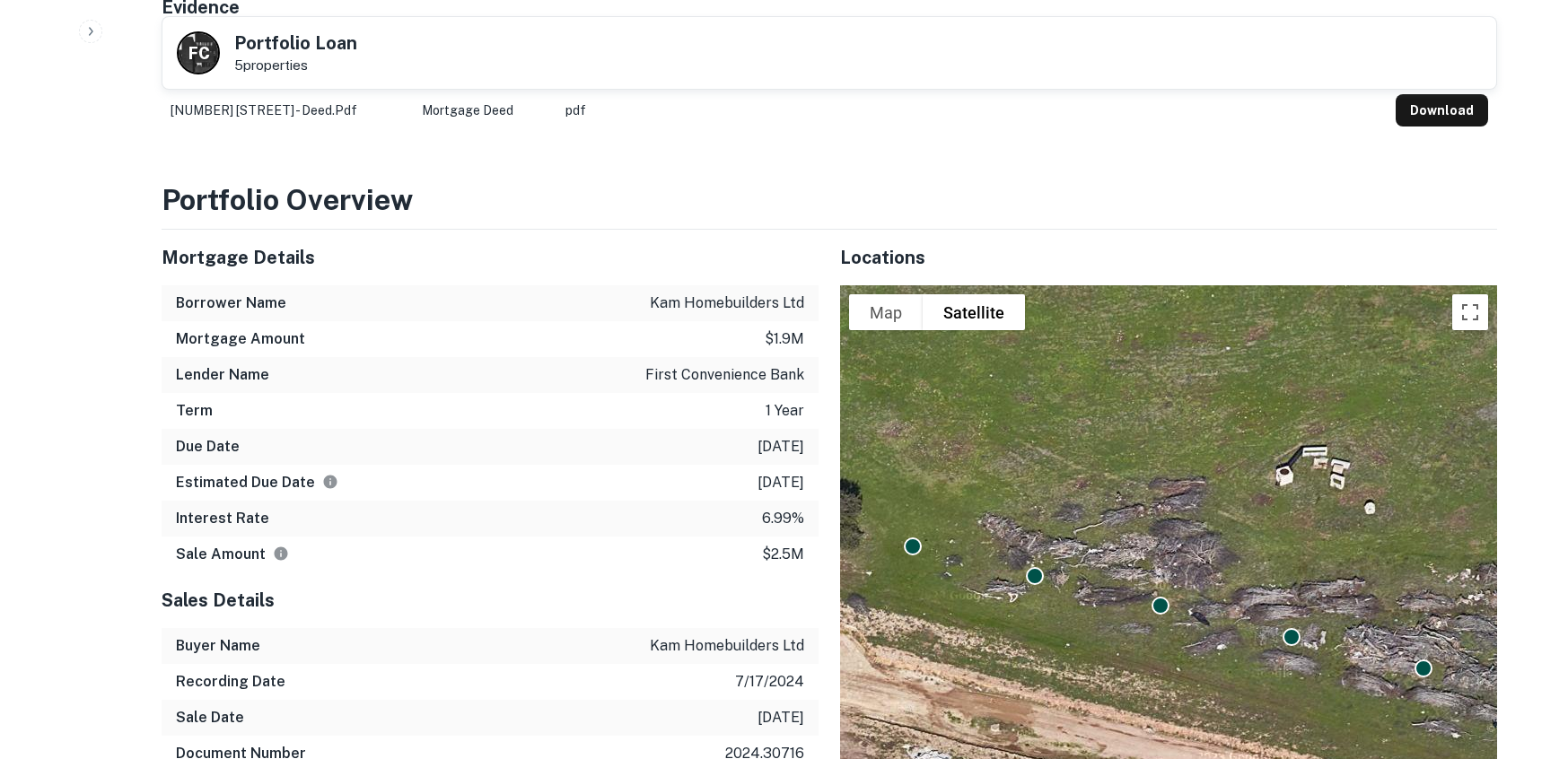 scroll, scrollTop: 912, scrollLeft: 0, axis: vertical 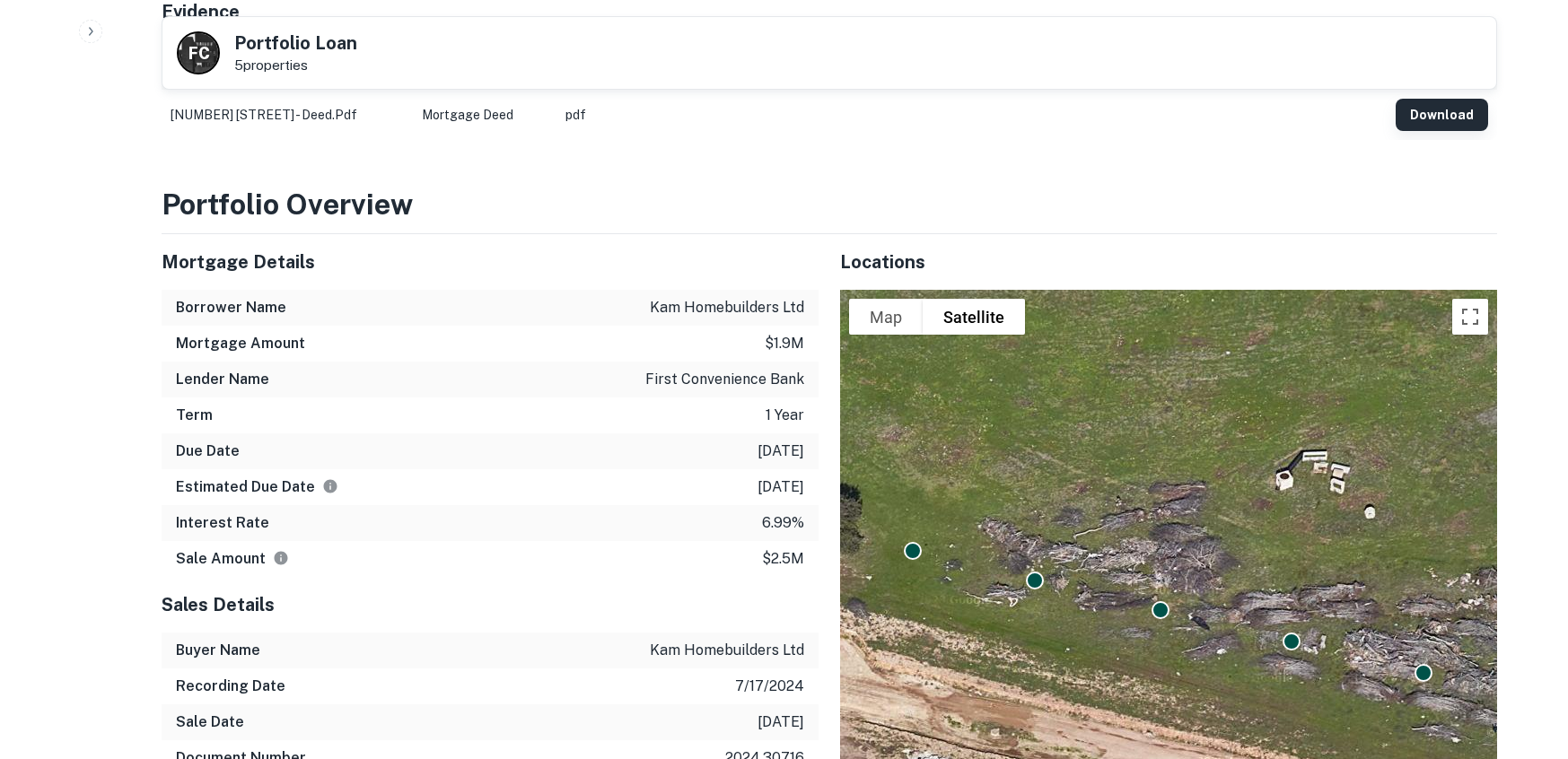 click on "Download" at bounding box center (1441, 115) 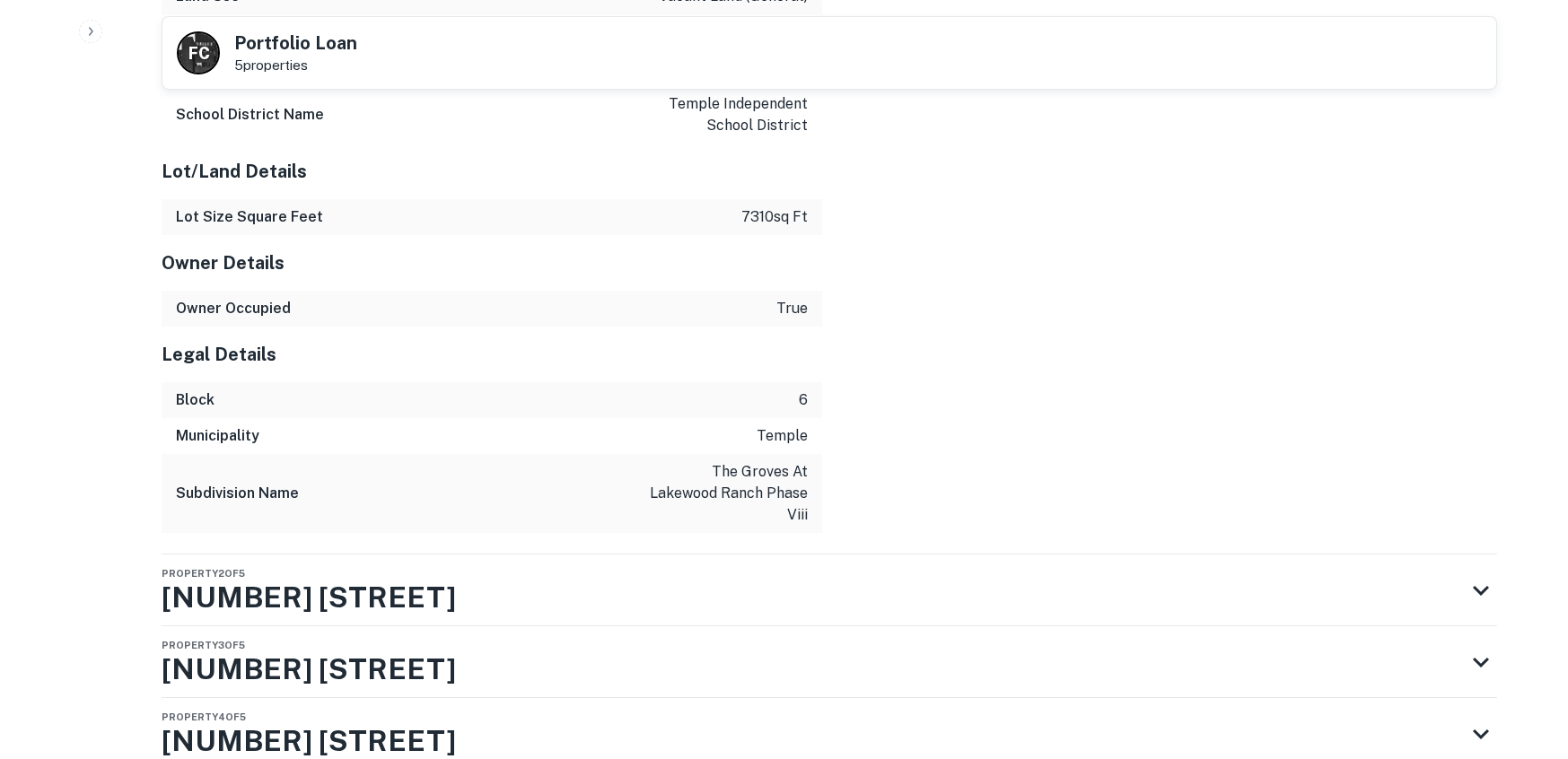 scroll, scrollTop: 2613, scrollLeft: 0, axis: vertical 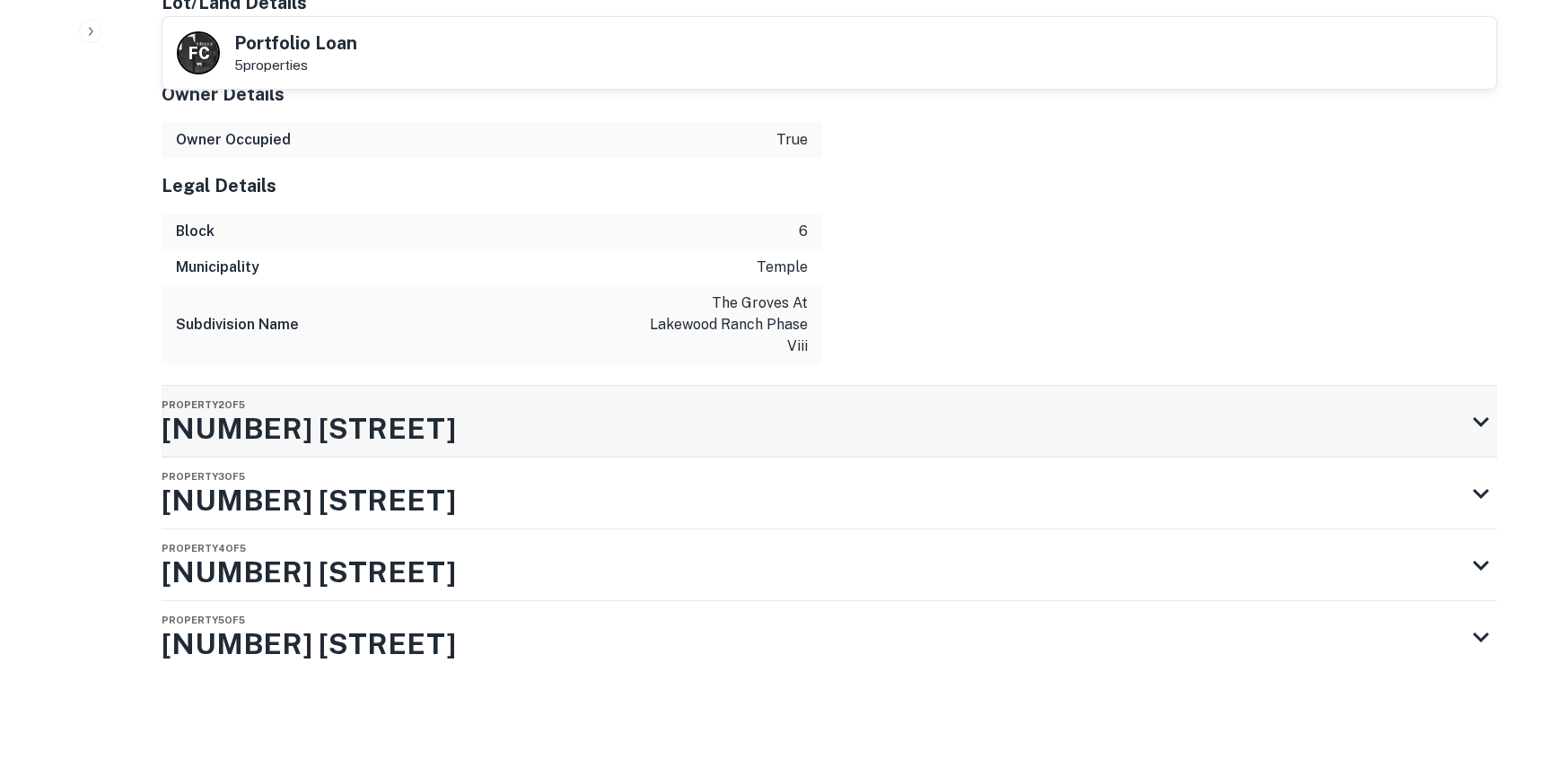 click 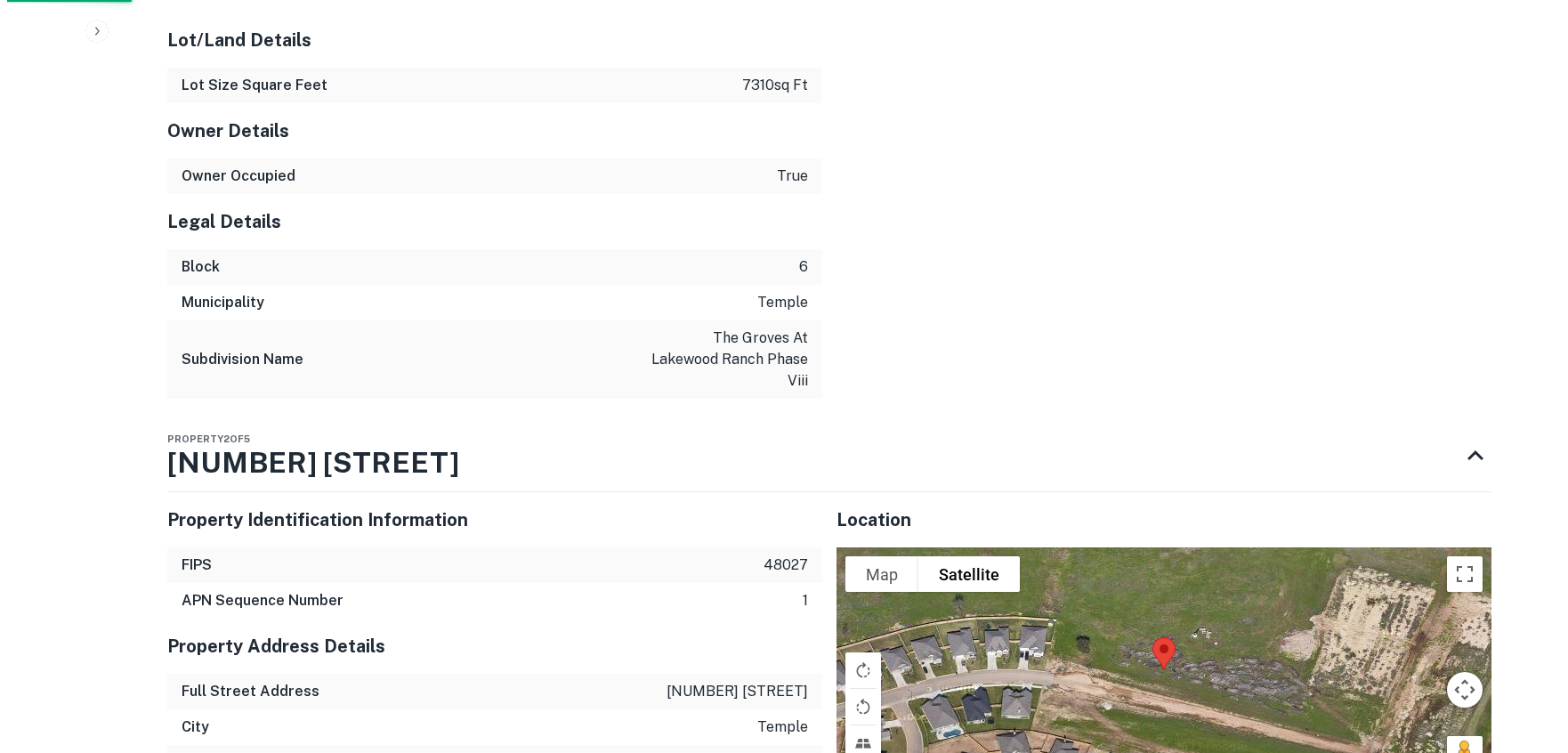 scroll, scrollTop: 0, scrollLeft: 0, axis: both 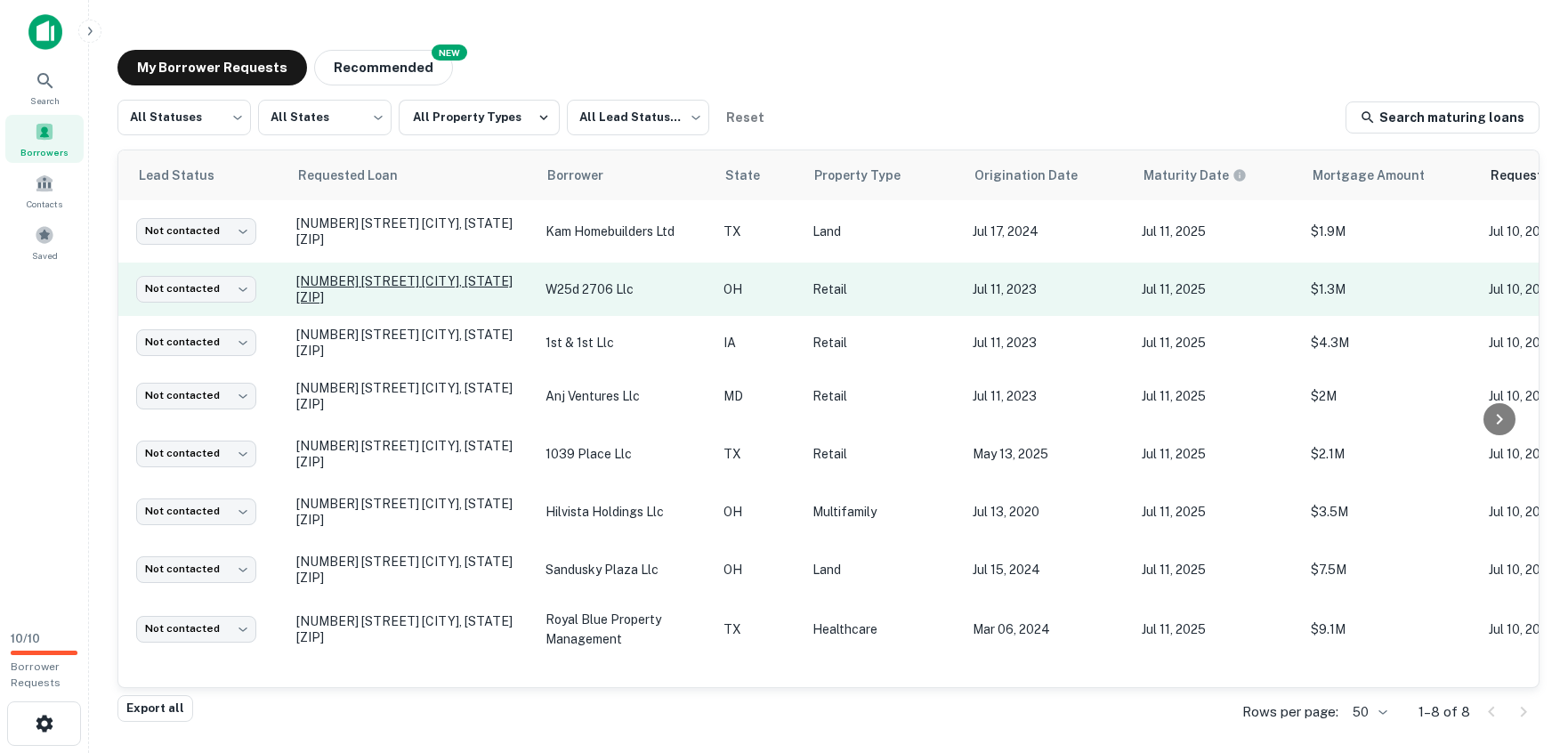 click on "[NUMBER] [STREET] [CITY], [STATE][POSTAL_CODE]" at bounding box center [412, 289] 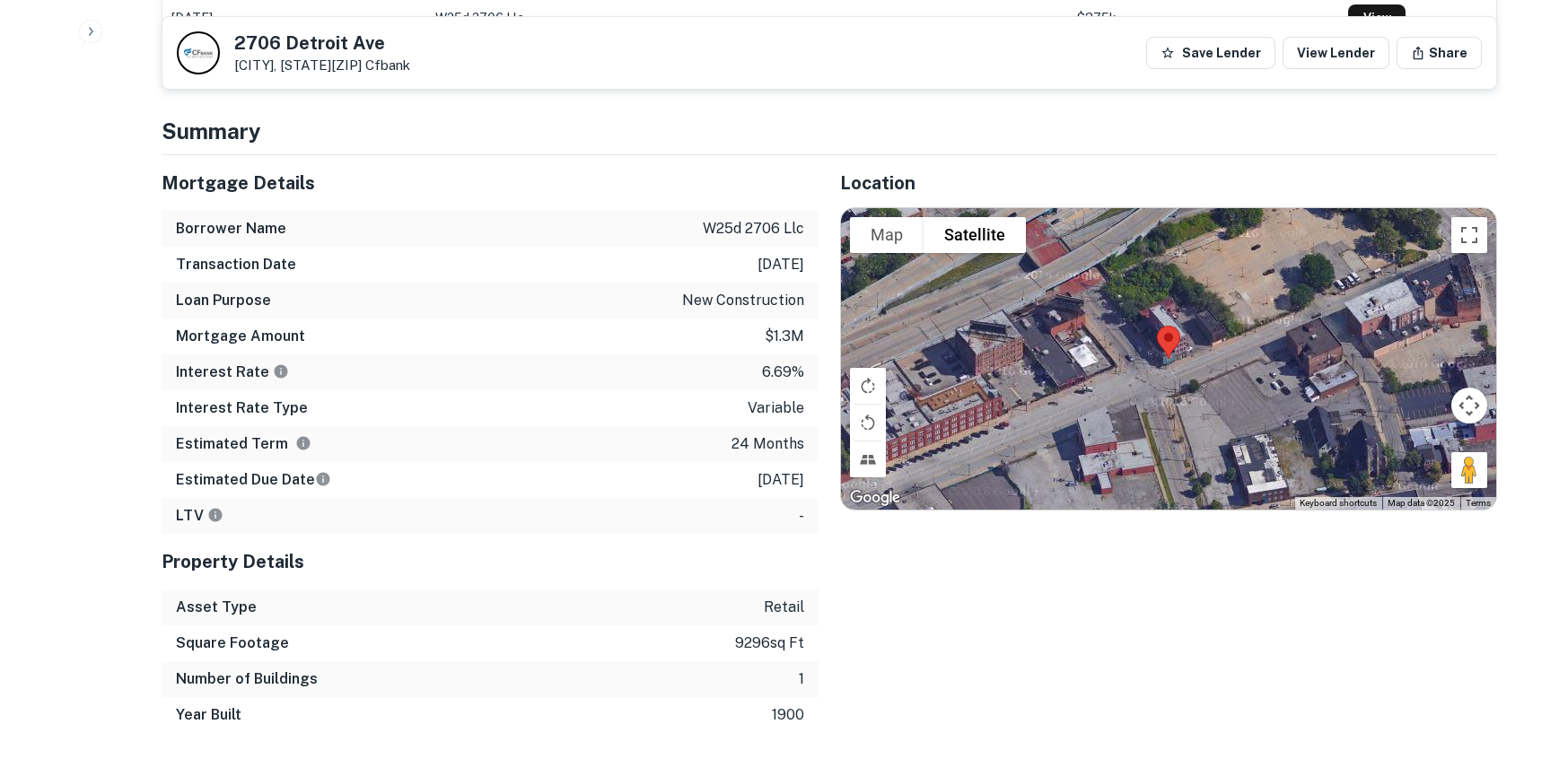 scroll, scrollTop: 793, scrollLeft: 0, axis: vertical 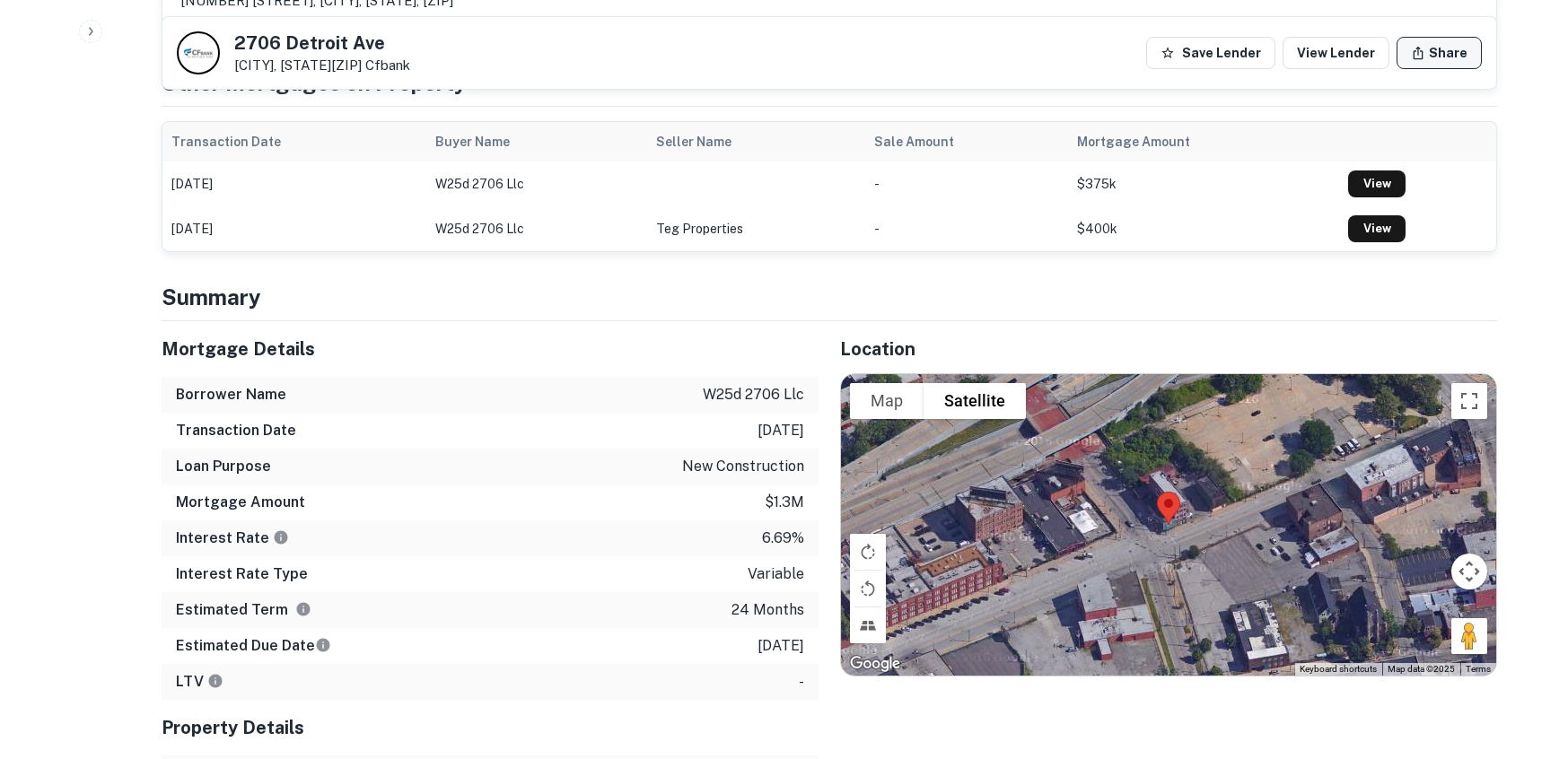 click on "Share" at bounding box center [1439, 53] 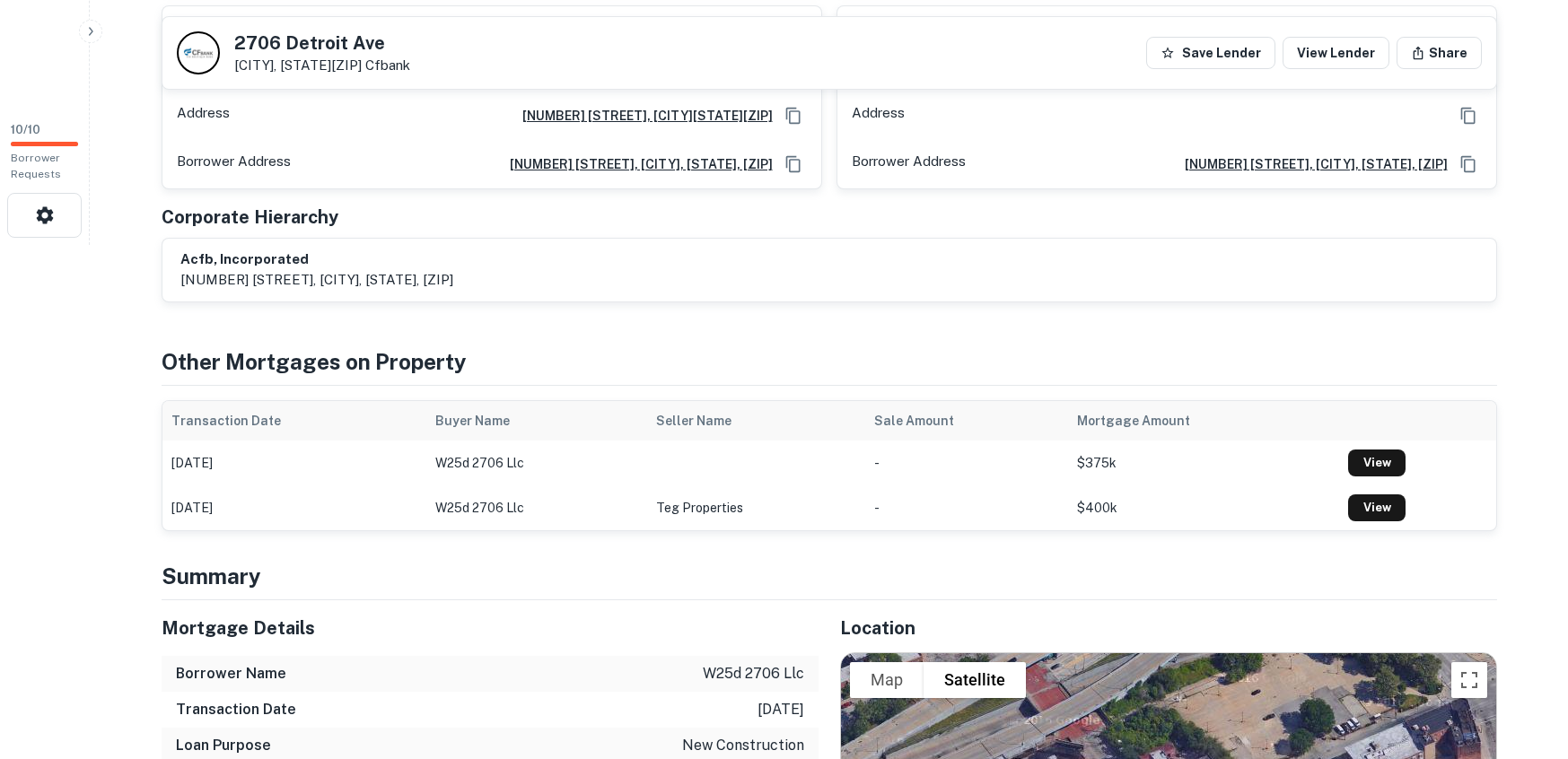 scroll, scrollTop: 510, scrollLeft: 0, axis: vertical 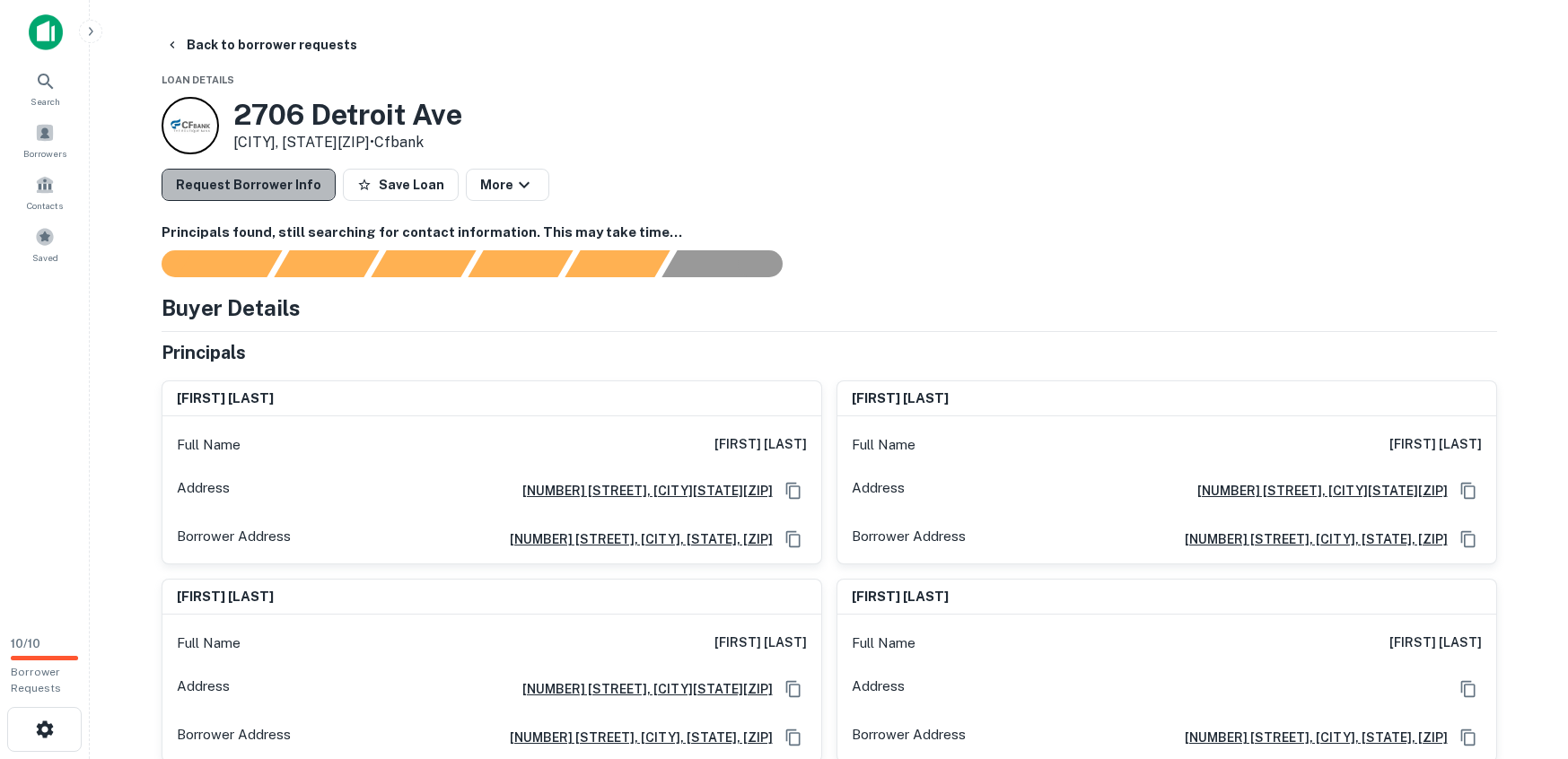 click on "Request Borrower Info" at bounding box center [249, 185] 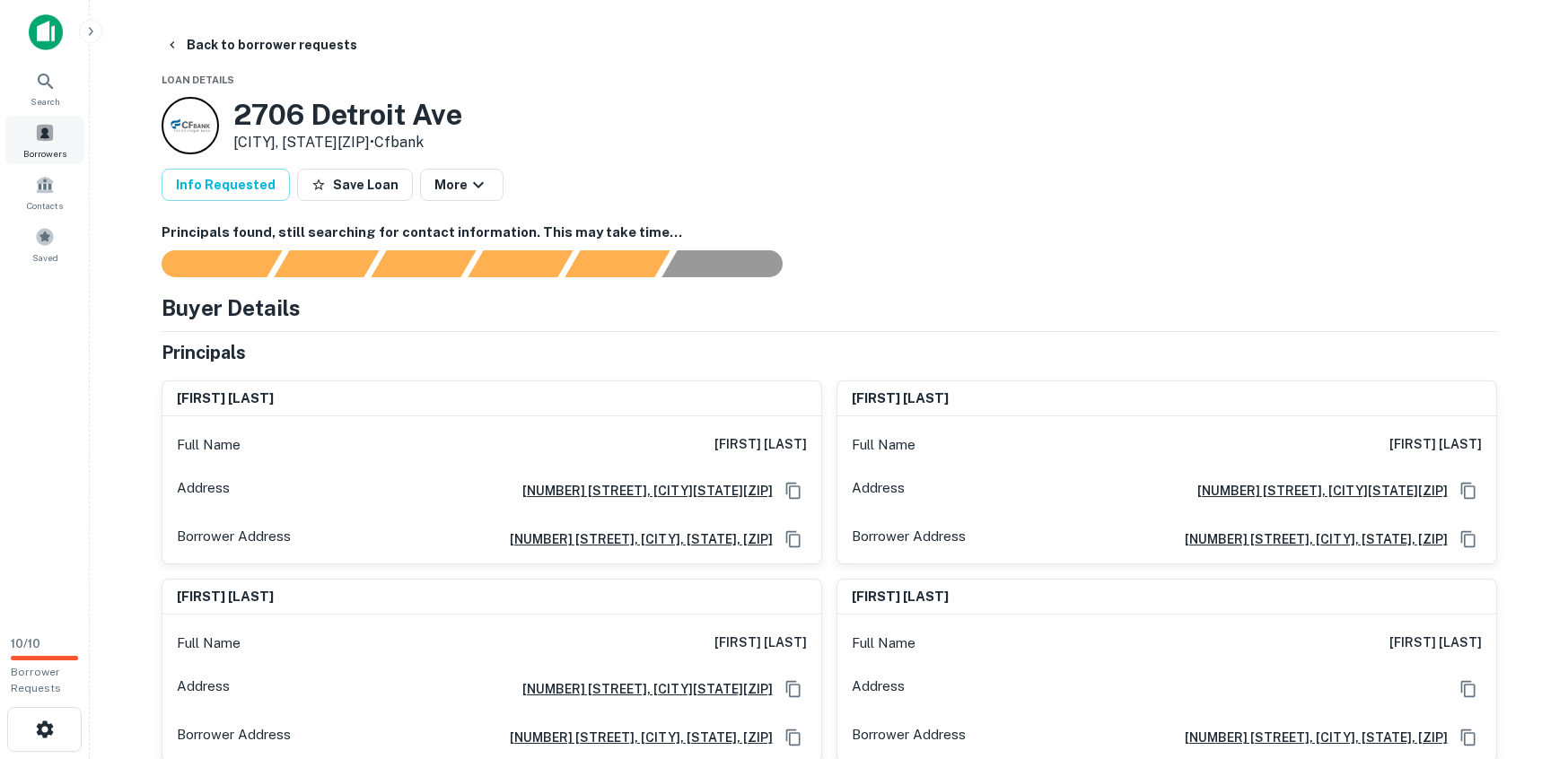 click at bounding box center [45, 133] 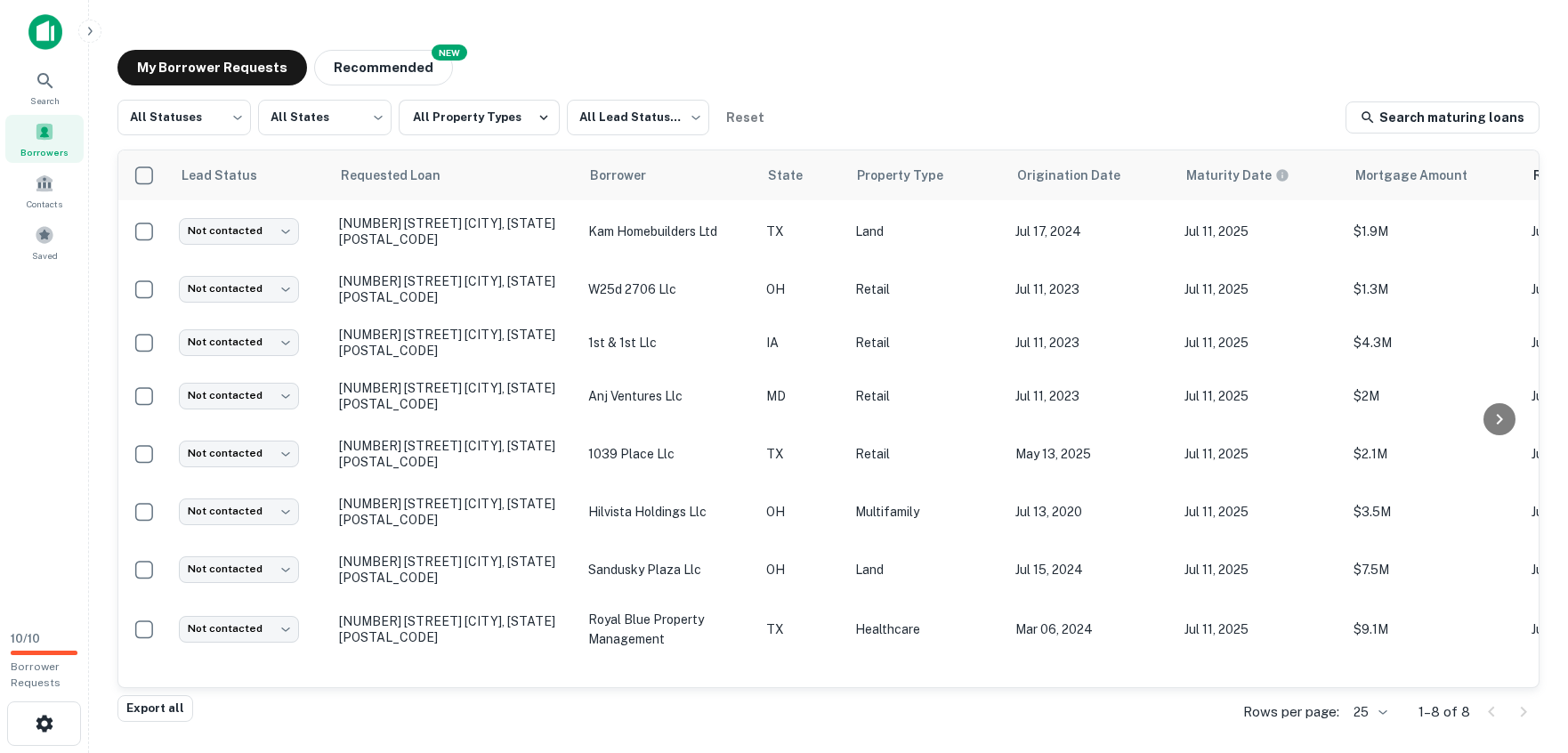 scroll, scrollTop: 0, scrollLeft: 0, axis: both 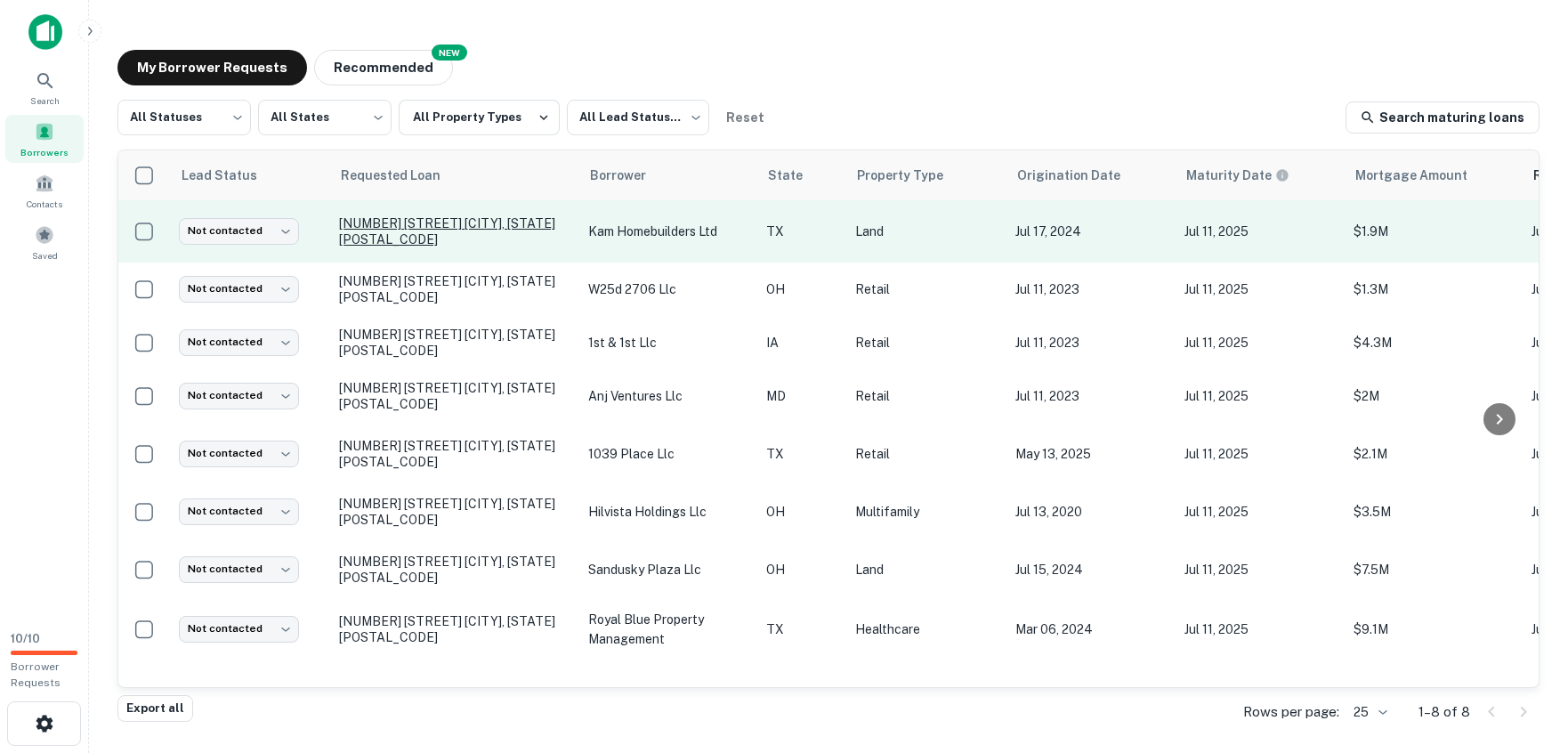 drag, startPoint x: 381, startPoint y: 231, endPoint x: 351, endPoint y: 226, distance: 30.41381 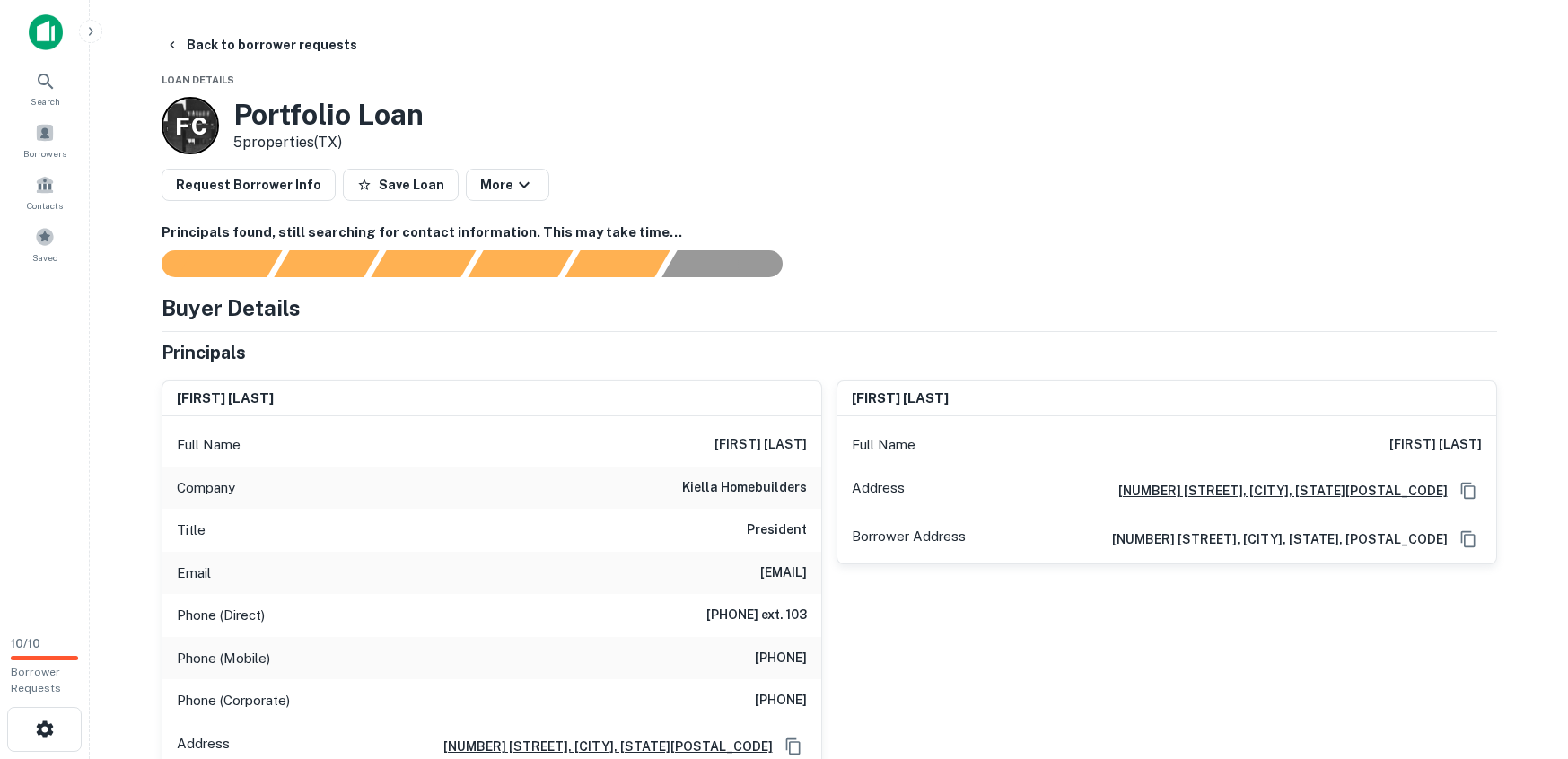 drag, startPoint x: 776, startPoint y: 107, endPoint x: 688, endPoint y: 91, distance: 89.44272 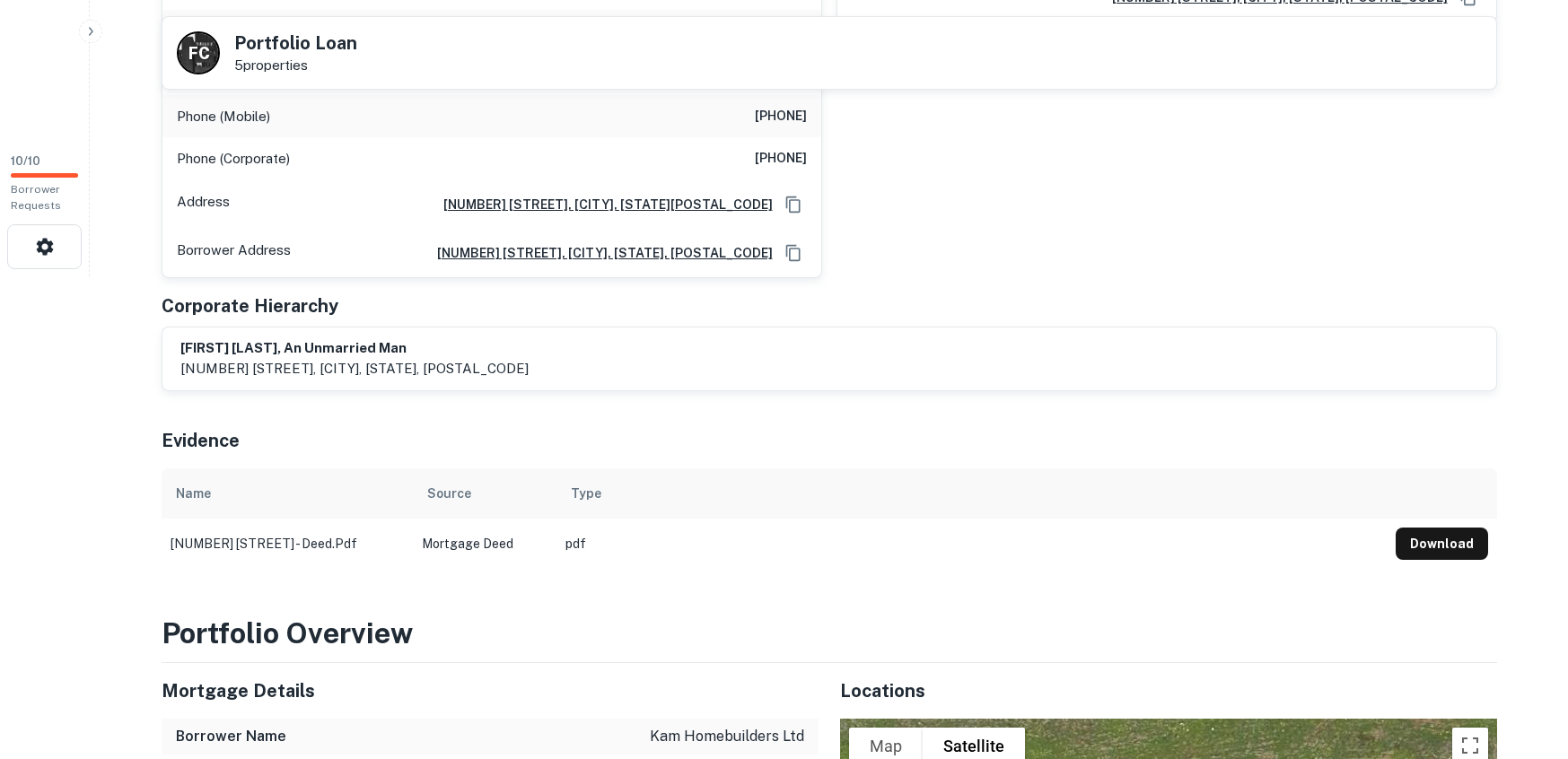 scroll, scrollTop: 629, scrollLeft: 0, axis: vertical 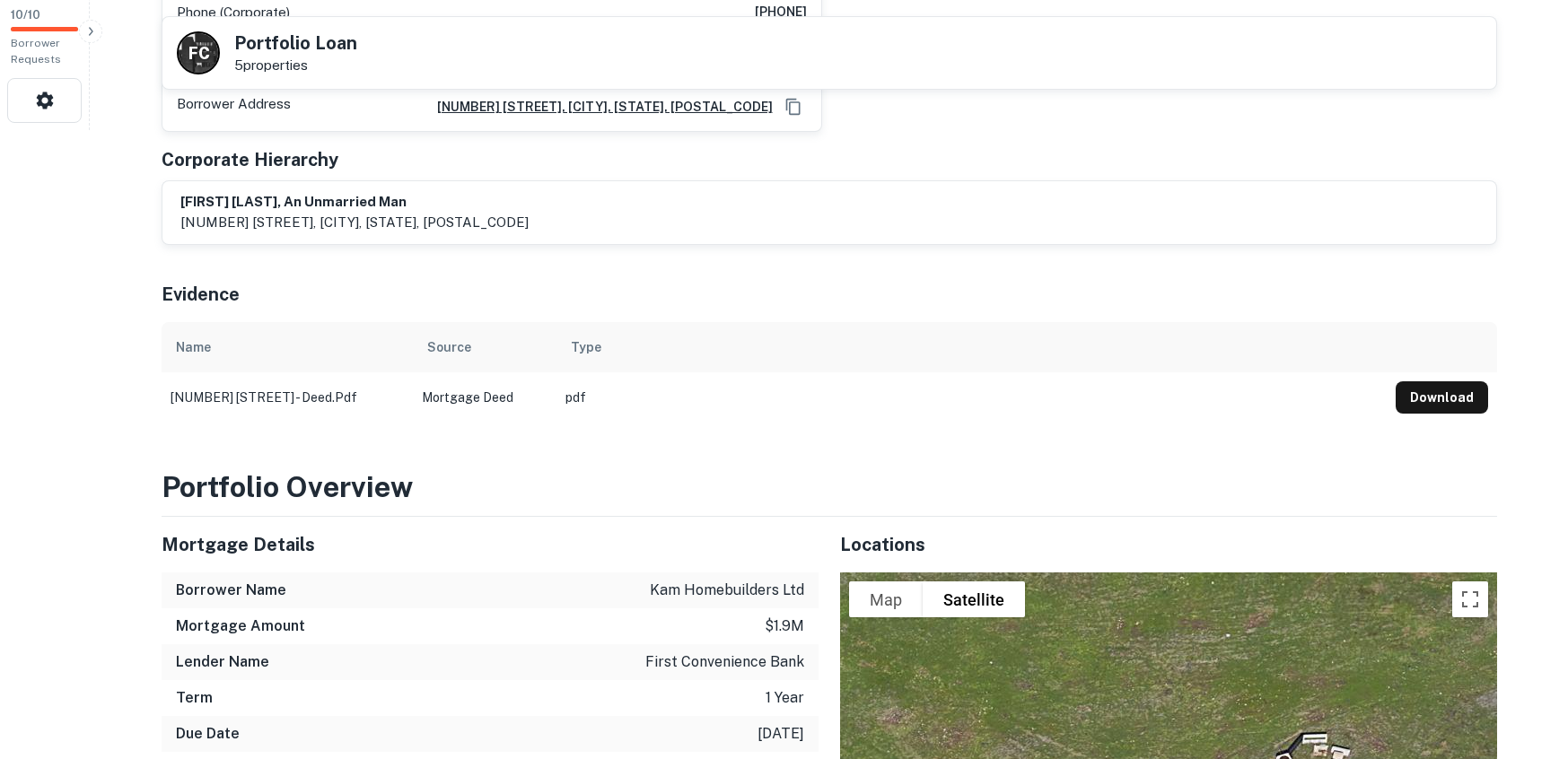 click on "Back to borrower requests F   C Portfolio Loan 5  properties Principals found, still searching for contact information. This may take time...   Buyer Details Principals scott kiella Full Name scott kiella Company kiella homebuilders Title President Email scottk@kiella.com Phone (Direct) (254) 778-0085 ext. 103 Phone (Mobile) (254) 541-2999 Phone (Corporate) (254) 778-0092 Address 7462 W Adams Ave, Temple, TX76503  Borrower Address 1228 bending branch way, temple, TX, 76502 duc chi ho Full Name duc chi ho Address 1228 Bending Branch Way, Temple, TX76502  Borrower Address 1228 bending branch way, temple, TX, 76502 Corporate Hierarchy duc chi ho, an unmarried man 1228 bending branch way, temple, tx, 76502 Evidence Name Source Type 1228 bending branch - deed.pdf Mortgage Deed pdf Download Portfolio Overview Mortgage Details Borrower Name kam homebuilders ltd Mortgage Amount $1.9m Lender Name first convenience bank Term 1 year Due Date 7/11/2025 Estimated Due Date 7/11/2025 Interest Rate 6.99% Sale Amount $2.5m 43" at bounding box center (828, -249) 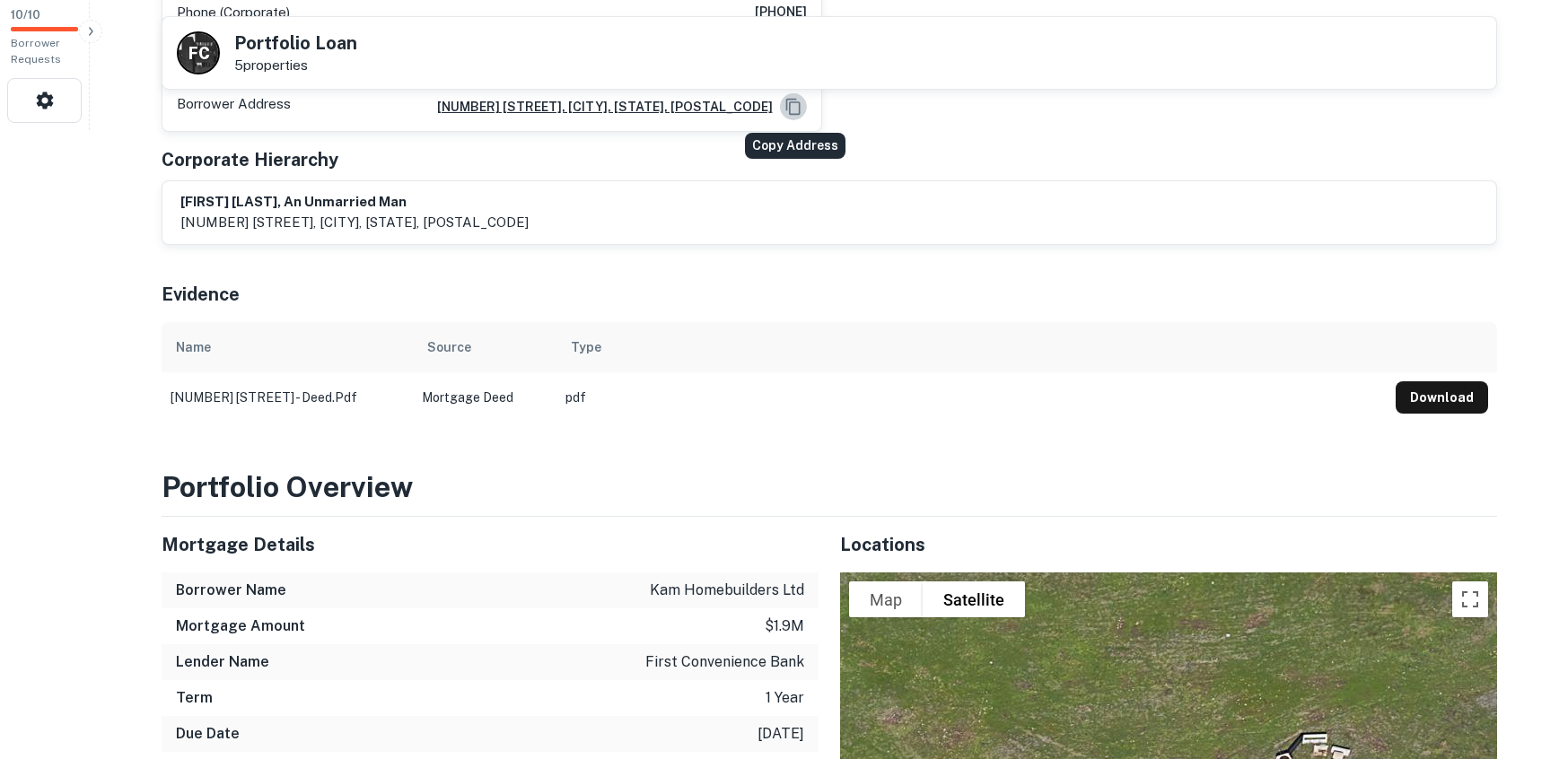 click 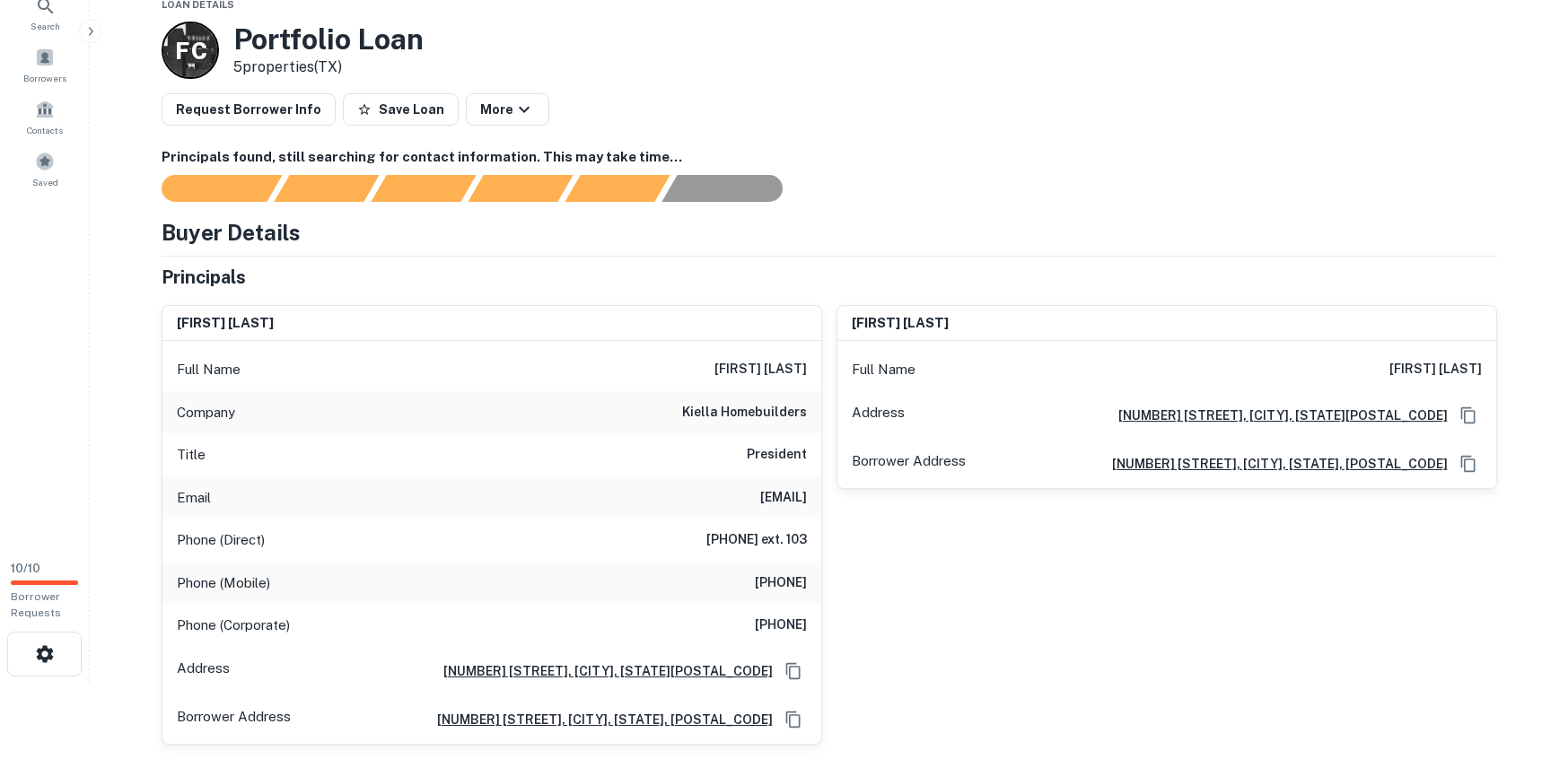scroll, scrollTop: 58, scrollLeft: 0, axis: vertical 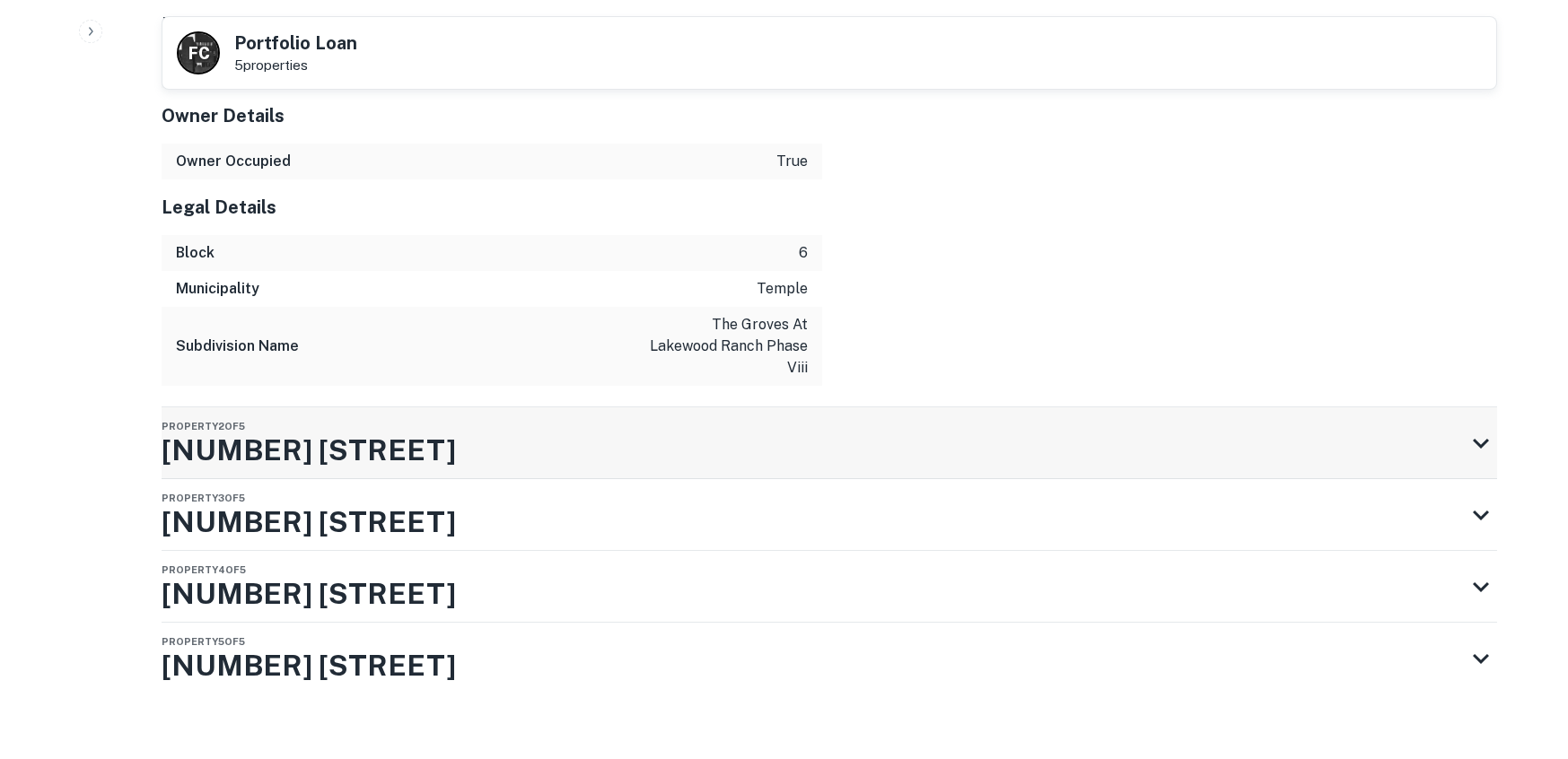 click 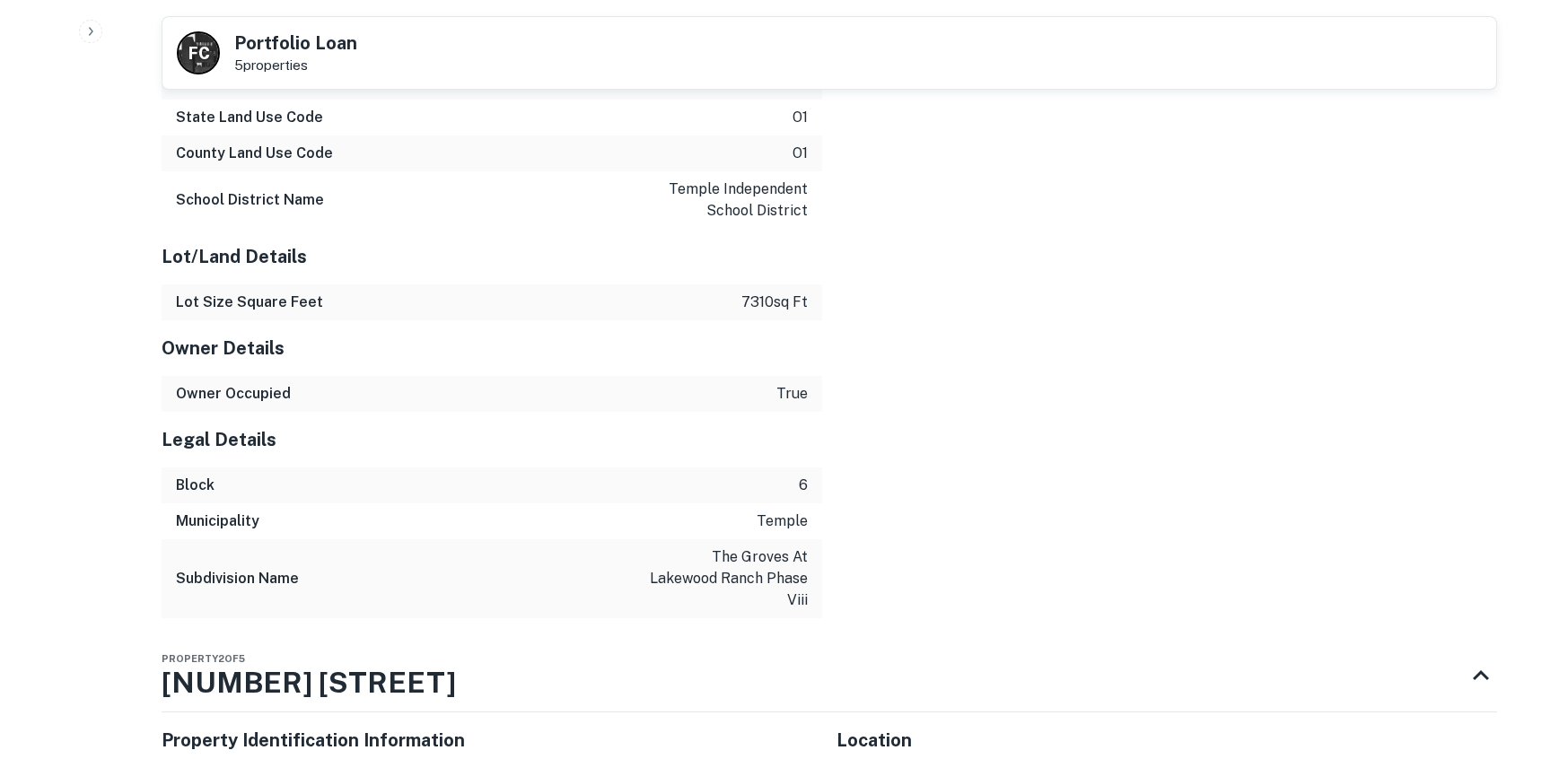 scroll, scrollTop: 2443, scrollLeft: 0, axis: vertical 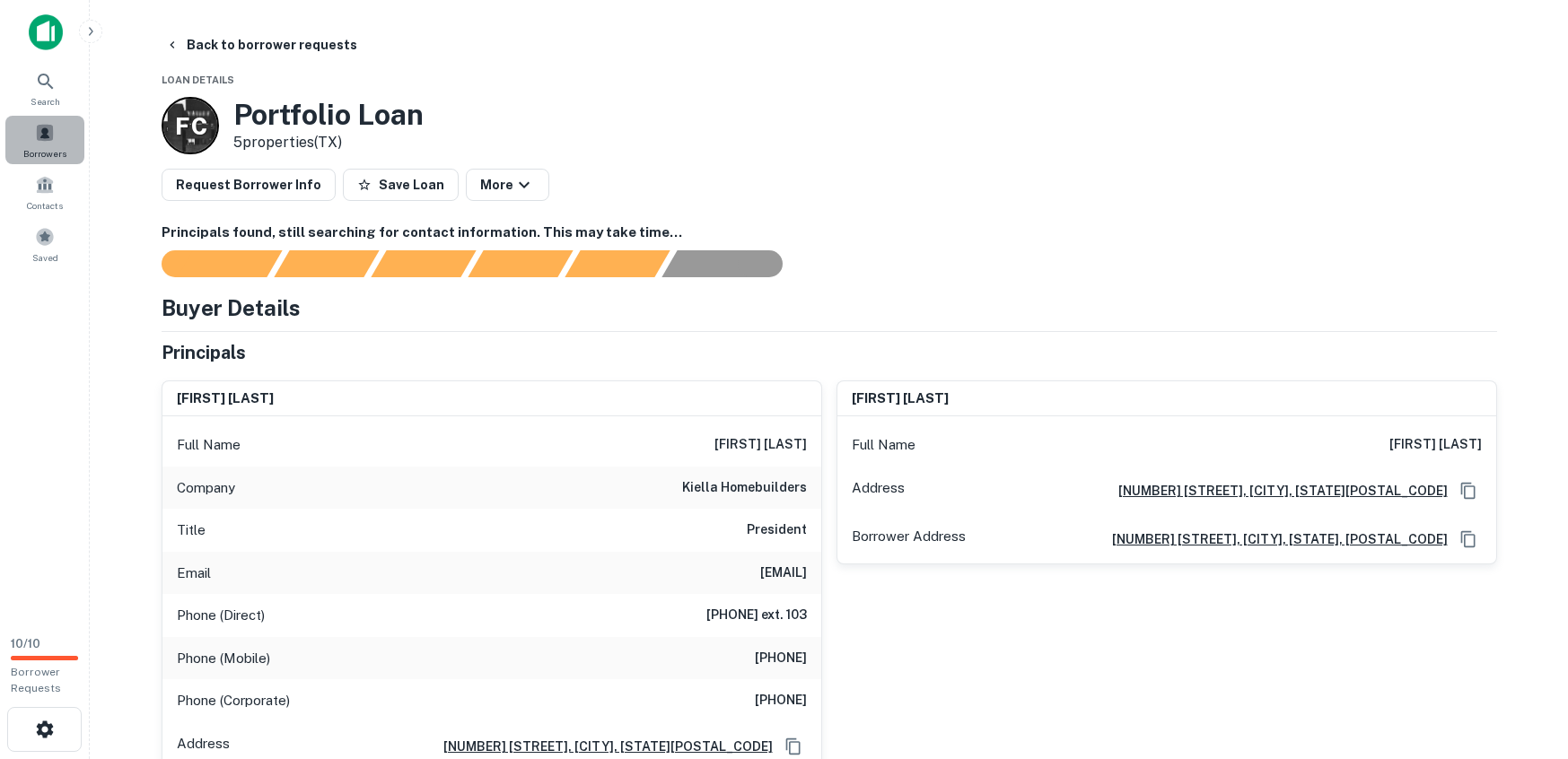 click on "Borrowers" at bounding box center [45, 140] 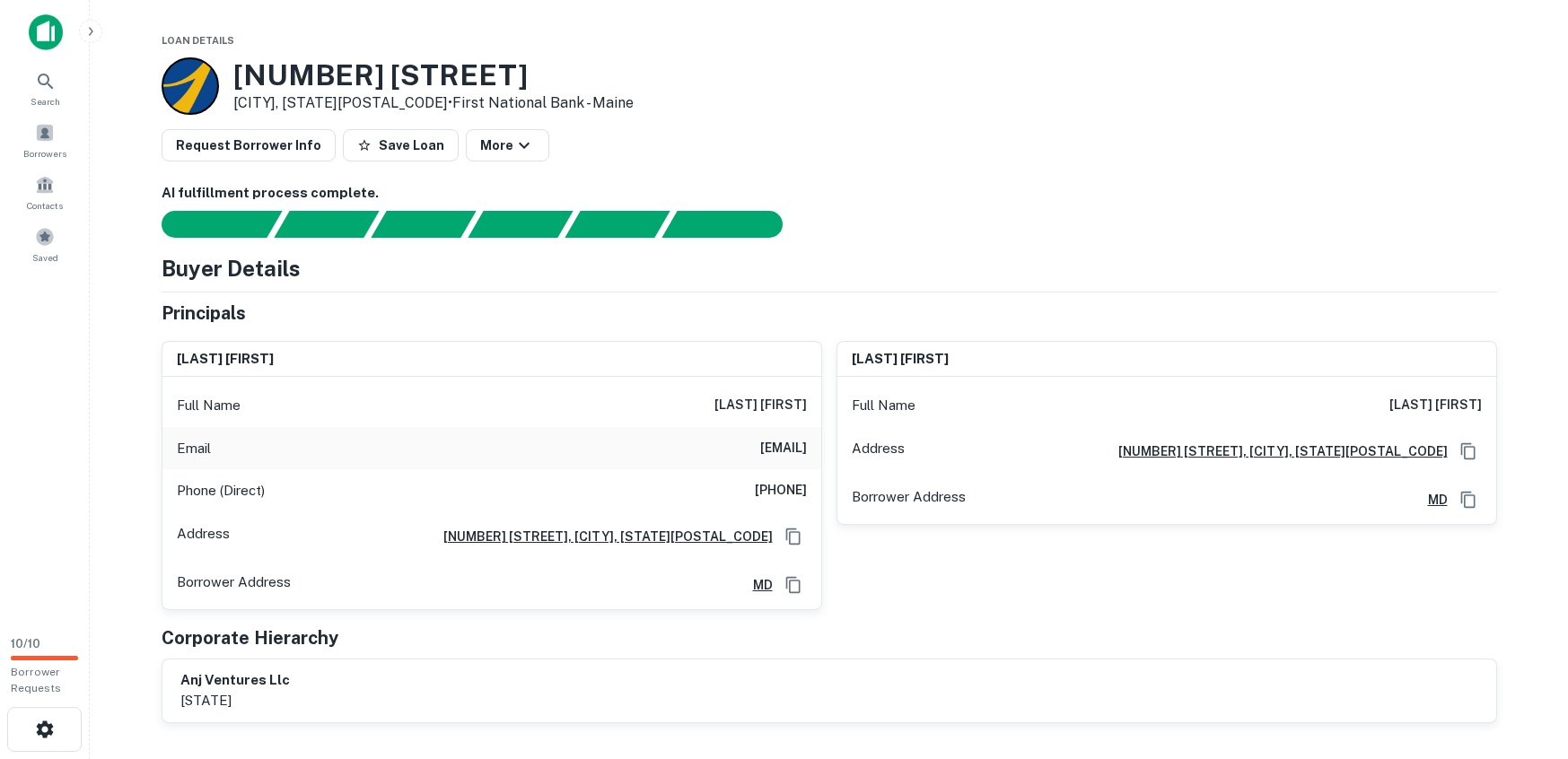 scroll, scrollTop: 0, scrollLeft: 0, axis: both 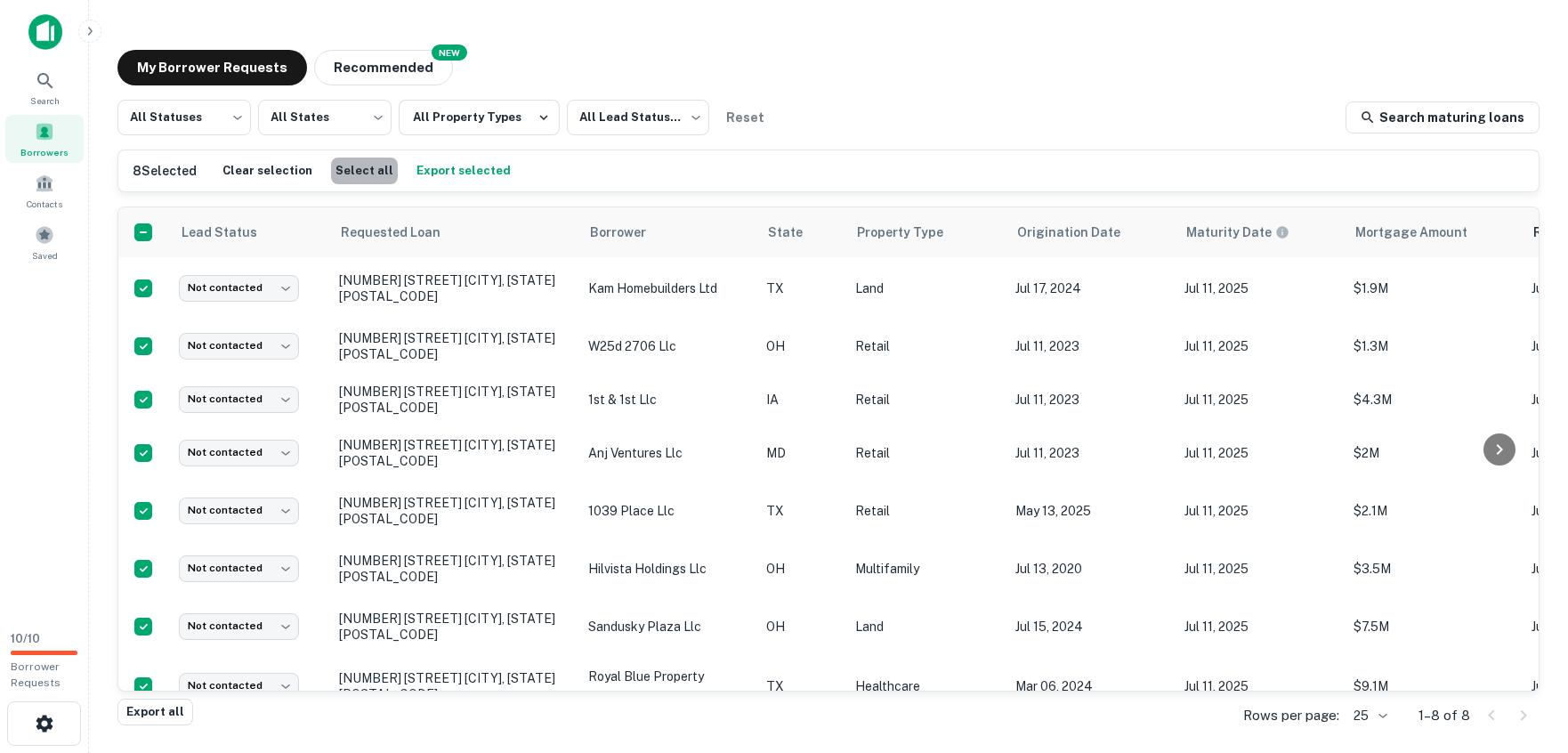 click on "Select all" at bounding box center [364, 171] 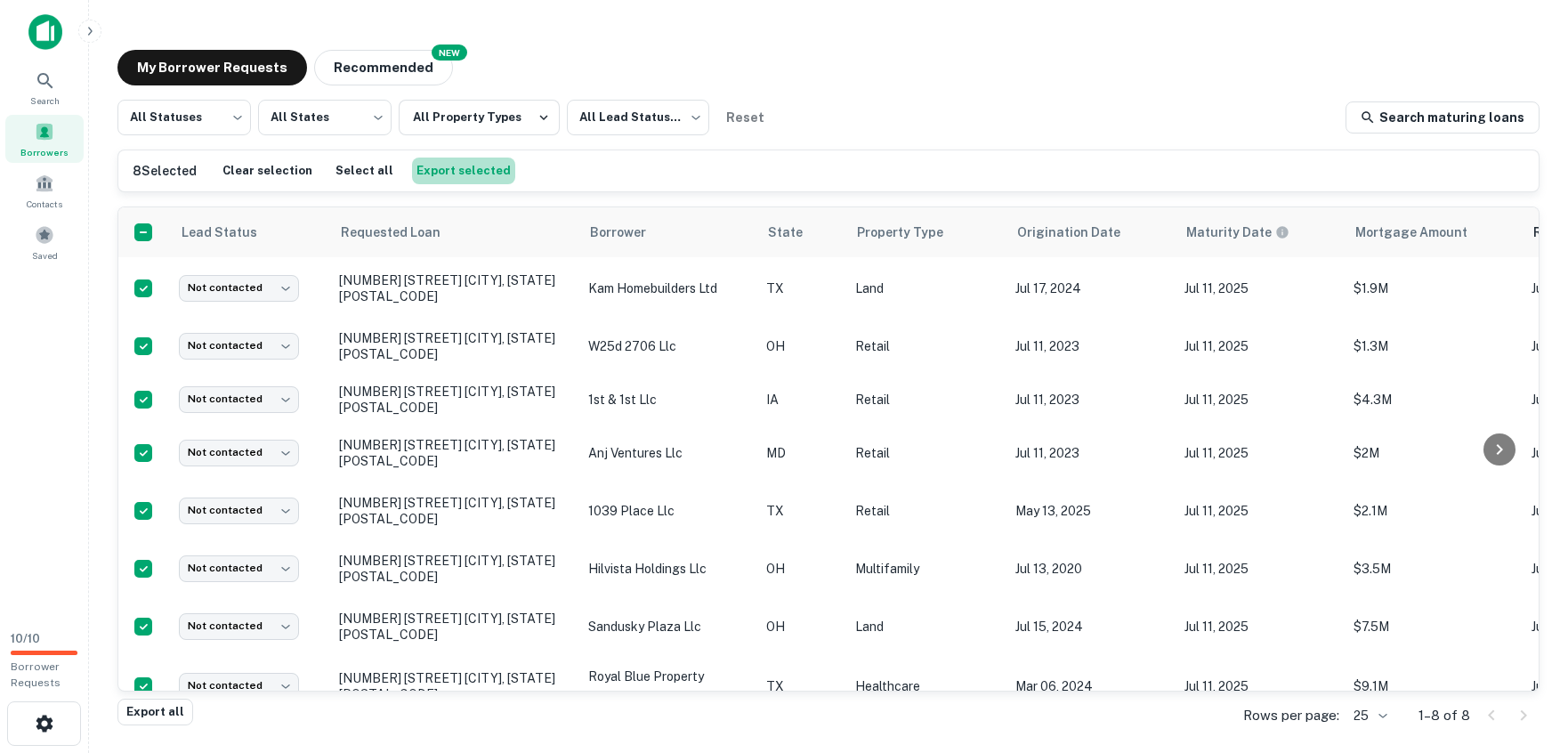 click on "Export selected" at bounding box center [464, 171] 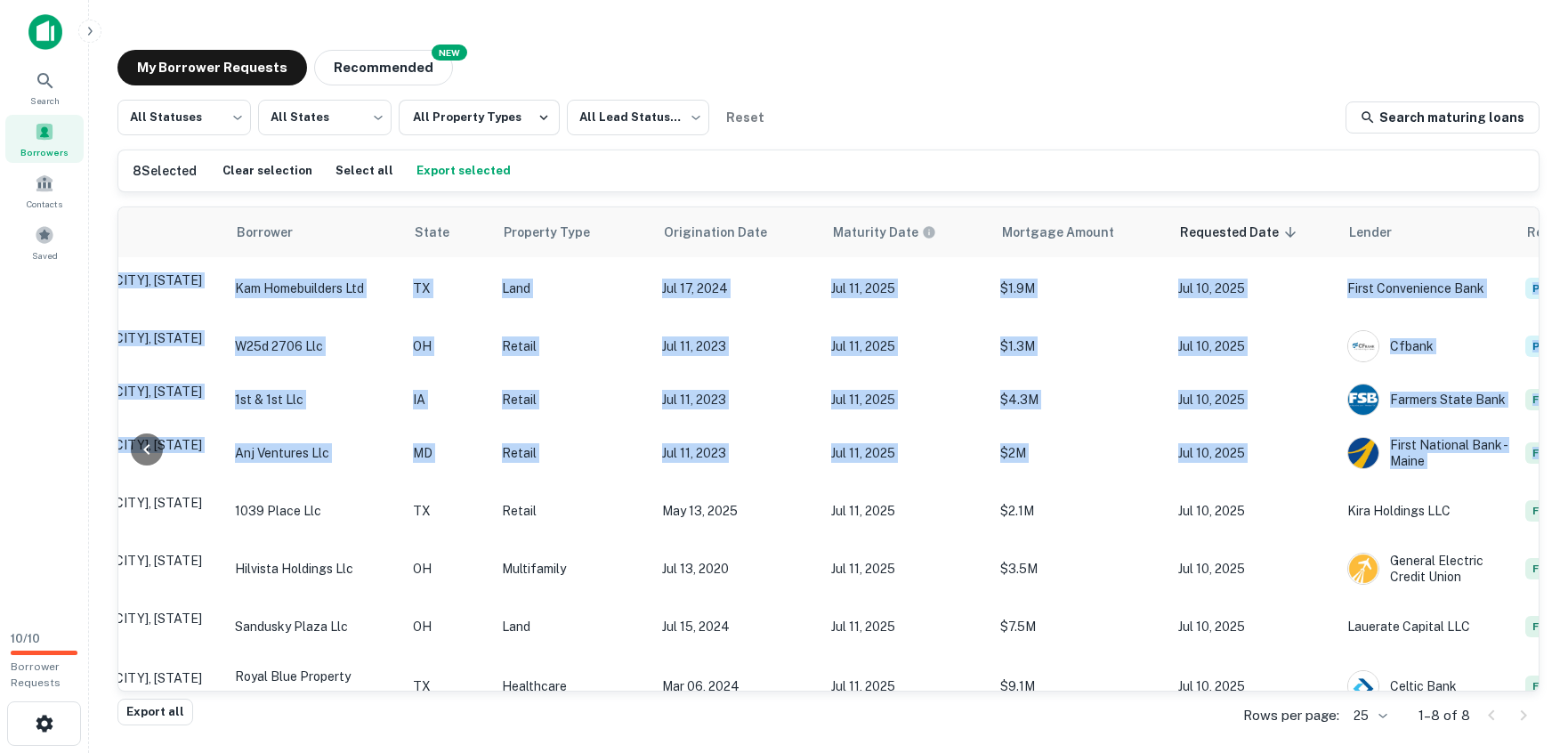 scroll, scrollTop: 0, scrollLeft: 505, axis: horizontal 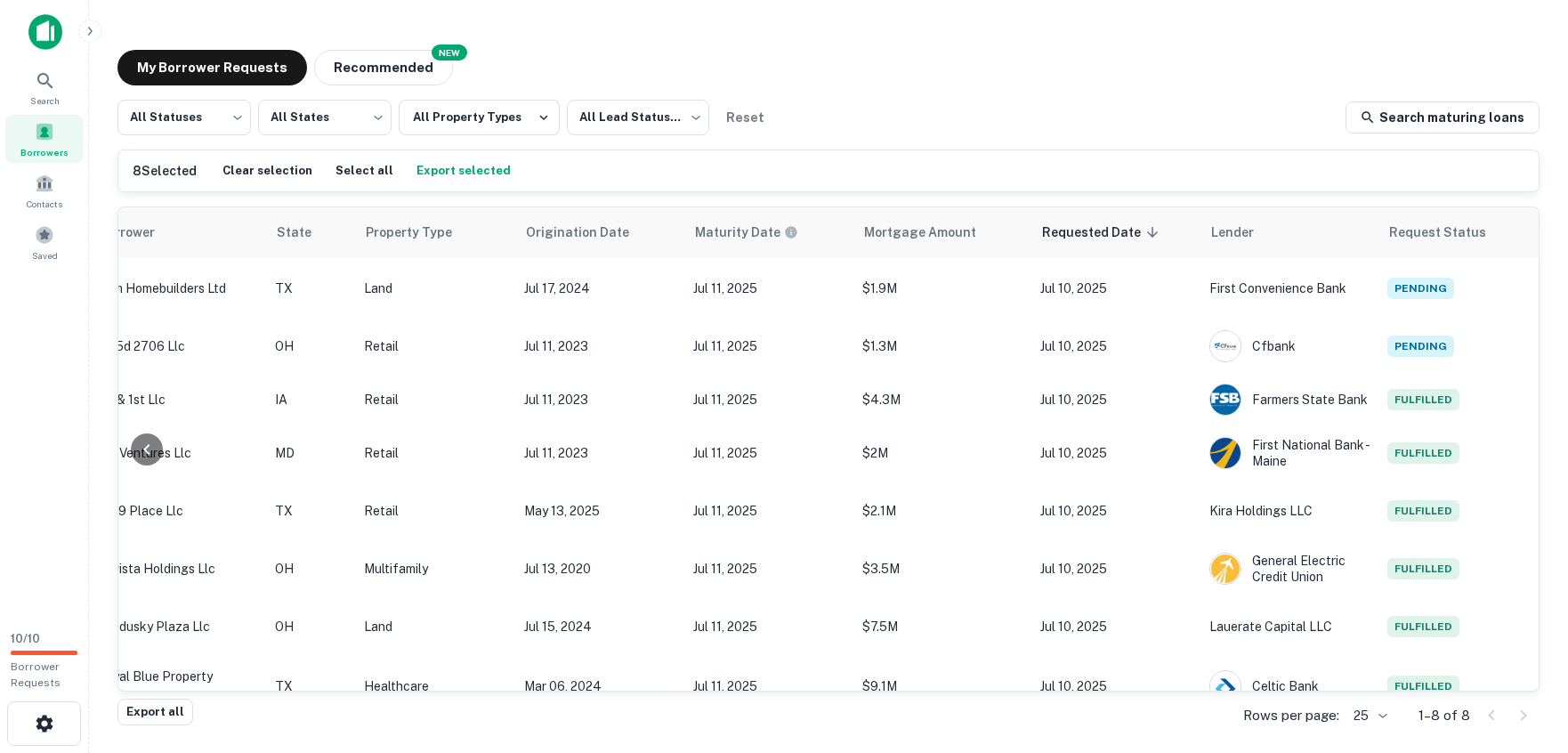 drag, startPoint x: 1527, startPoint y: 438, endPoint x: 1529, endPoint y: 456, distance: 18.11077 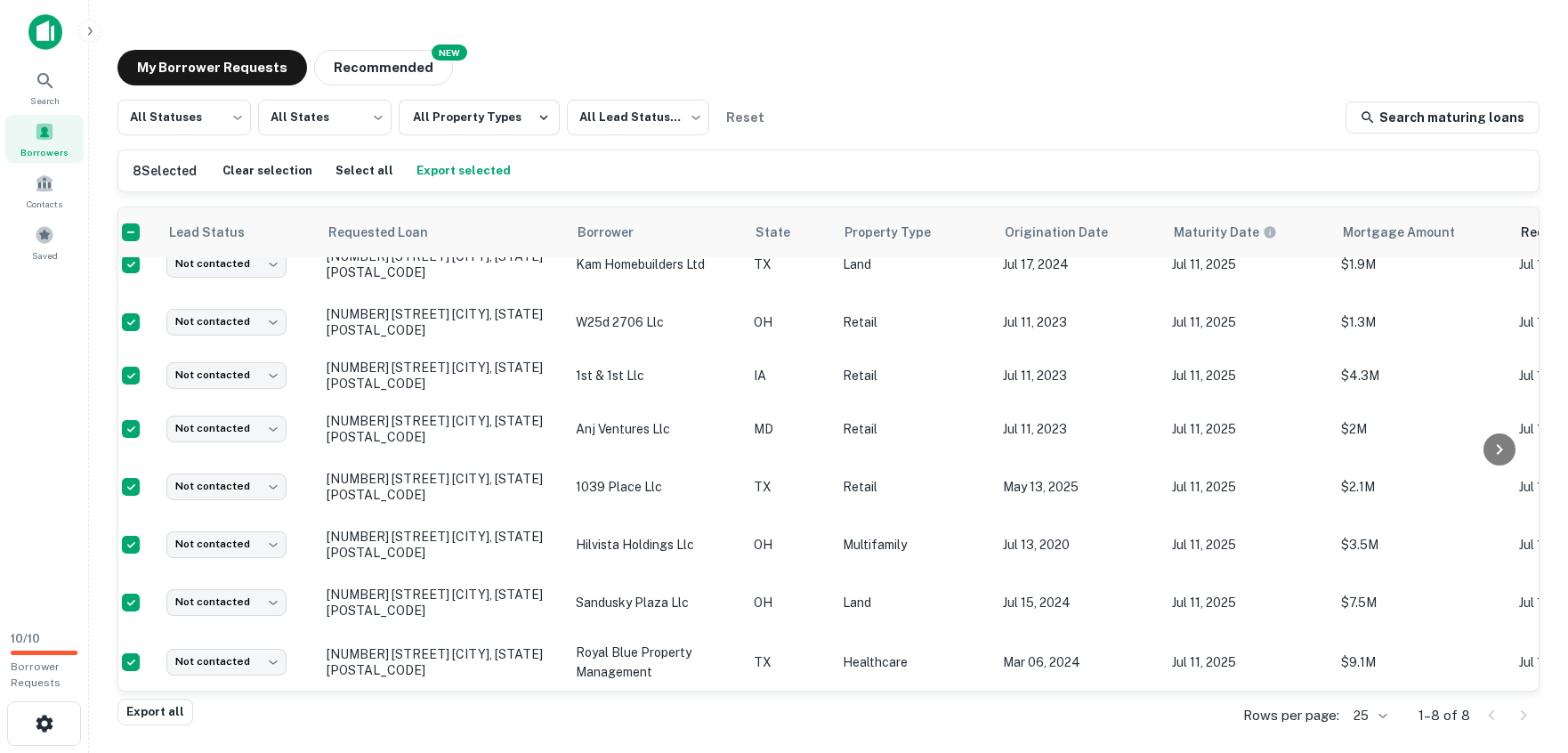 scroll, scrollTop: 37, scrollLeft: 0, axis: vertical 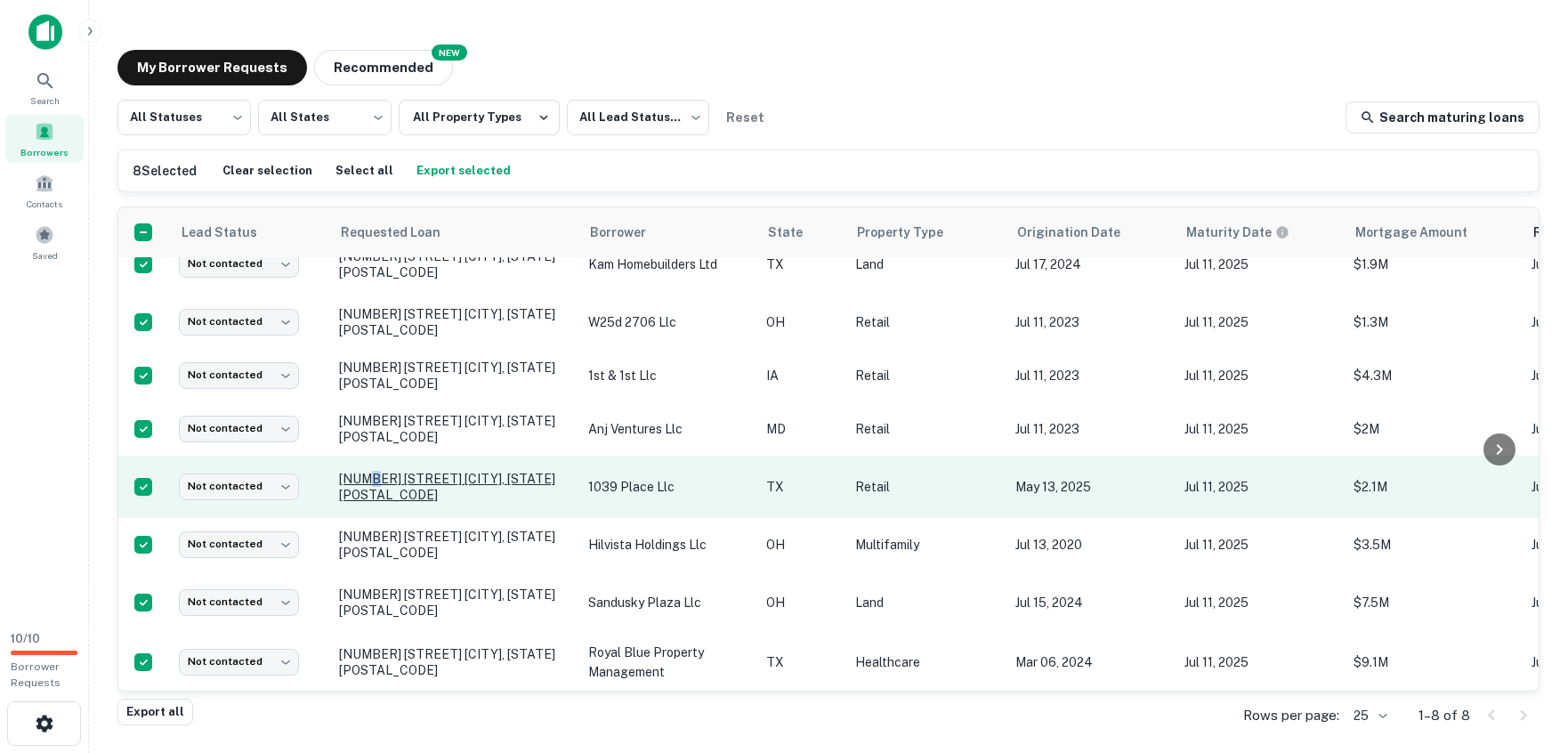click on "[NUMBER] [STREET] [CITY], [STATE][POSTAL_CODE]" at bounding box center (455, 487) 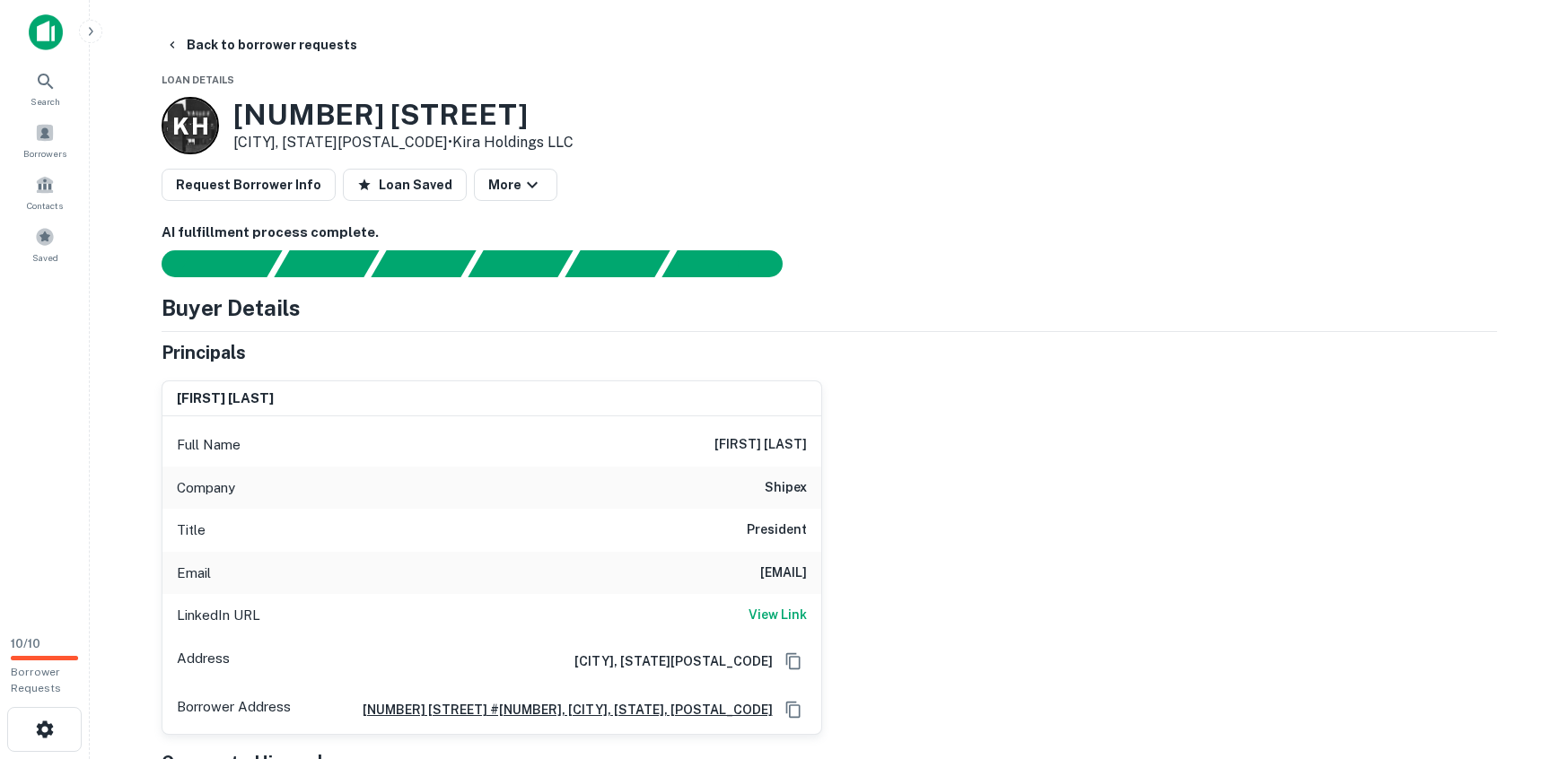 click on "Request Borrower Info Loan Saved More" at bounding box center [829, 185] 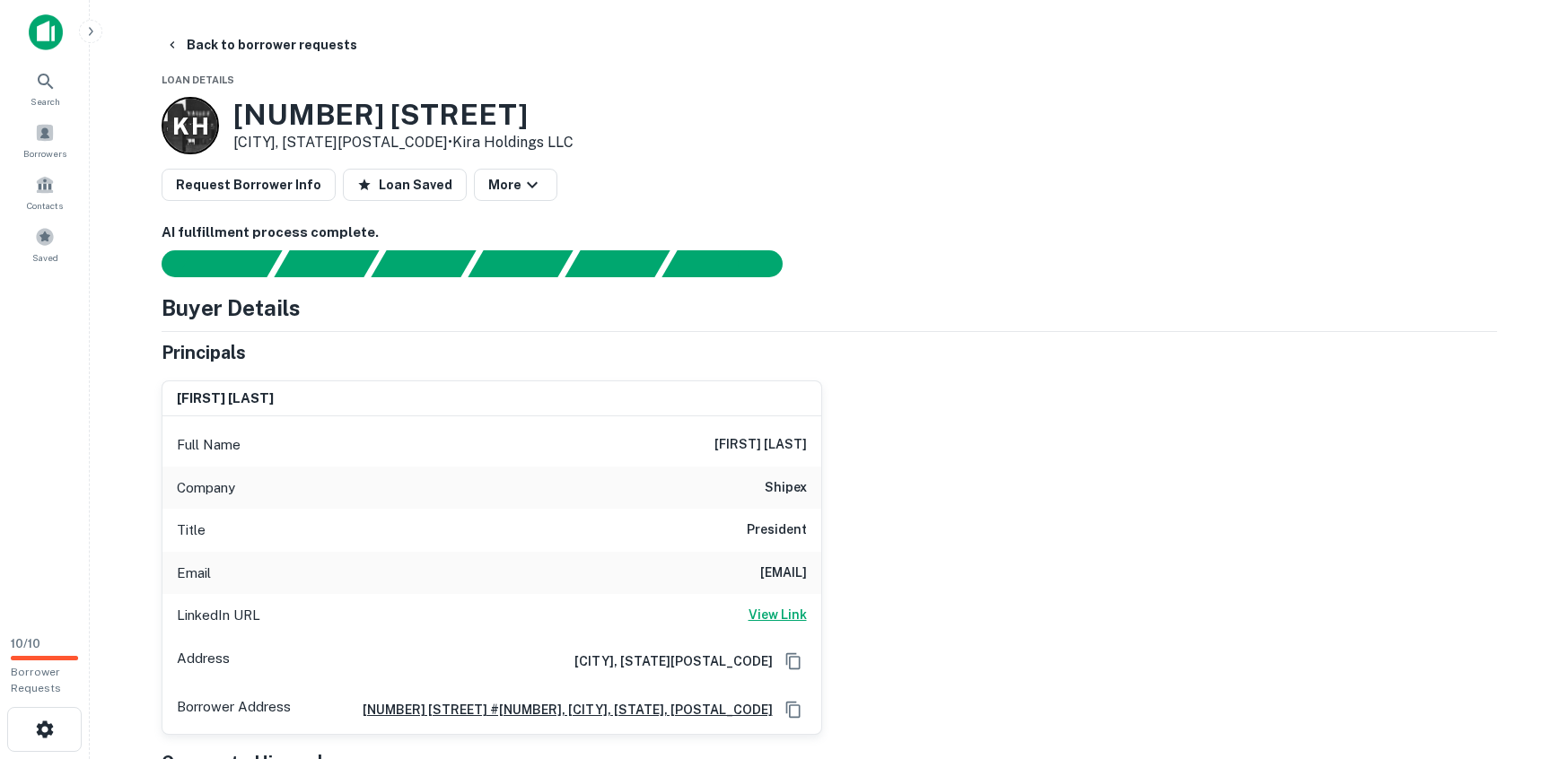 click on "View Link" at bounding box center (777, 615) 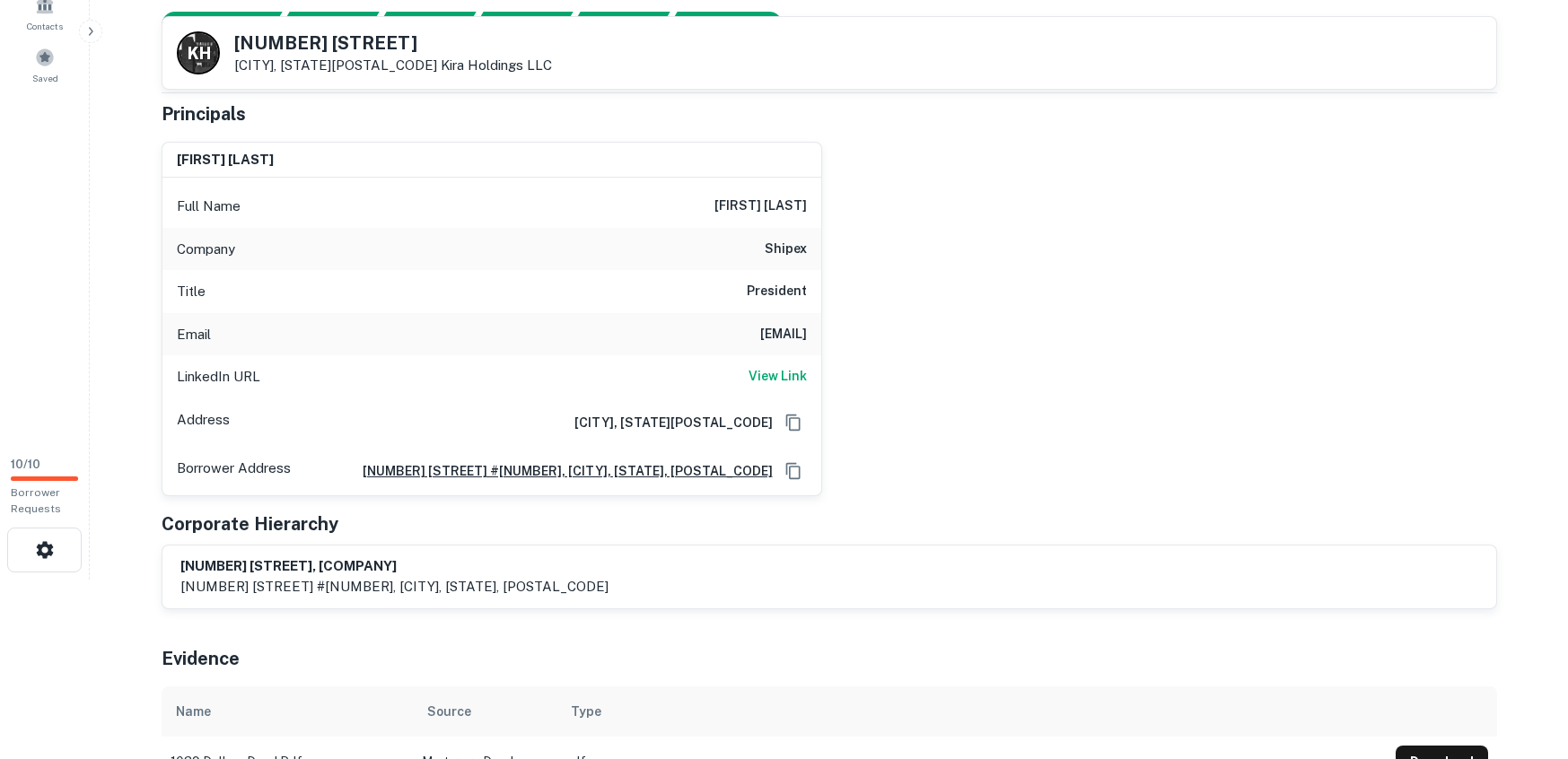 scroll, scrollTop: 159, scrollLeft: 0, axis: vertical 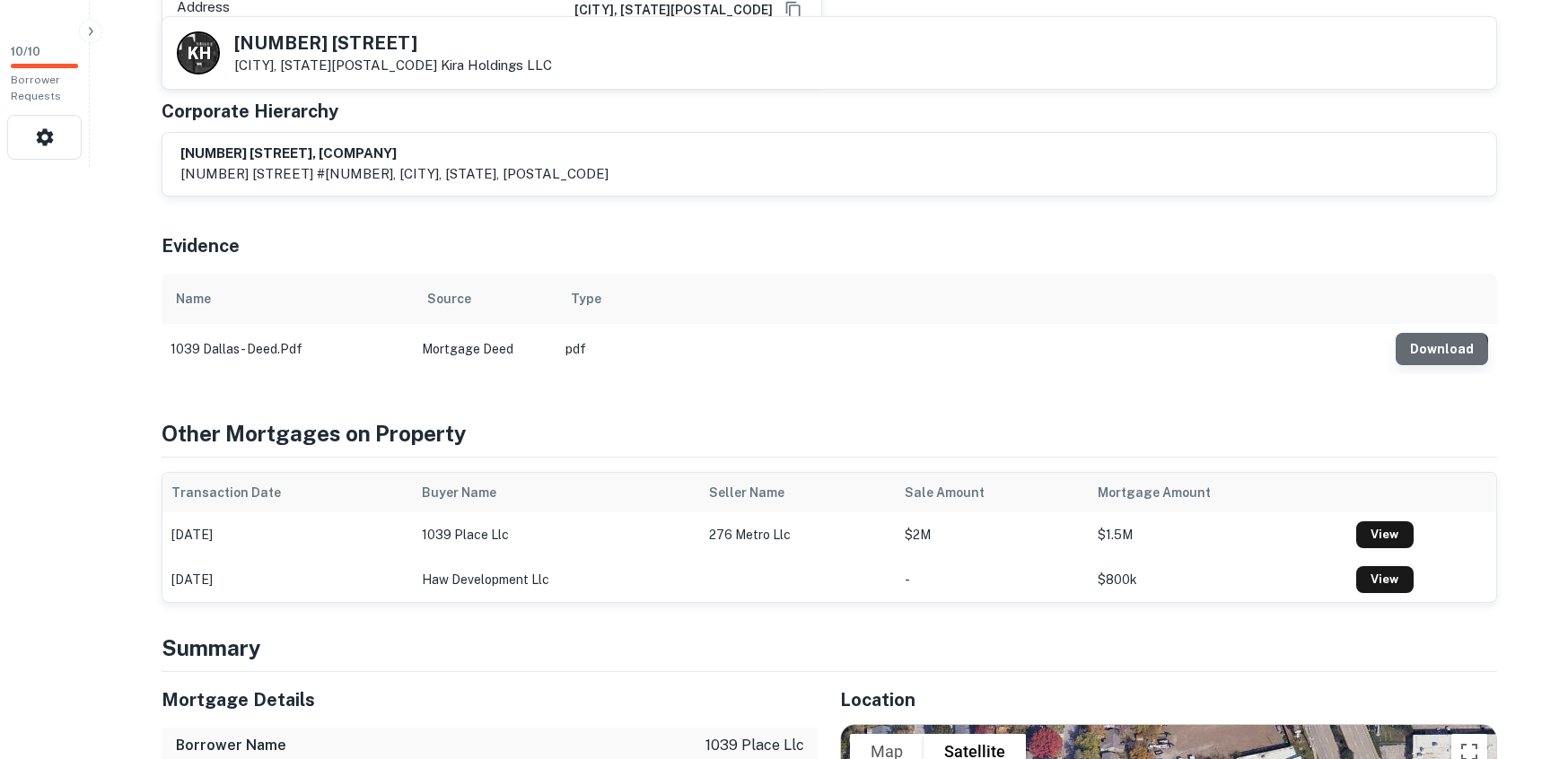 click on "Download" at bounding box center (1441, 349) 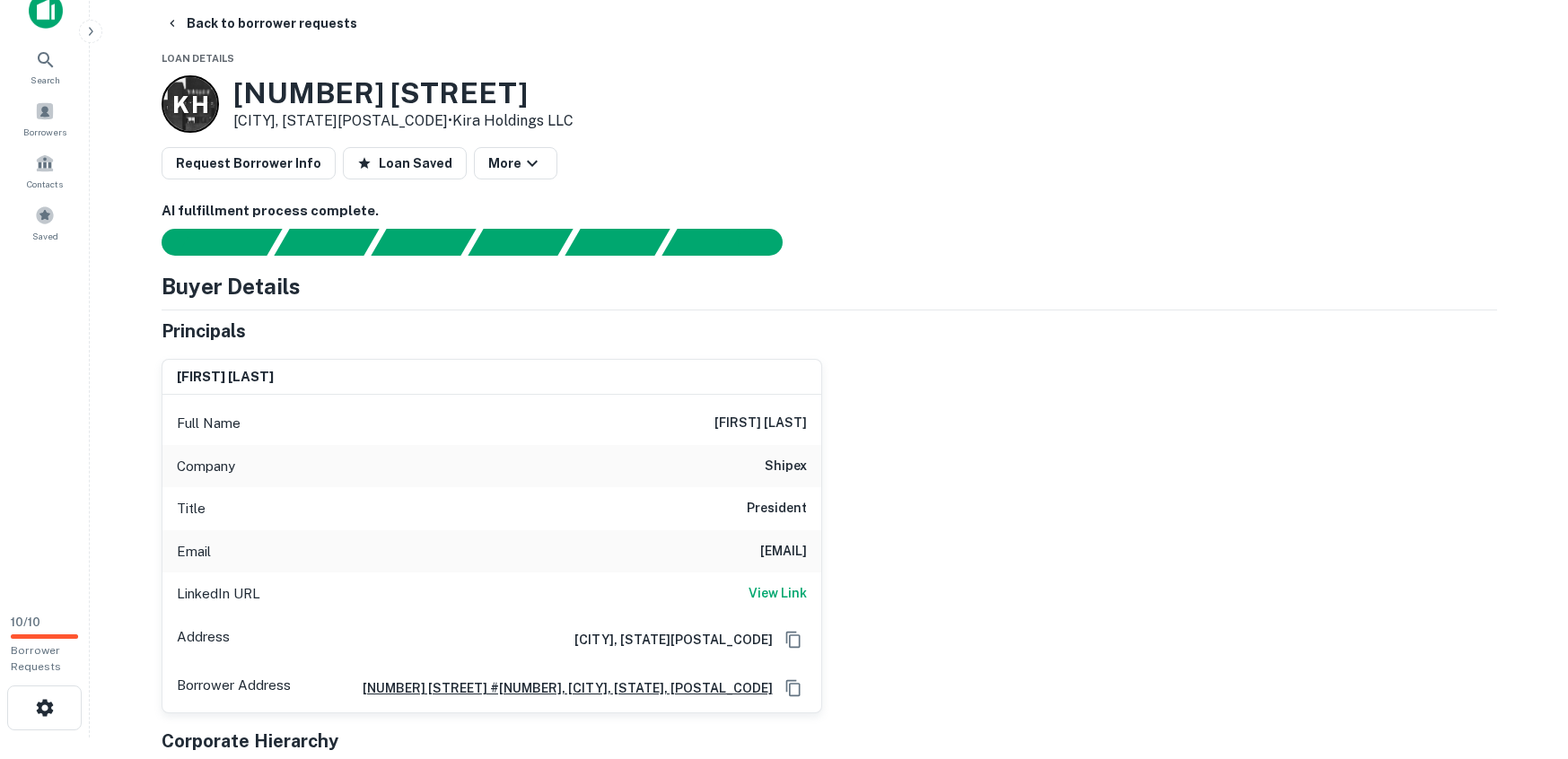 scroll, scrollTop: 4, scrollLeft: 0, axis: vertical 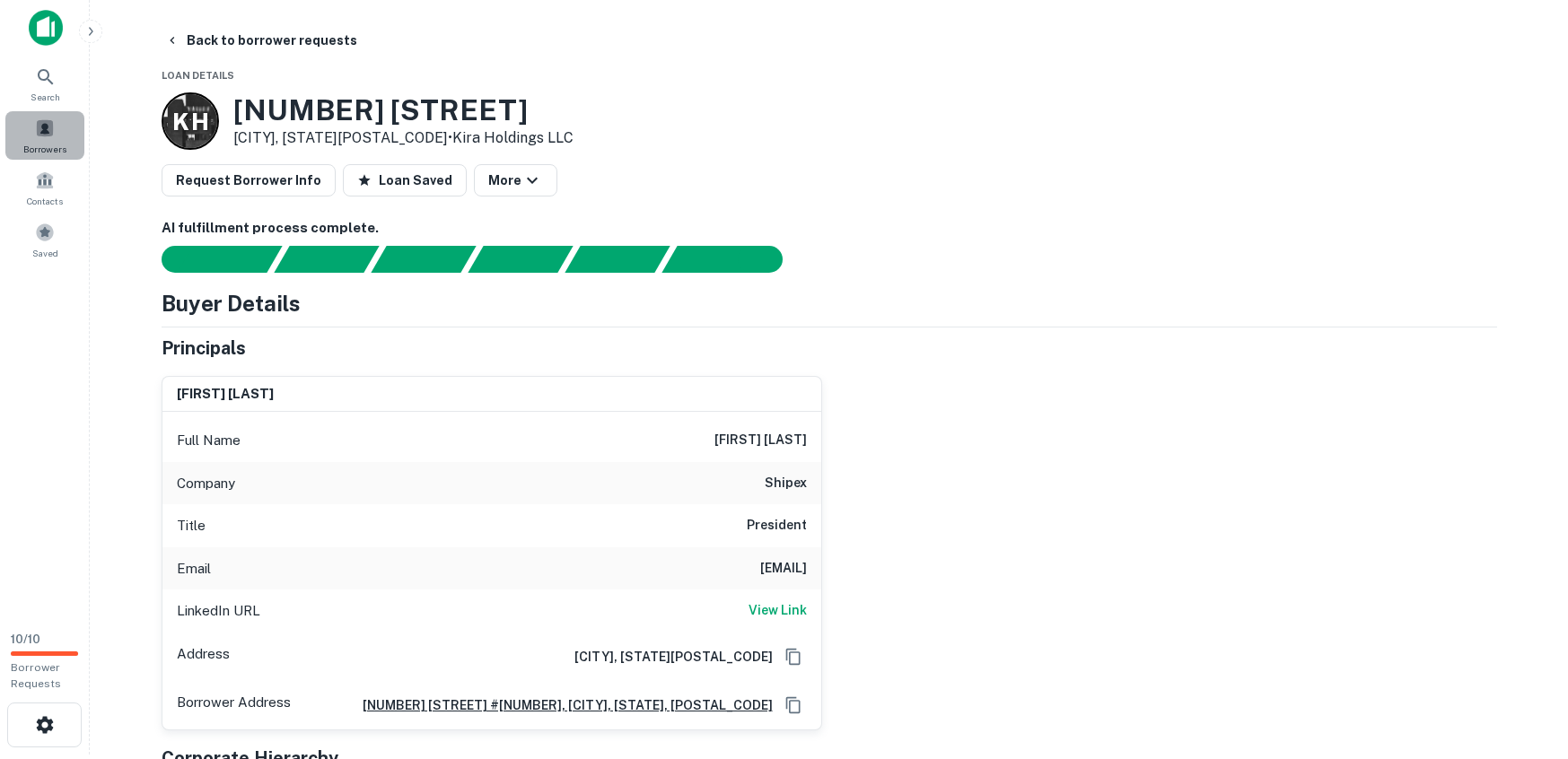 click at bounding box center [45, 128] 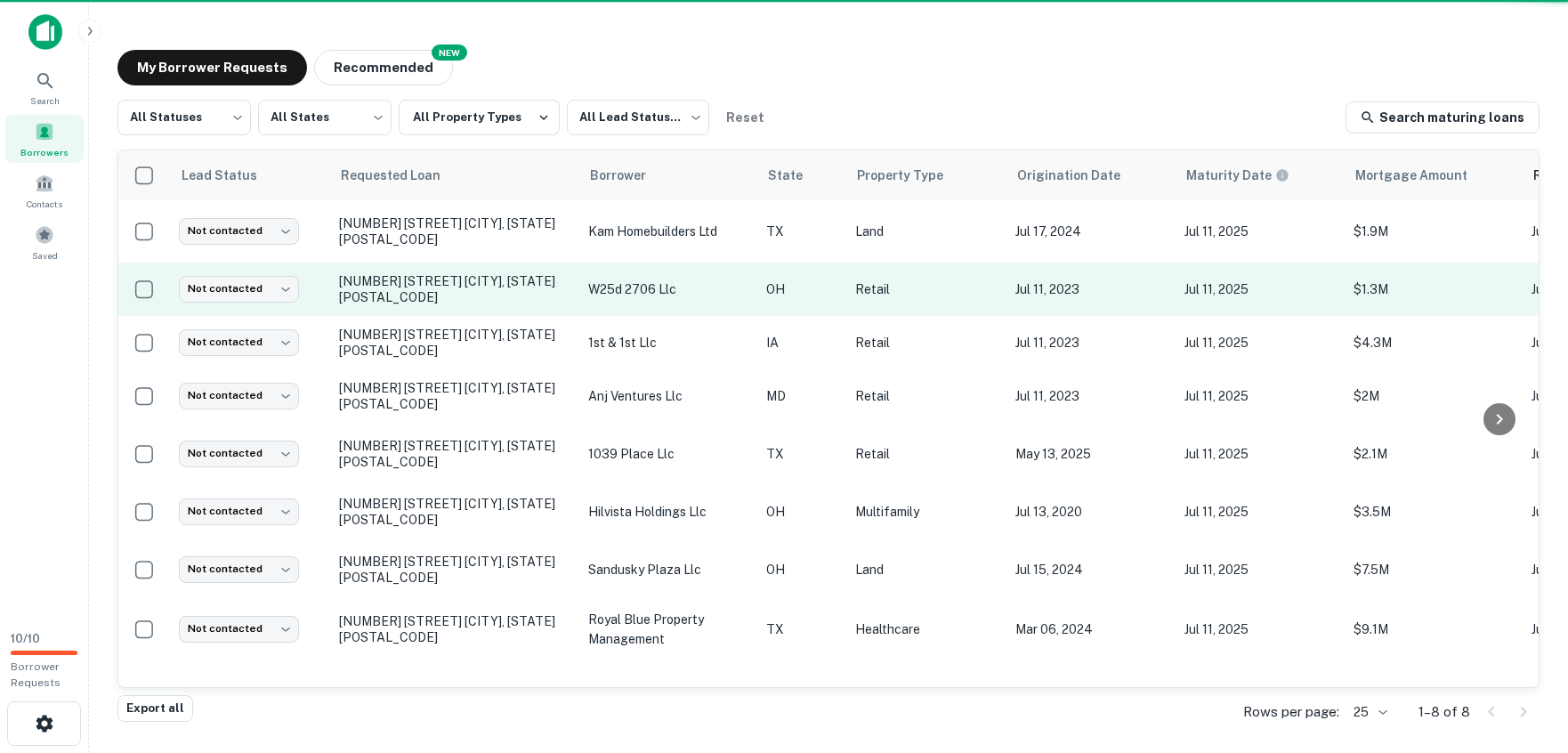 scroll, scrollTop: 0, scrollLeft: 0, axis: both 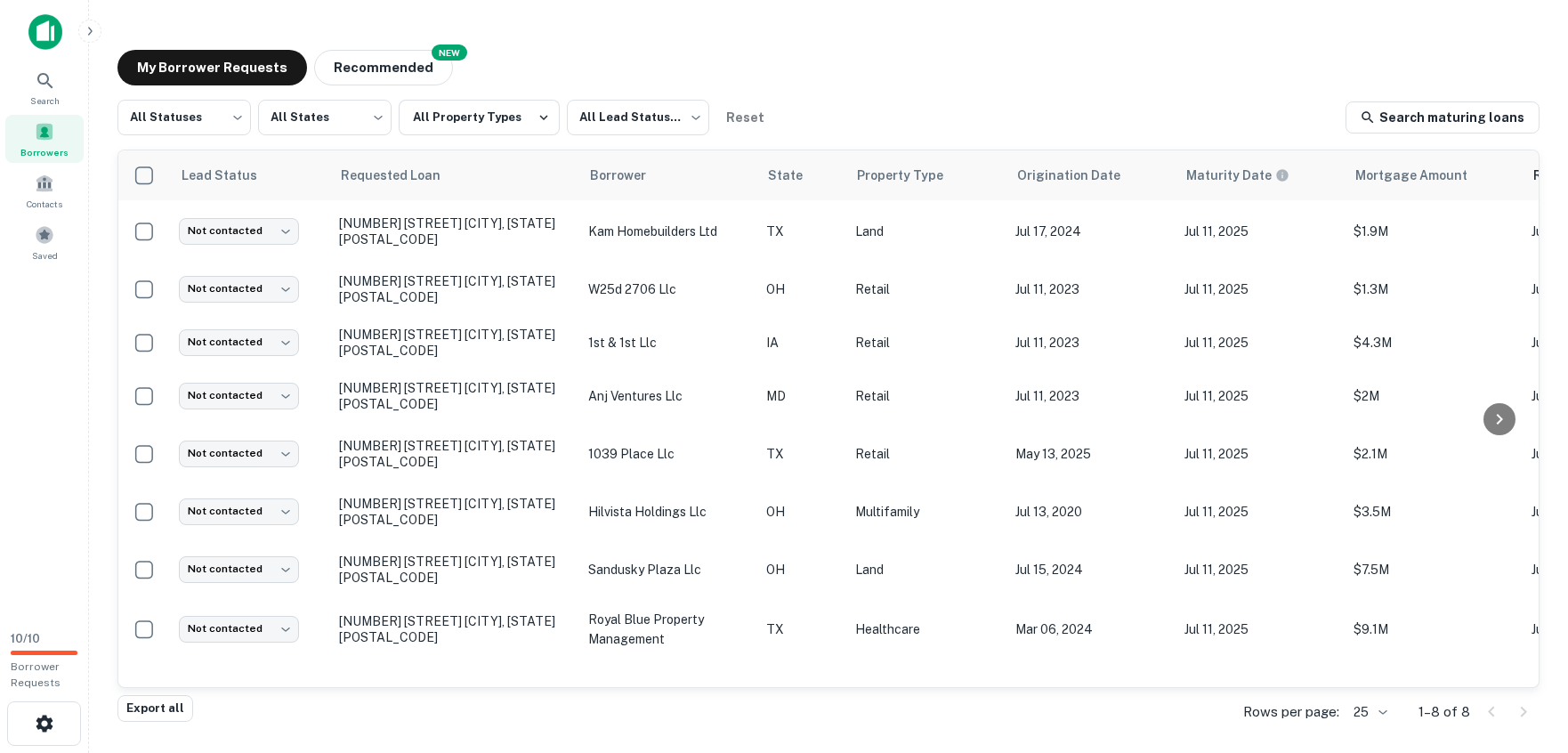 click on "My Borrower Requests NEW Recommended All Statuses *** ​ All States *** ​ All Property Types All Lead Statuses *** ​ Reset Search maturing loans Lead Status Requested Loan Borrower State Property Type Origination Date Maturity Date Mortgage Amount Requested Date sorted descending Lender Request Status Not contacted **** ​ [NUMBER] [STREET] [CITY], [STATE]  kam homebuilders ltd [STATE] Land [DATE] [DATE] [MONEY] [DATE] First Convenience Bank Pending Not contacted **** ​ [NUMBER] [STREET] [CITY]  w25d 2706 llc [STATE] Retail [DATE] [DATE] [MONEY] [DATE] Cfbank Pending Not contacted **** ​ [NUMBER] [STREET] [CITY]  1st & 1st llc [STATE] Retail [DATE] [DATE] [MONEY] [DATE] Farmers State Bank Fulfilled Not contacted **** ​ [NUMBER] [STREET] [CITY], [STATE]  anj ventures llc [STATE] Retail [DATE] [DATE] [MONEY] [DATE] First National Bank - Maine Fulfilled Not contacted **** ​ [NUMBER] [STREET] [CITY]" at bounding box center [828, 376] 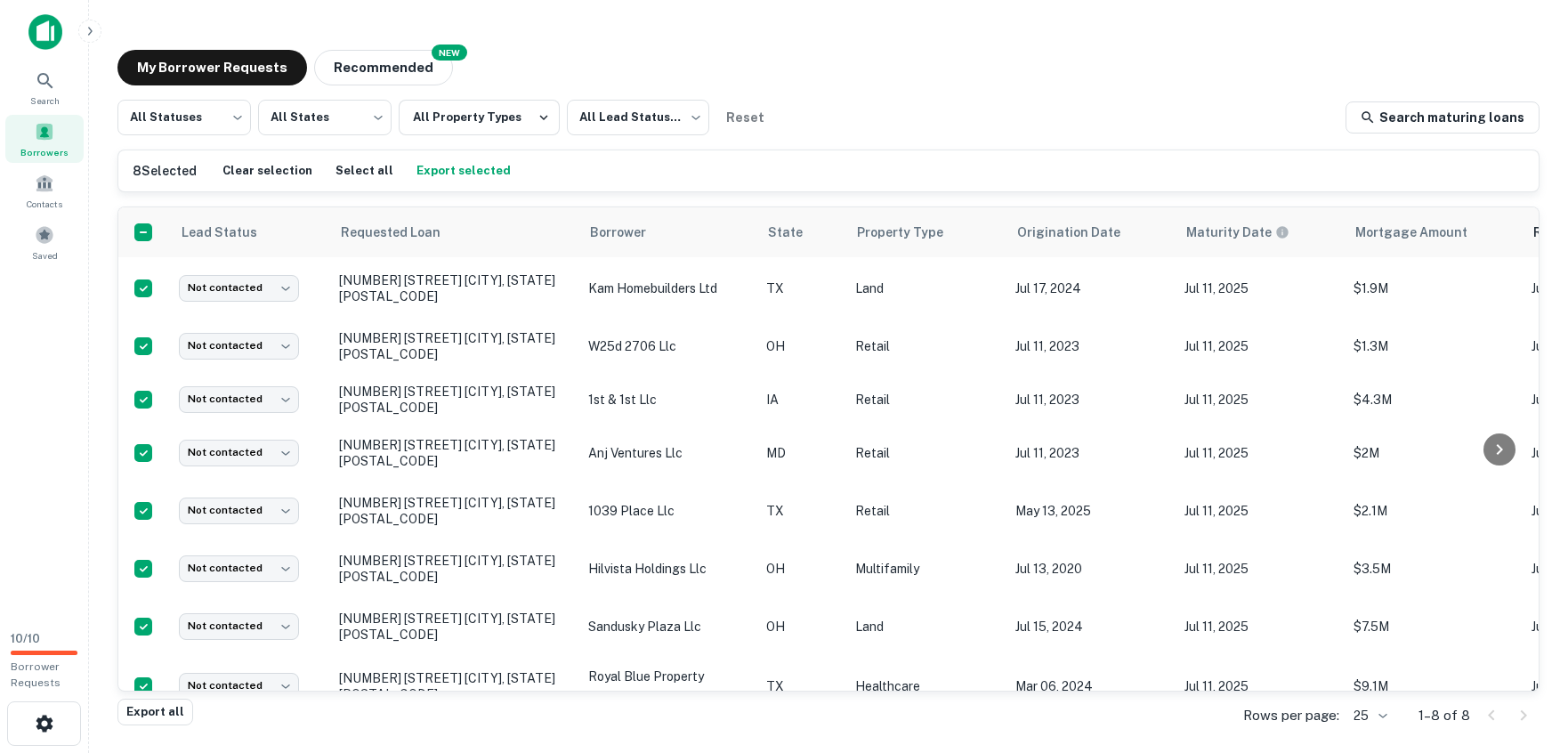 click on "All Statuses *** ​ All States *** ​ All Property Types All Lead Statuses *** ​ Reset Search maturing loans" at bounding box center [828, 117] 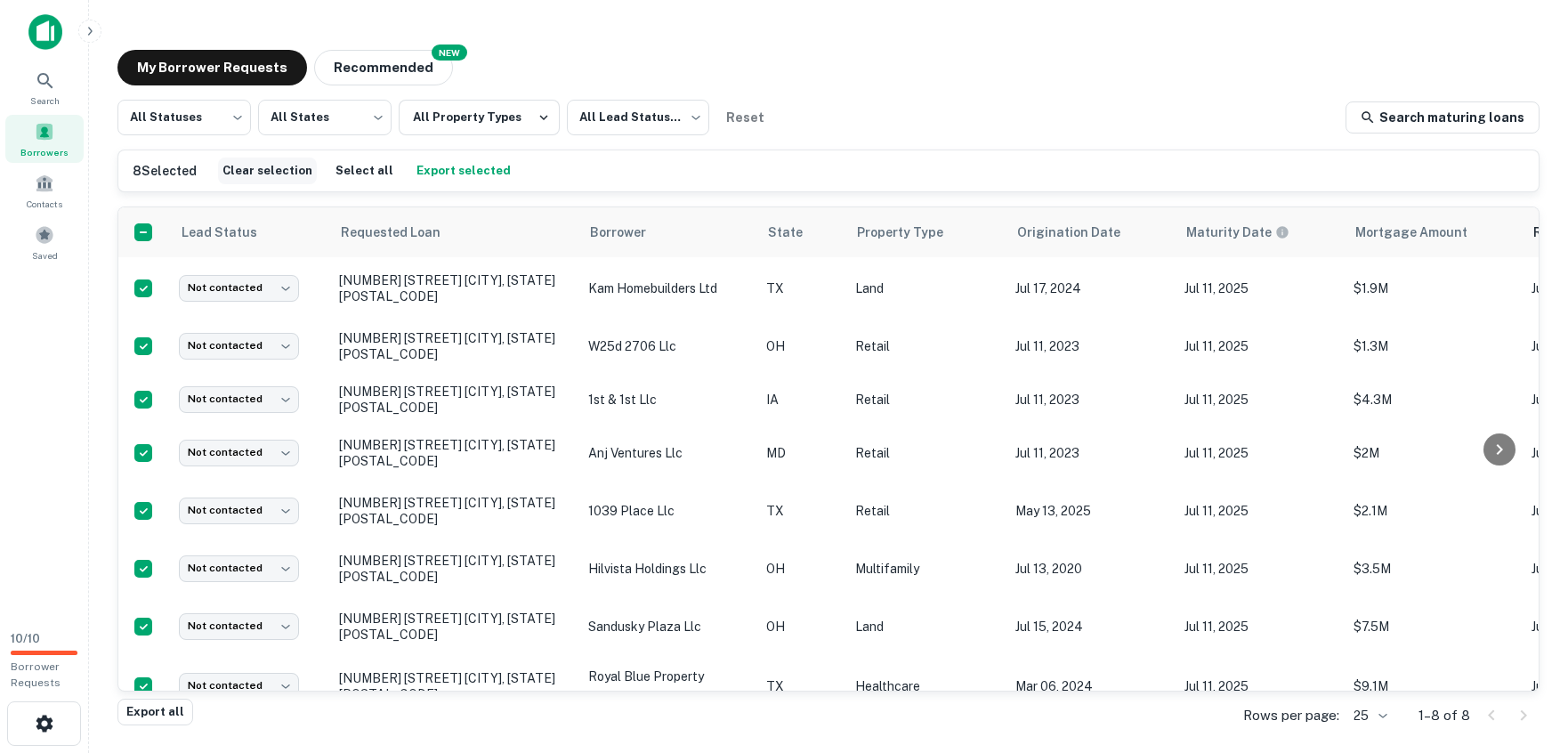 click on "Clear selection" at bounding box center [267, 171] 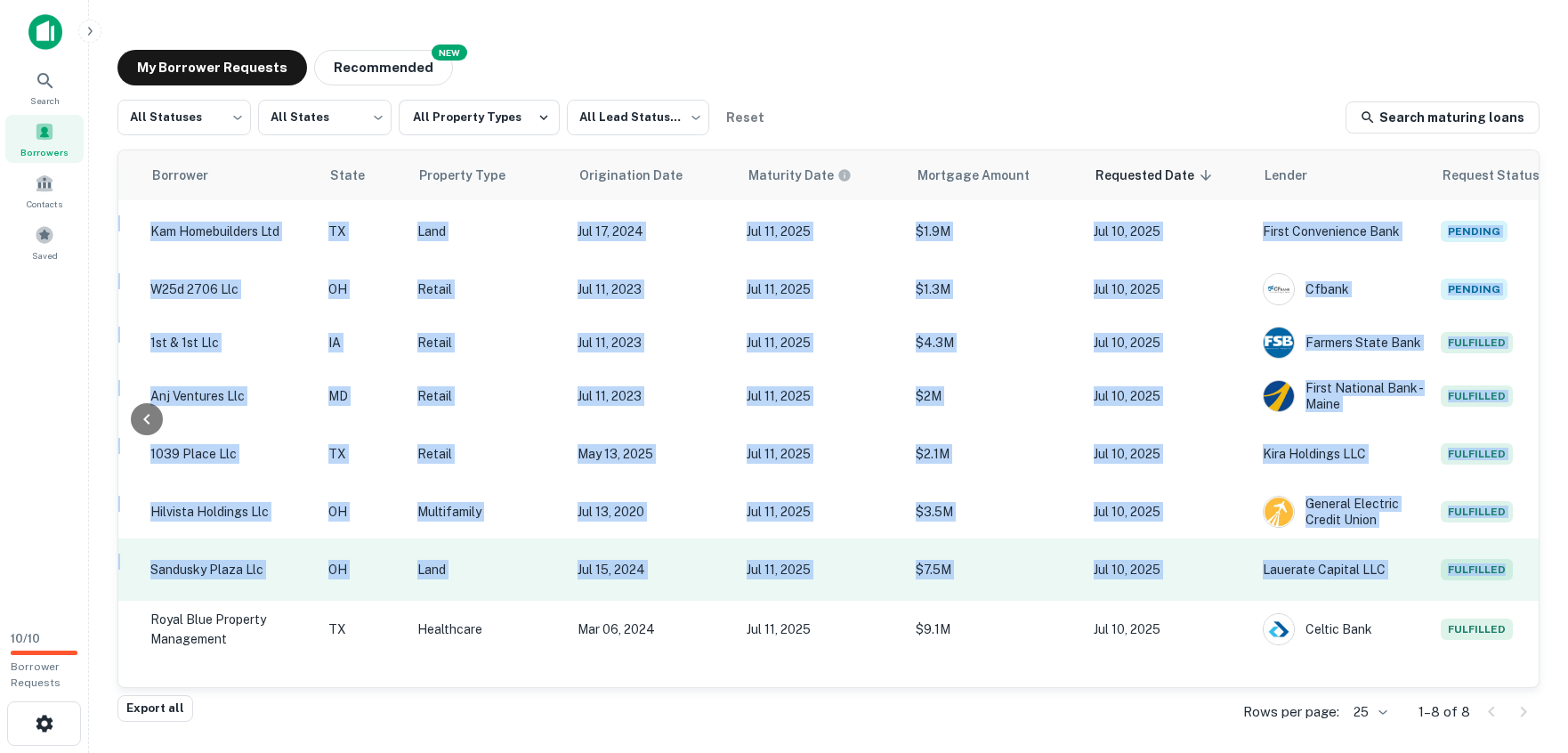 scroll, scrollTop: 0, scrollLeft: 491, axis: horizontal 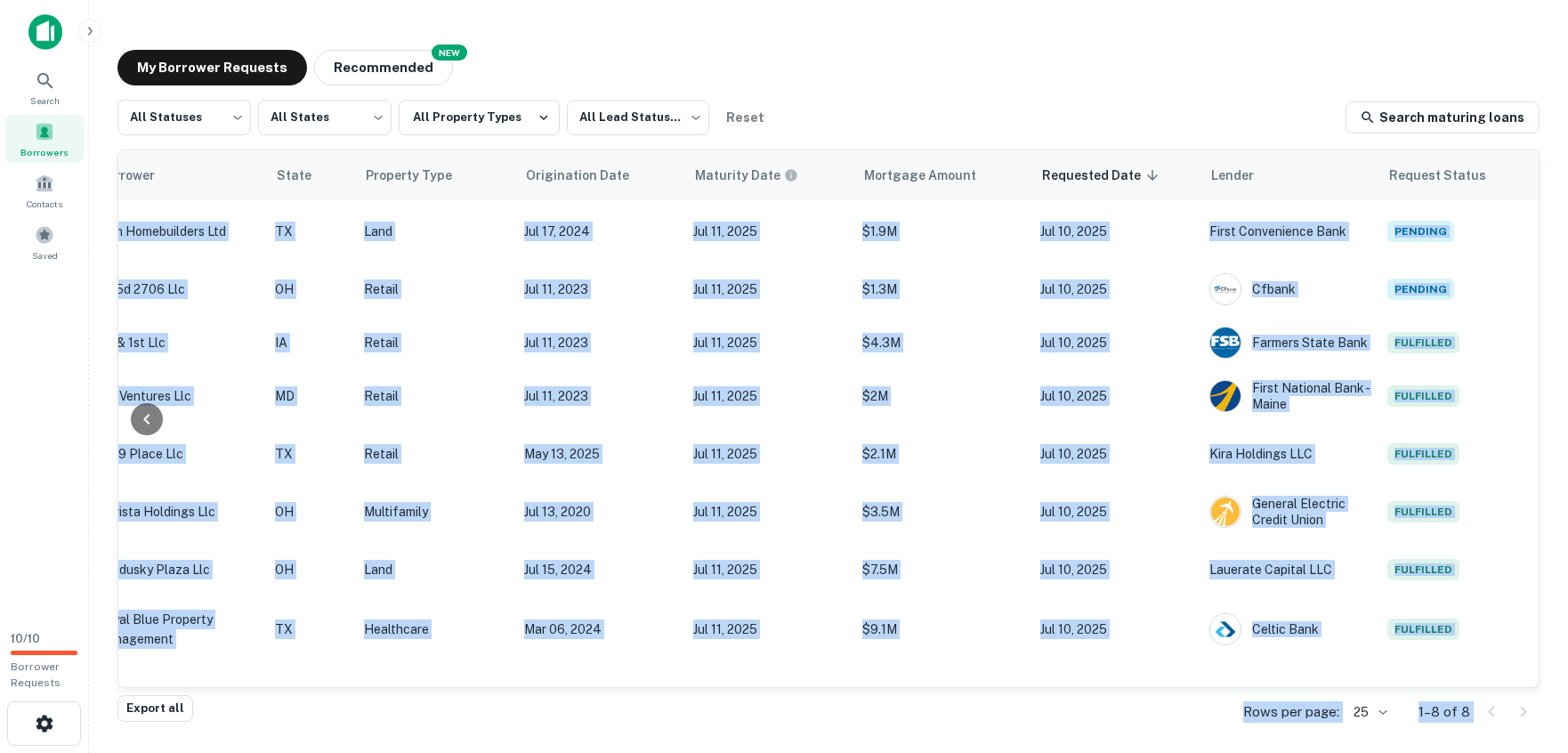 drag, startPoint x: 124, startPoint y: 164, endPoint x: 1519, endPoint y: 611, distance: 1464.8665 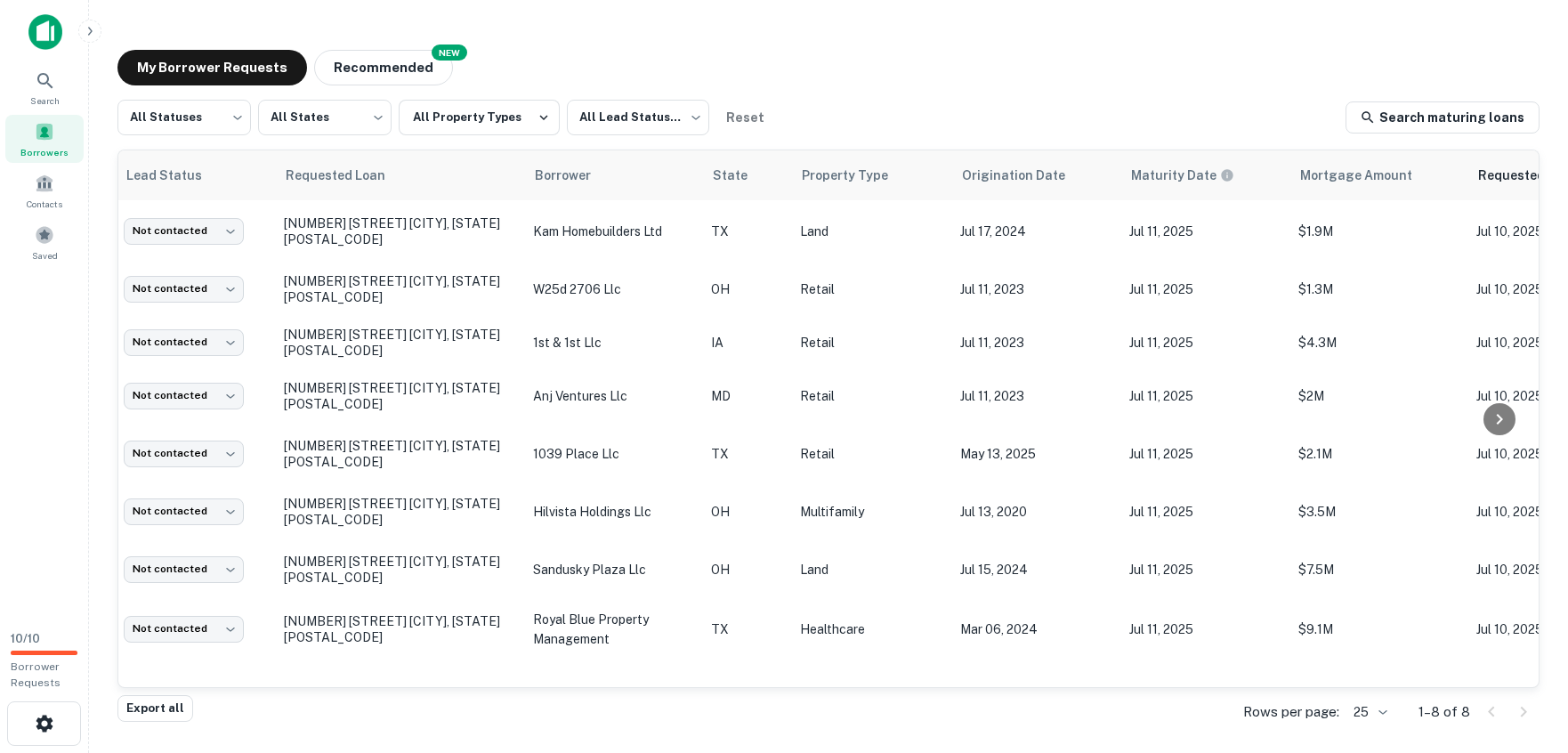 scroll, scrollTop: 0, scrollLeft: 0, axis: both 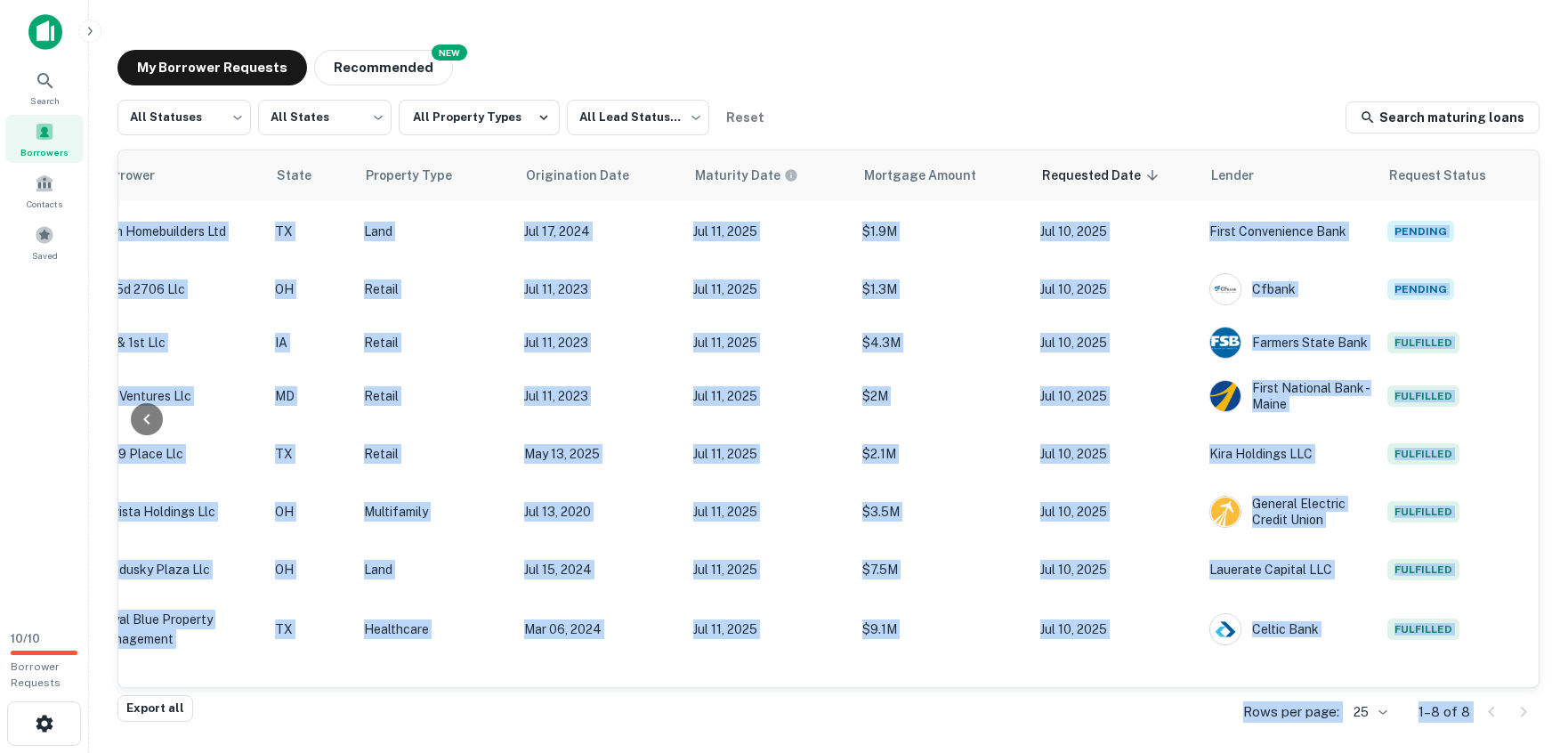 drag, startPoint x: 132, startPoint y: 209, endPoint x: 1521, endPoint y: 612, distance: 1446.2814 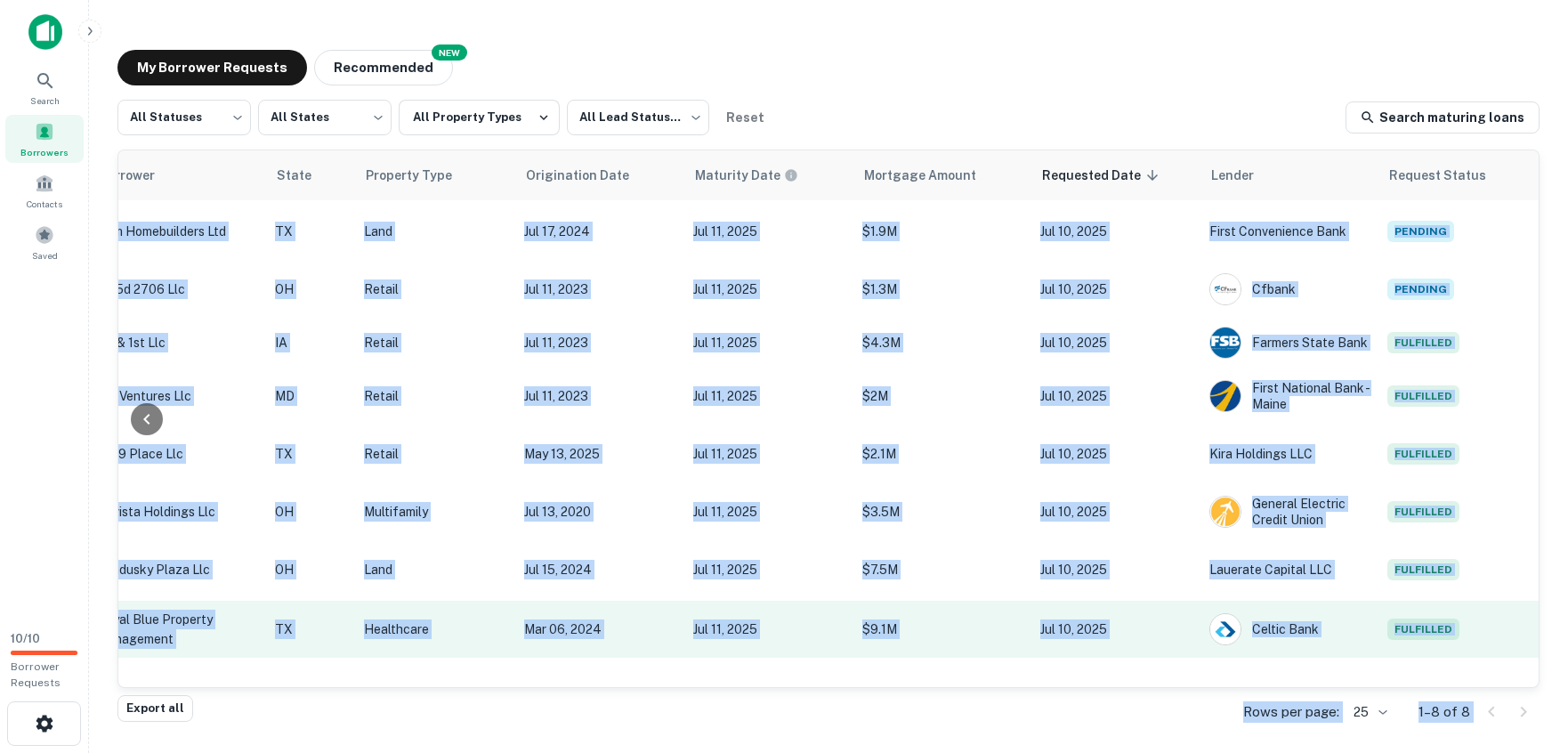 copy on "Lead Status Requested Loan Borrower State Property Type Origination Date Maturity Date Mortgage Amount Requested Date sorted descending Lender Request Status" 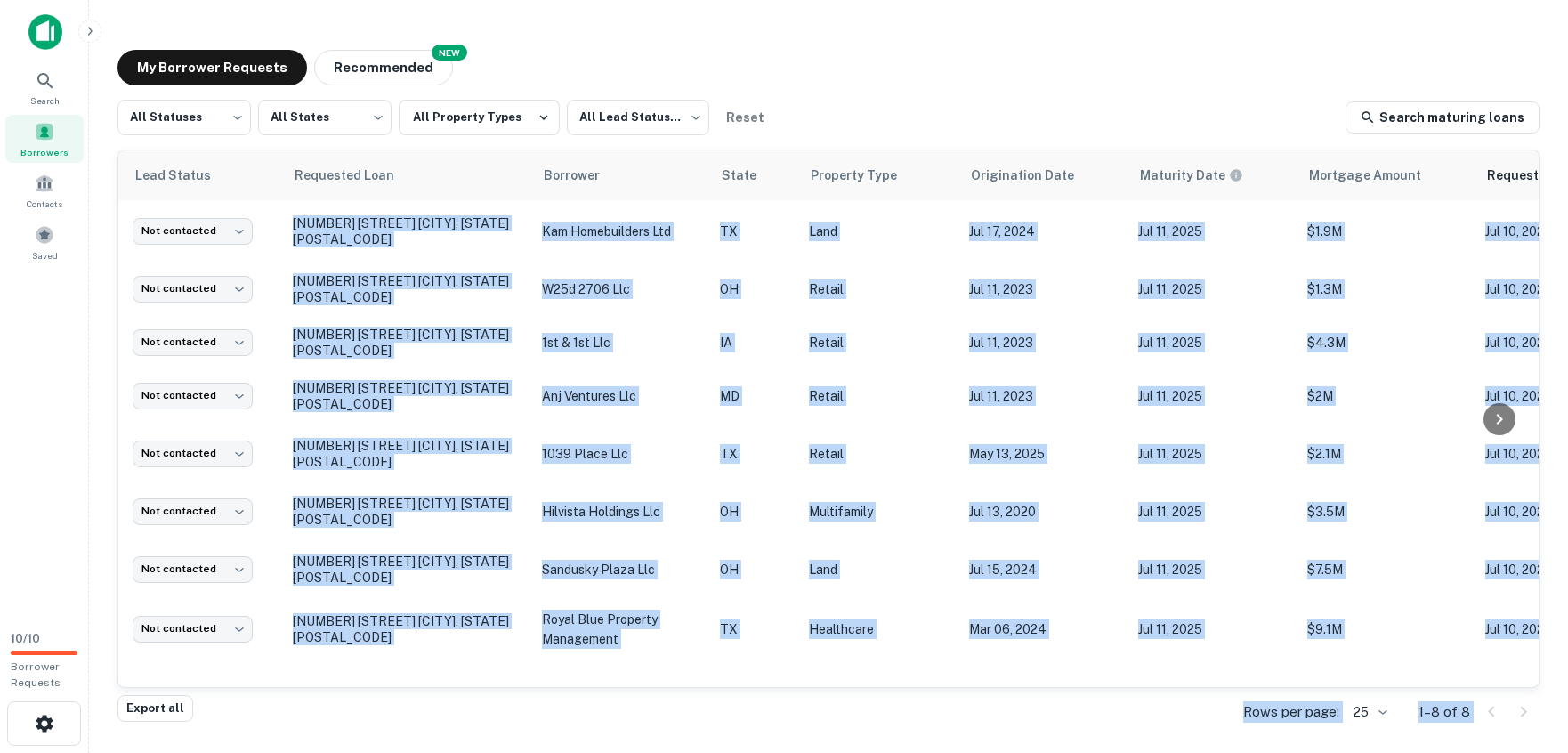 scroll, scrollTop: 0, scrollLeft: 43, axis: horizontal 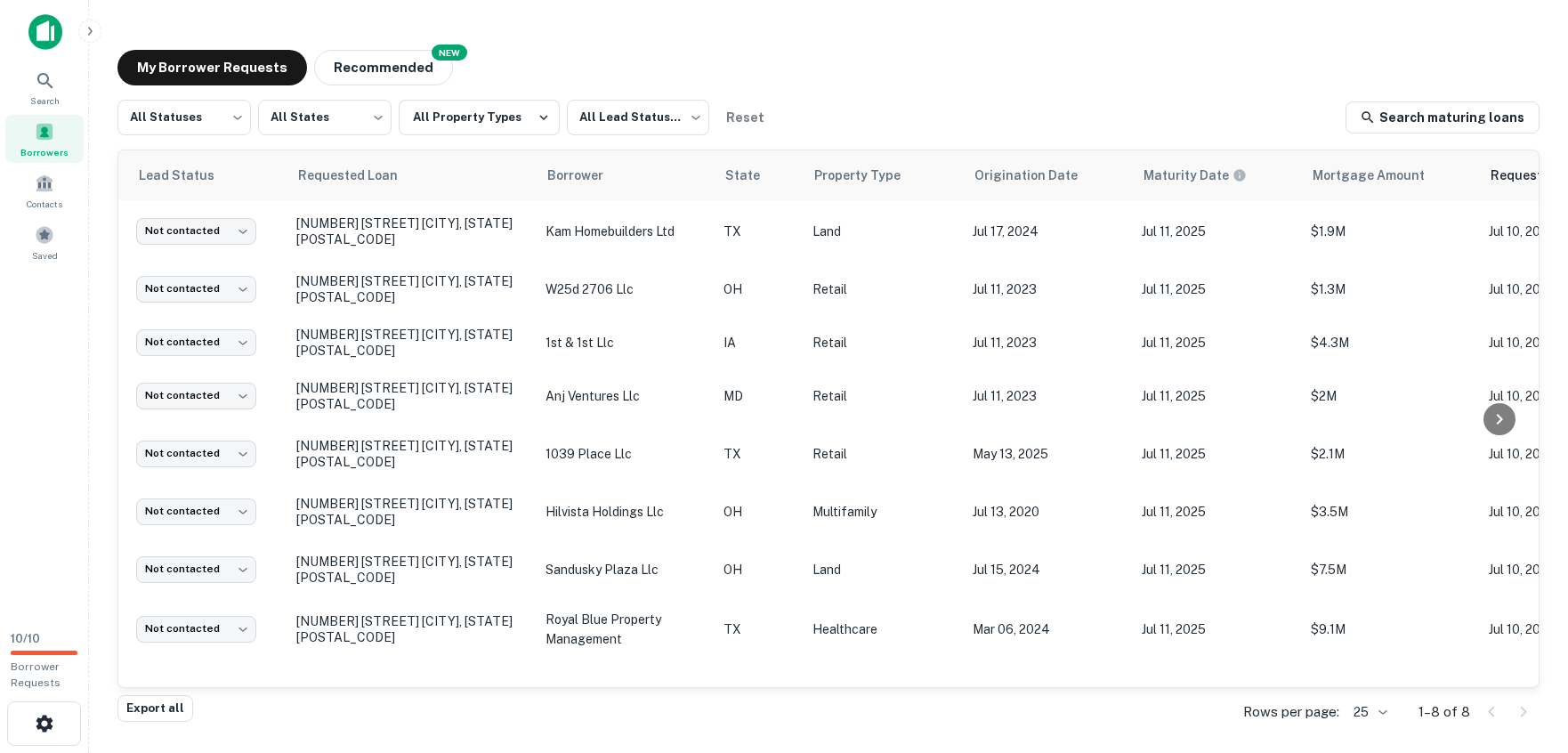 drag, startPoint x: 932, startPoint y: 101, endPoint x: 1116, endPoint y: 71, distance: 186.42961 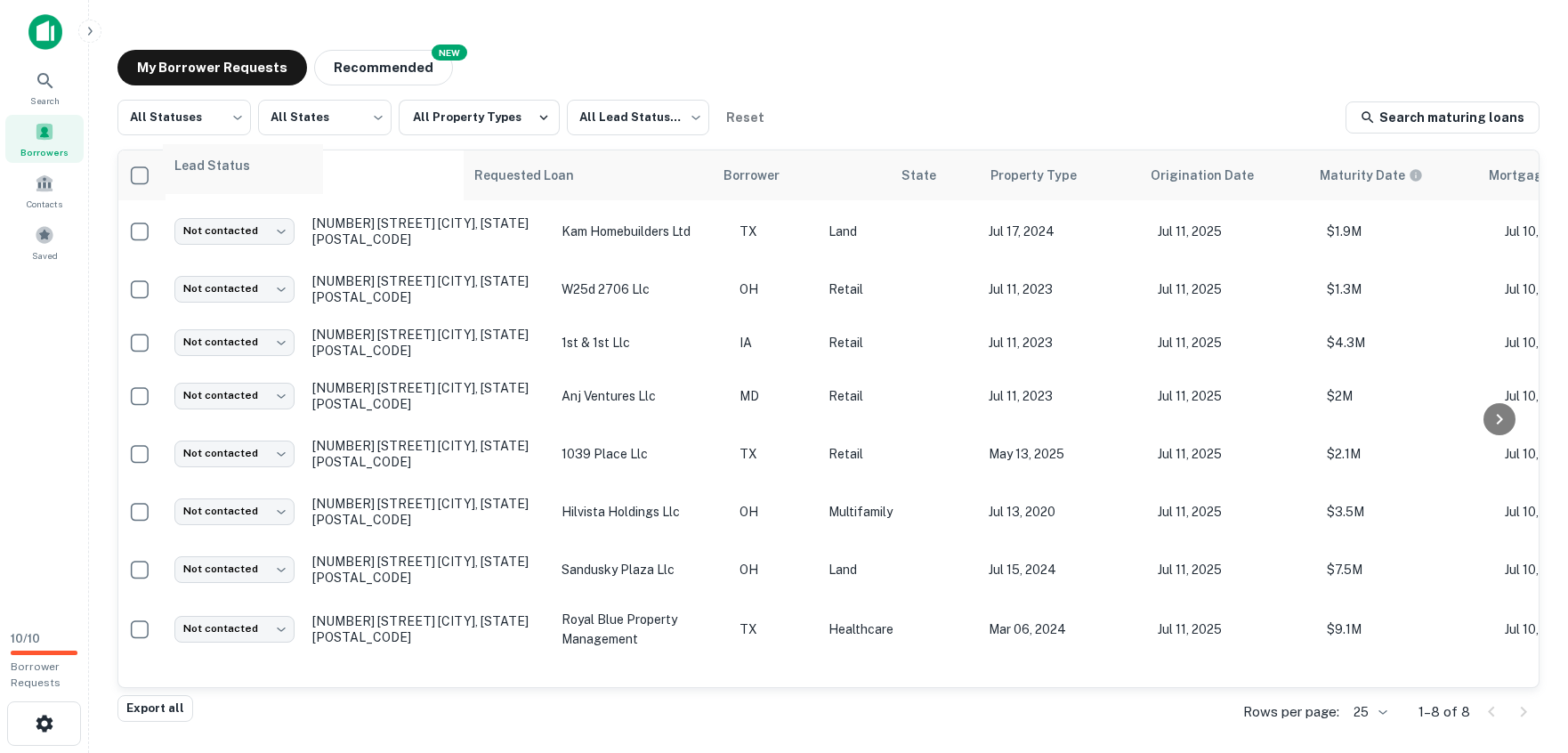 scroll, scrollTop: 0, scrollLeft: 0, axis: both 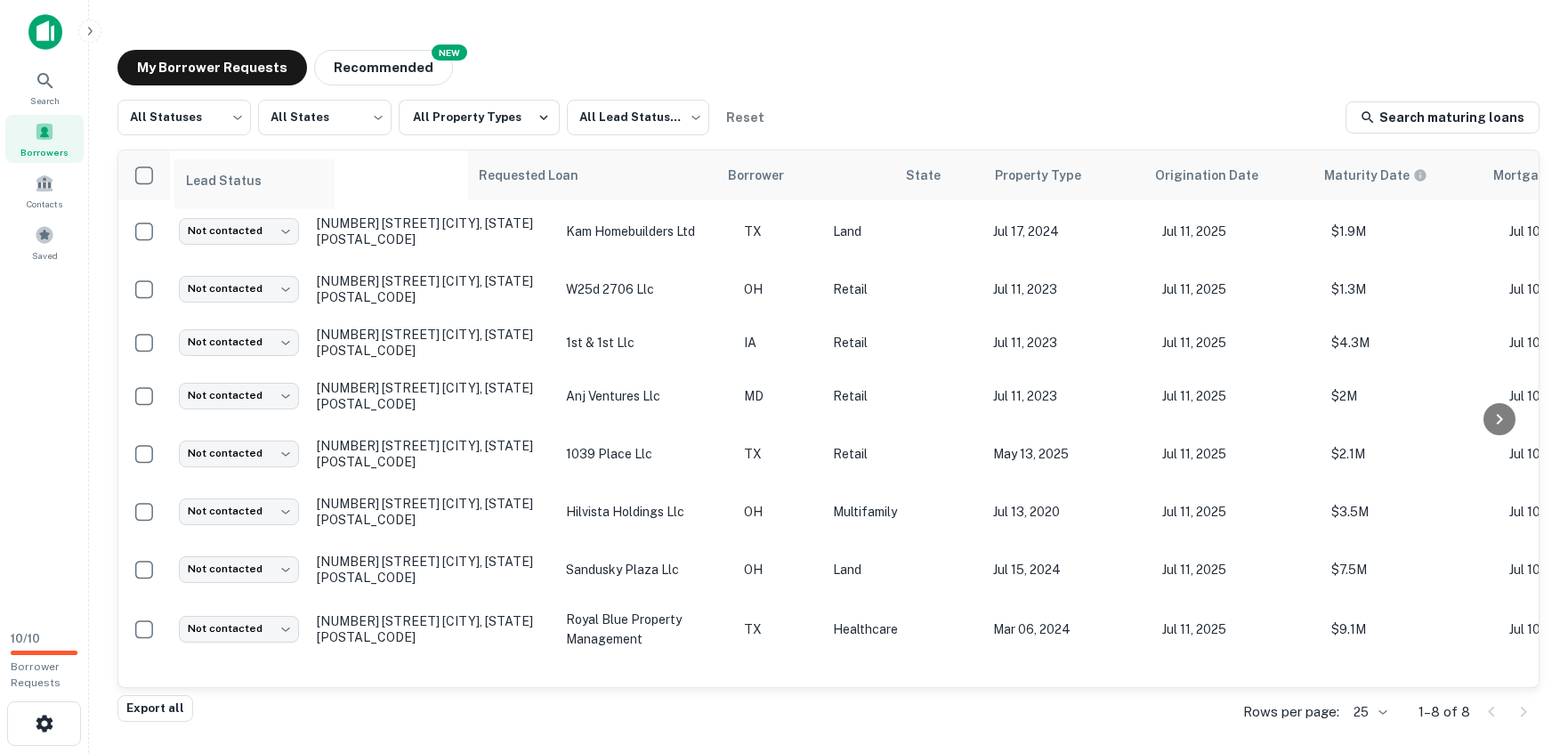 drag, startPoint x: 140, startPoint y: 166, endPoint x: 199, endPoint y: 178, distance: 60.20797 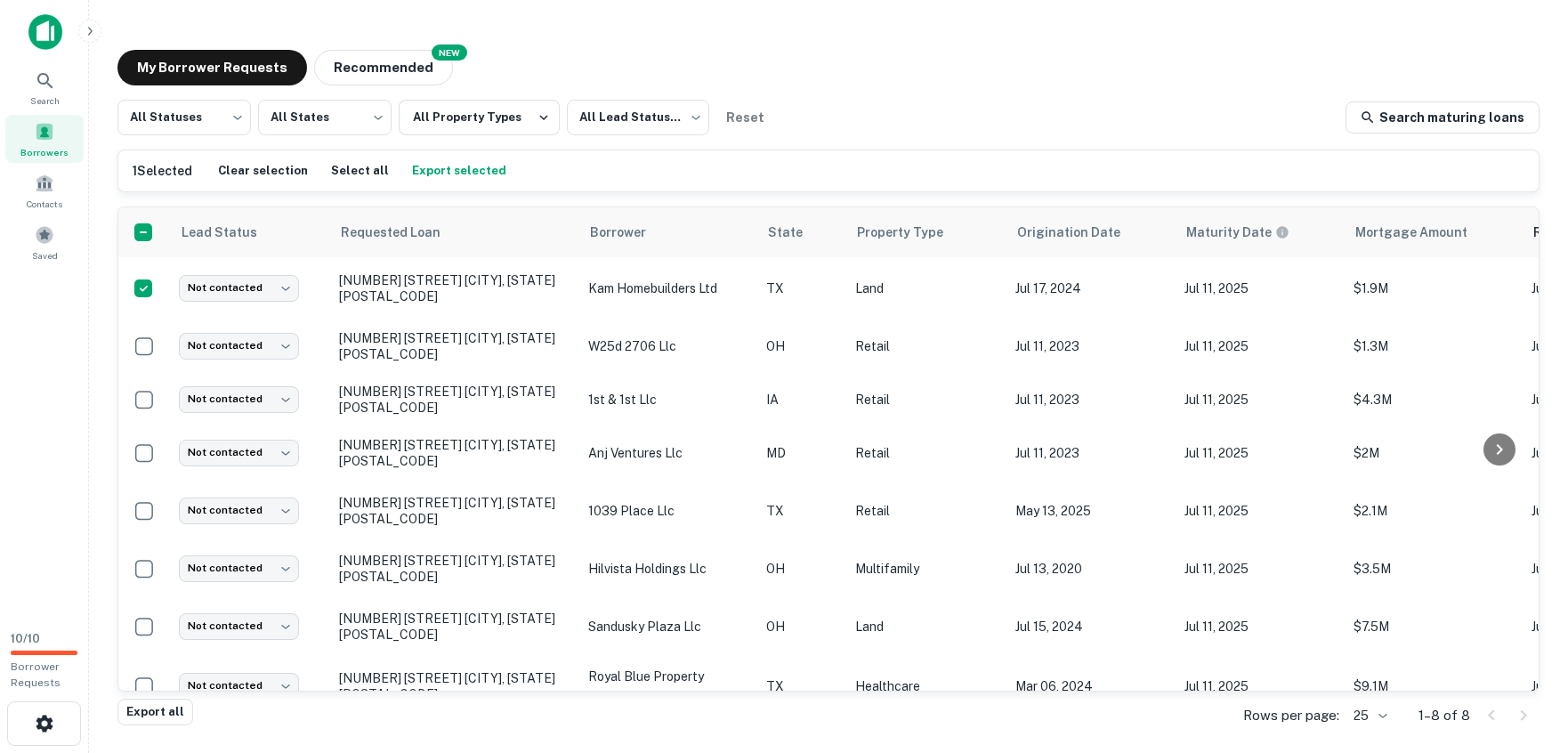 click on "All Statuses *** ​ All States *** ​ All Property Types All Lead Statuses *** ​ Reset Search maturing loans" at bounding box center [828, 117] 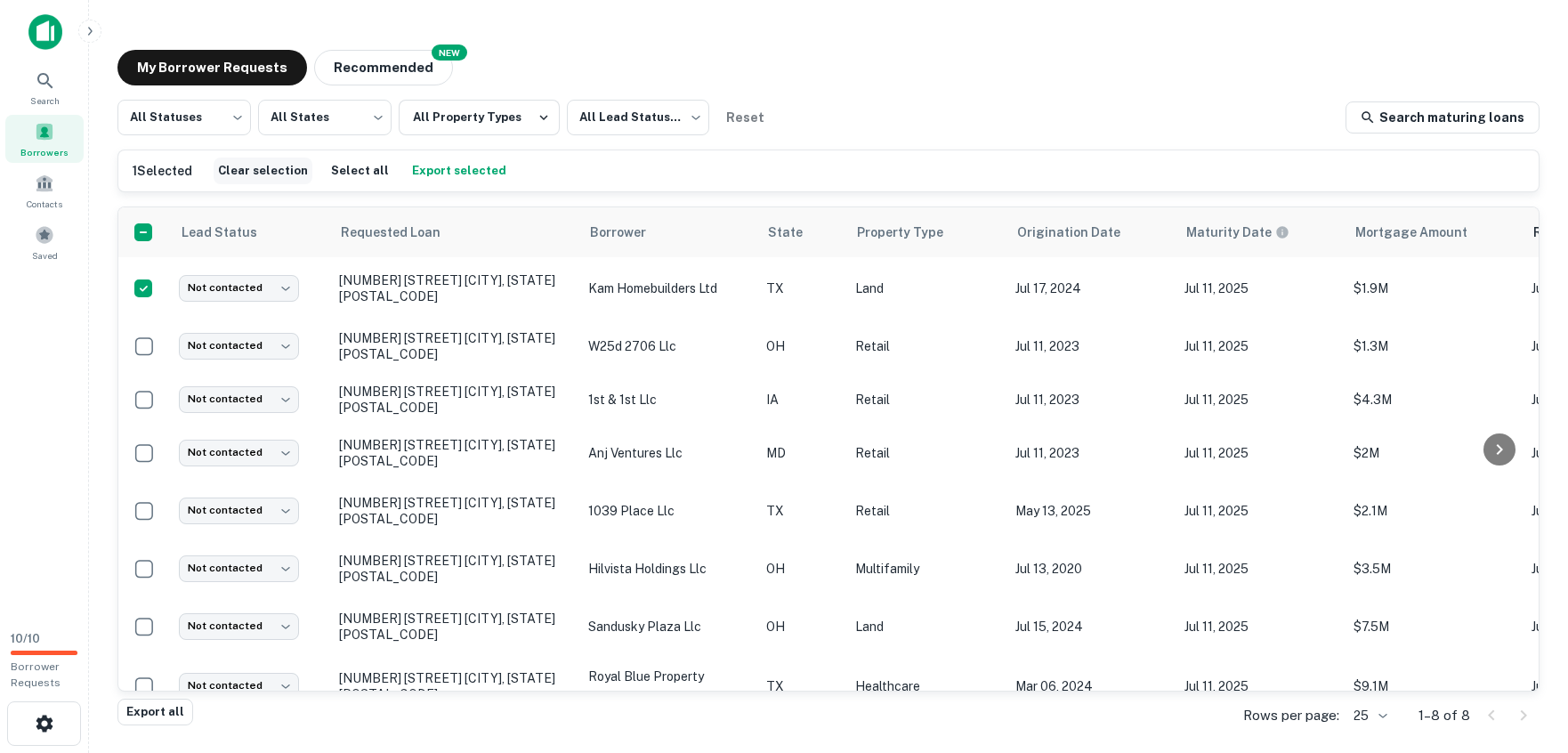 click on "Clear selection" at bounding box center (263, 171) 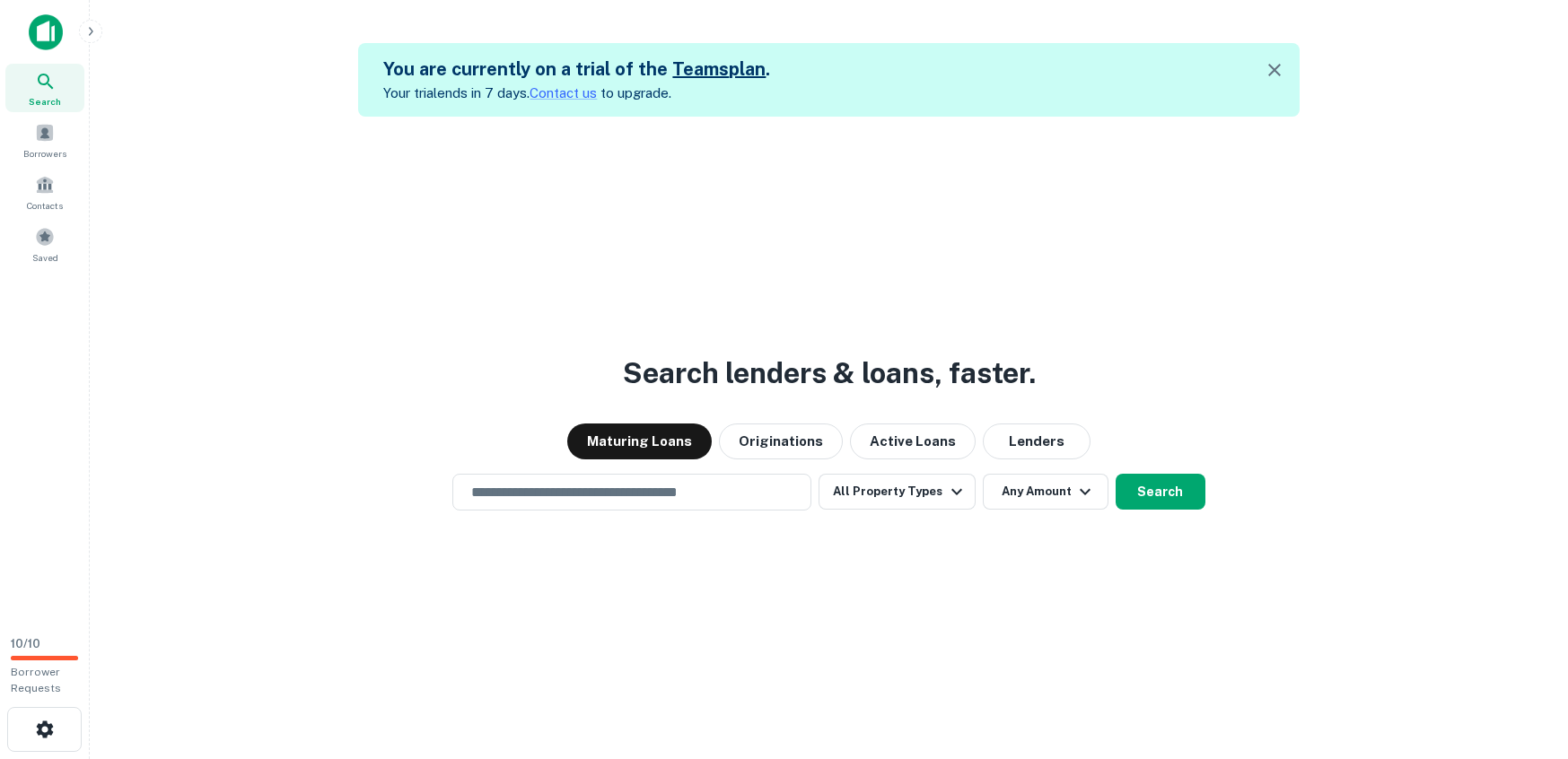 scroll, scrollTop: 0, scrollLeft: 0, axis: both 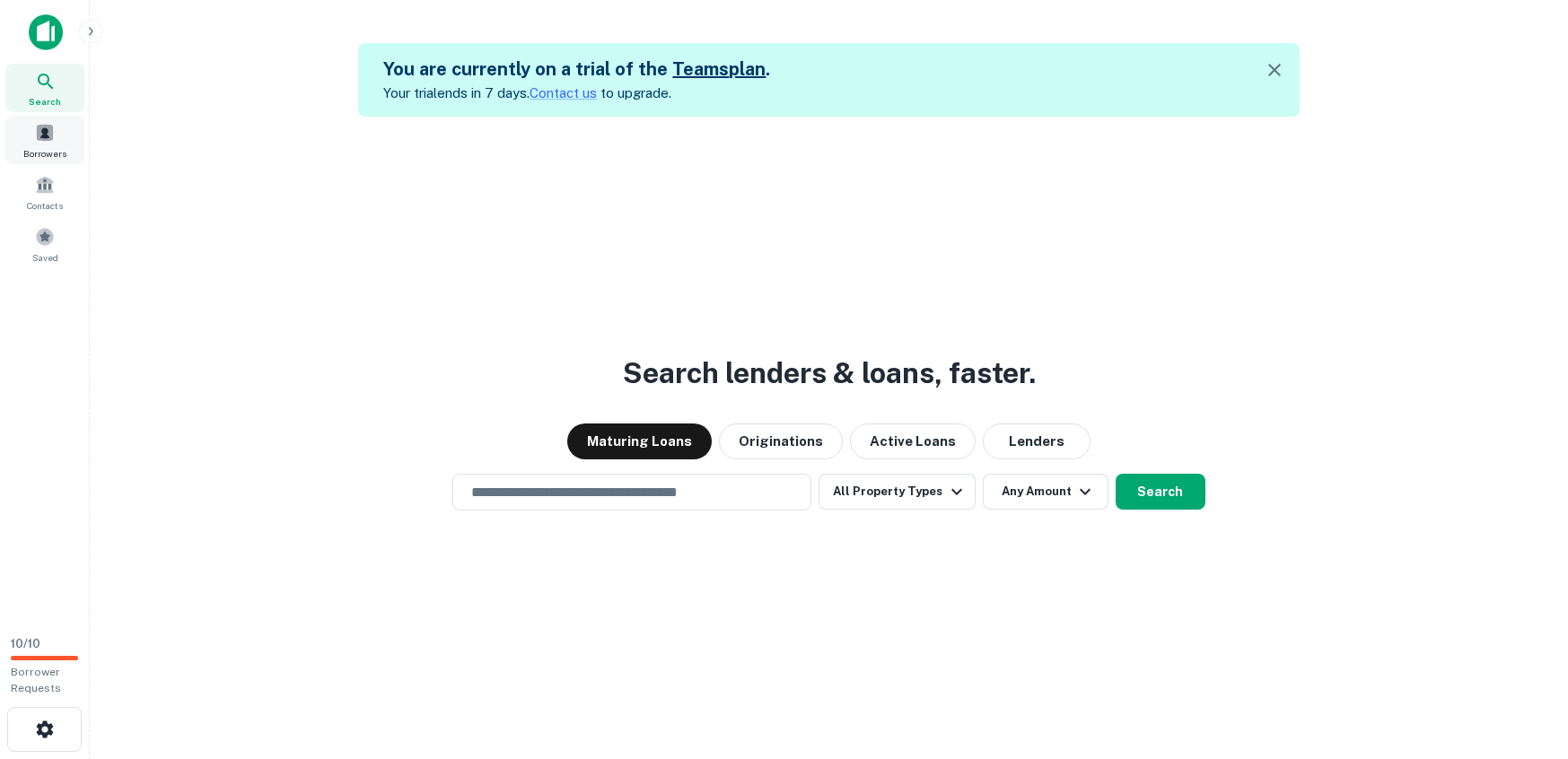 click at bounding box center (45, 133) 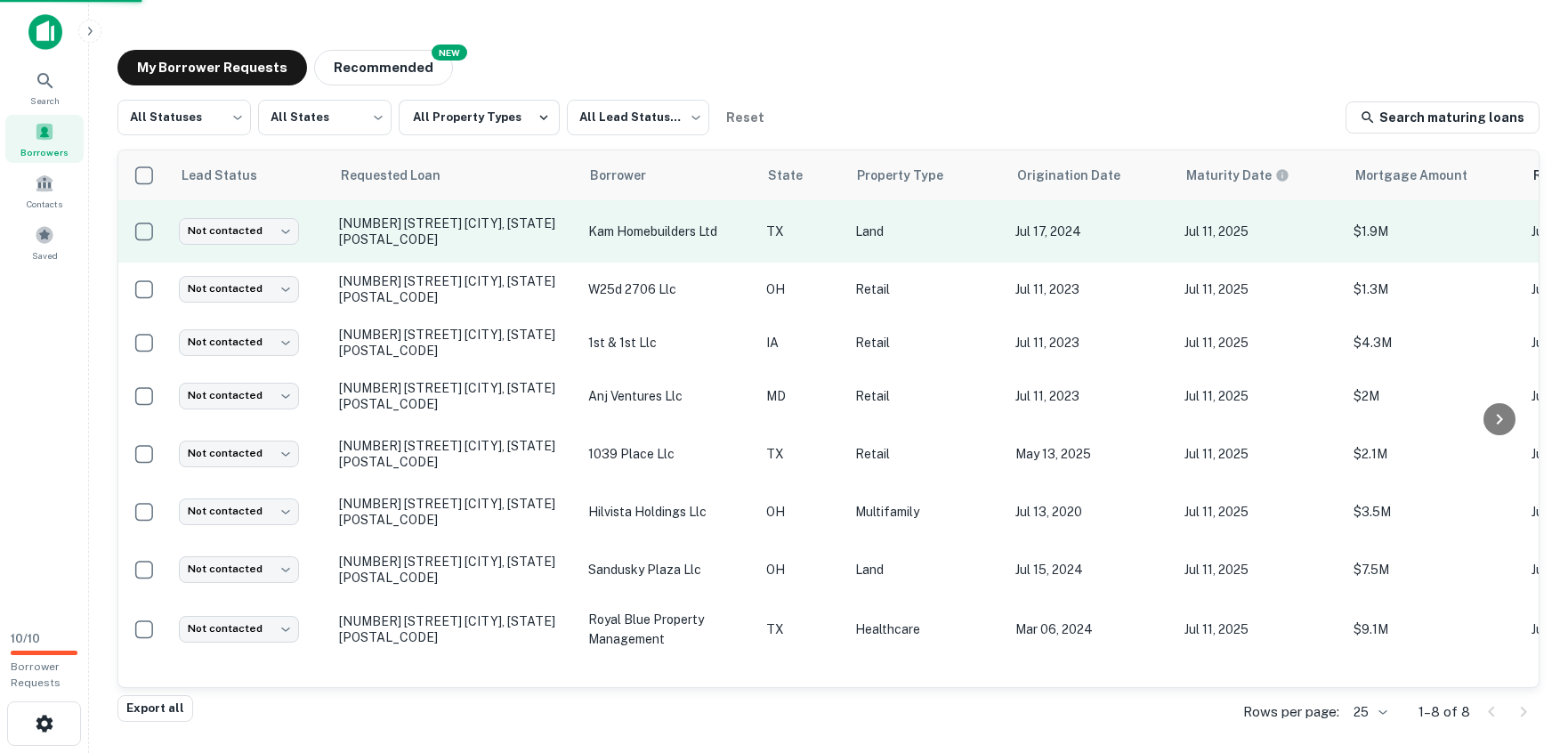 scroll, scrollTop: 0, scrollLeft: 0, axis: both 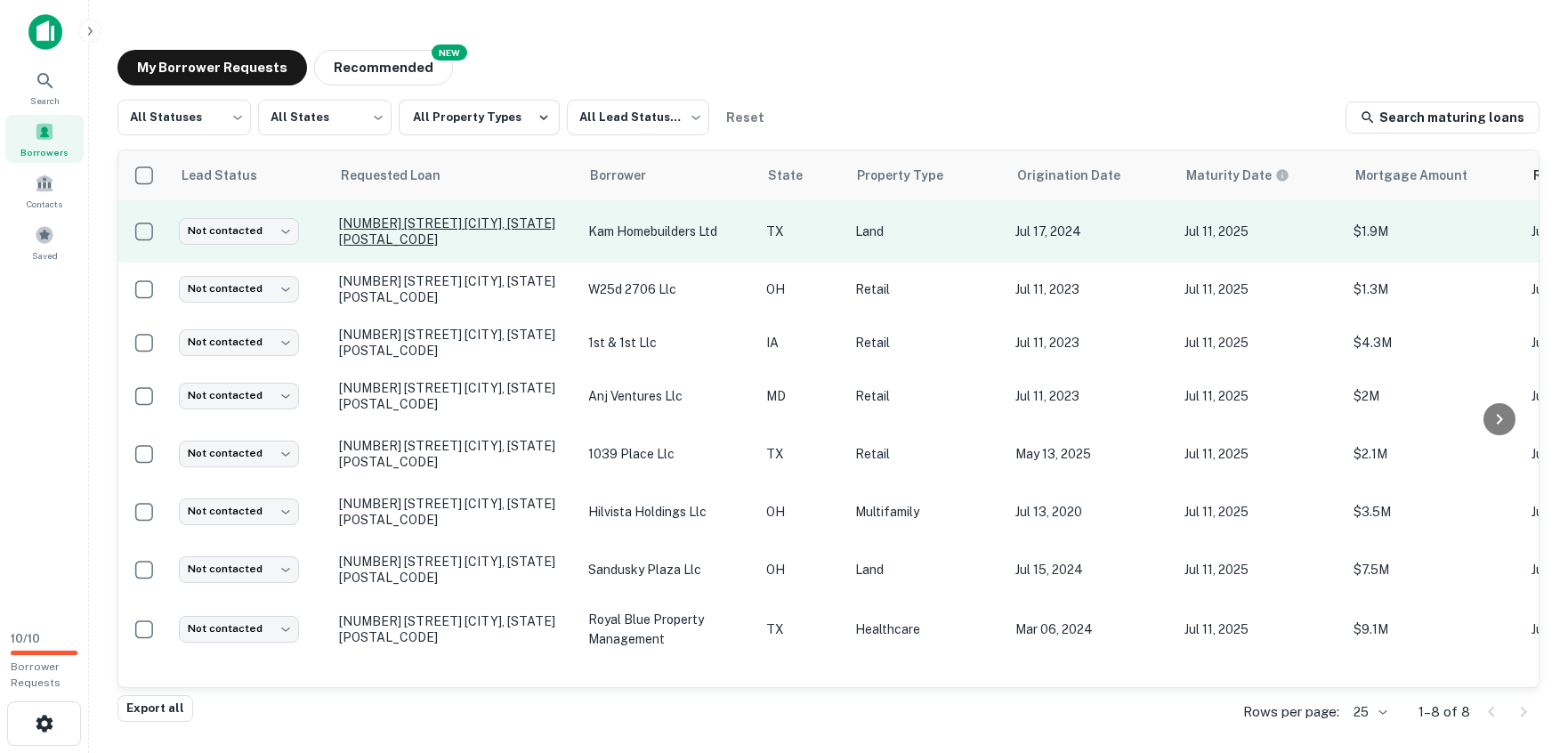 click on "1228 Bending Branch Way Temple, TX76502" at bounding box center [455, 231] 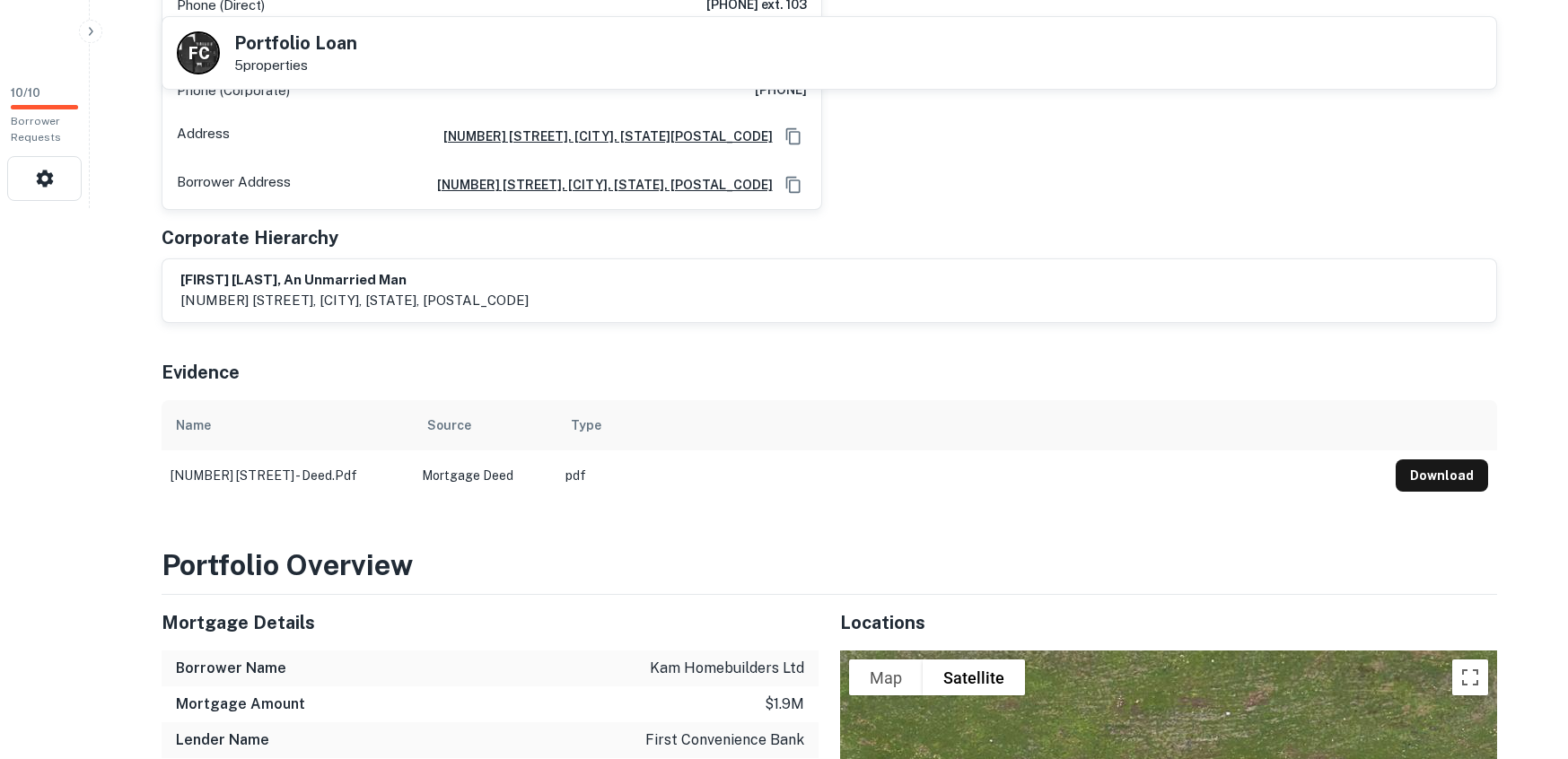 scroll, scrollTop: 580, scrollLeft: 0, axis: vertical 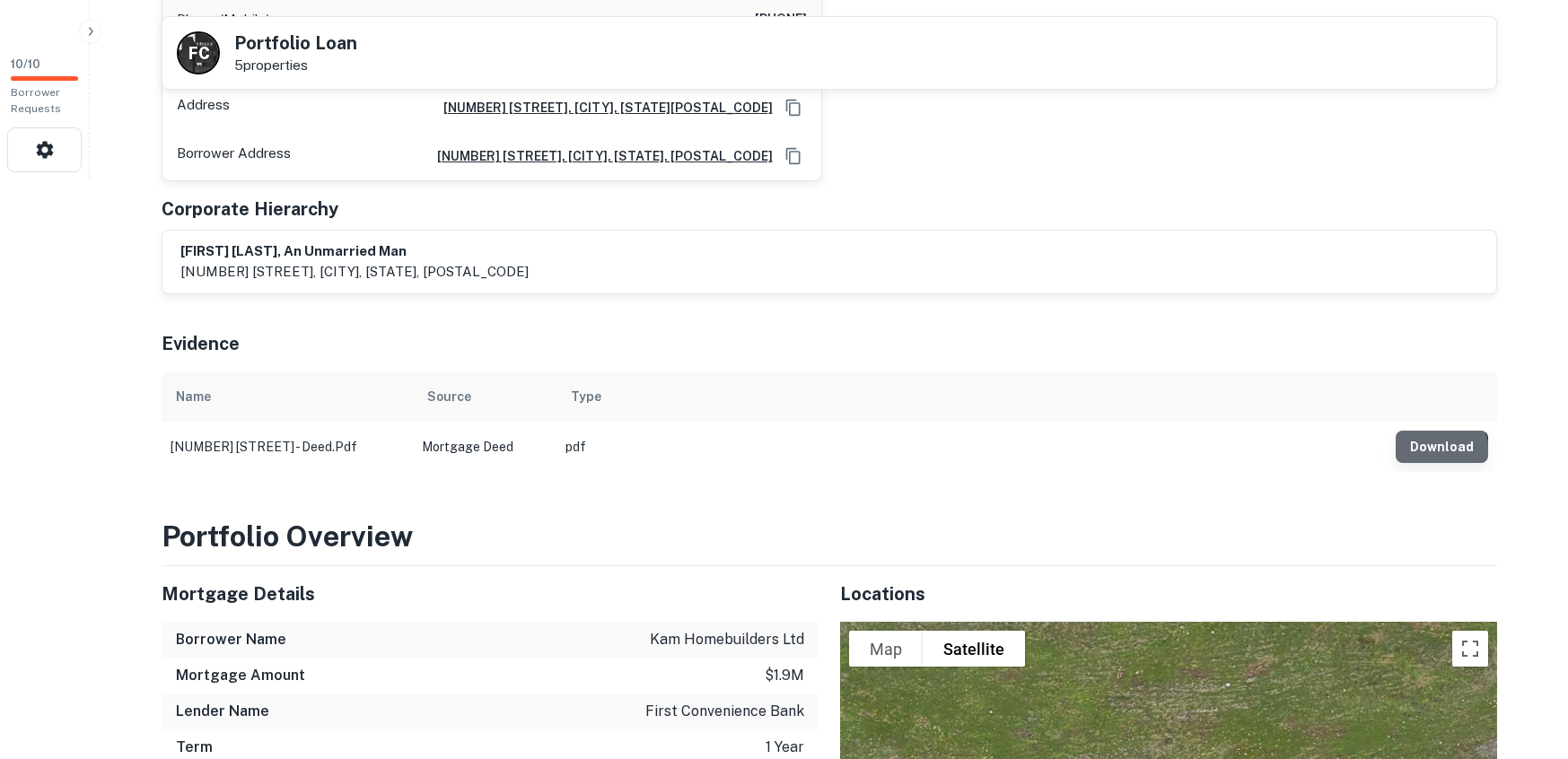click on "Download" at bounding box center [1441, 447] 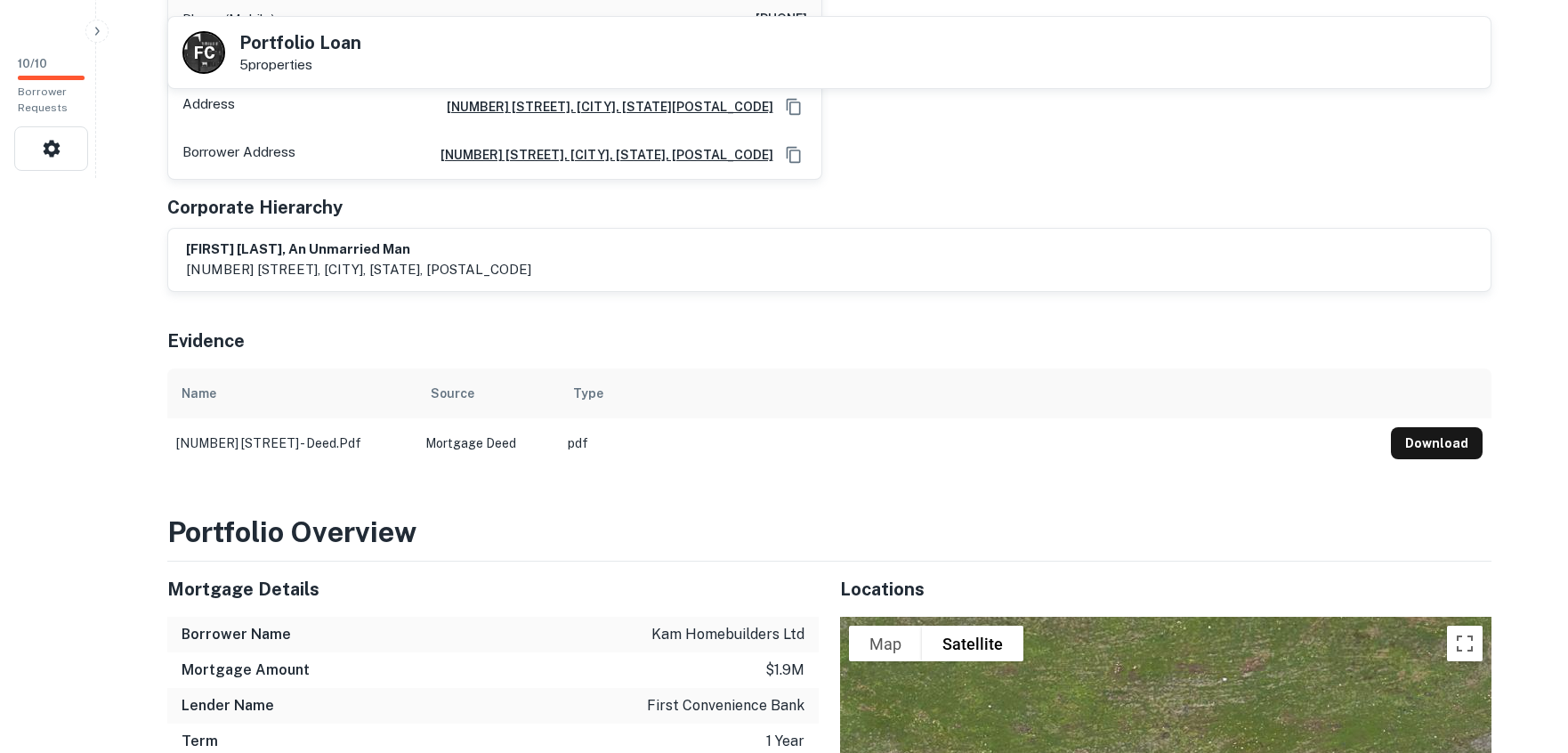 scroll, scrollTop: 0, scrollLeft: 0, axis: both 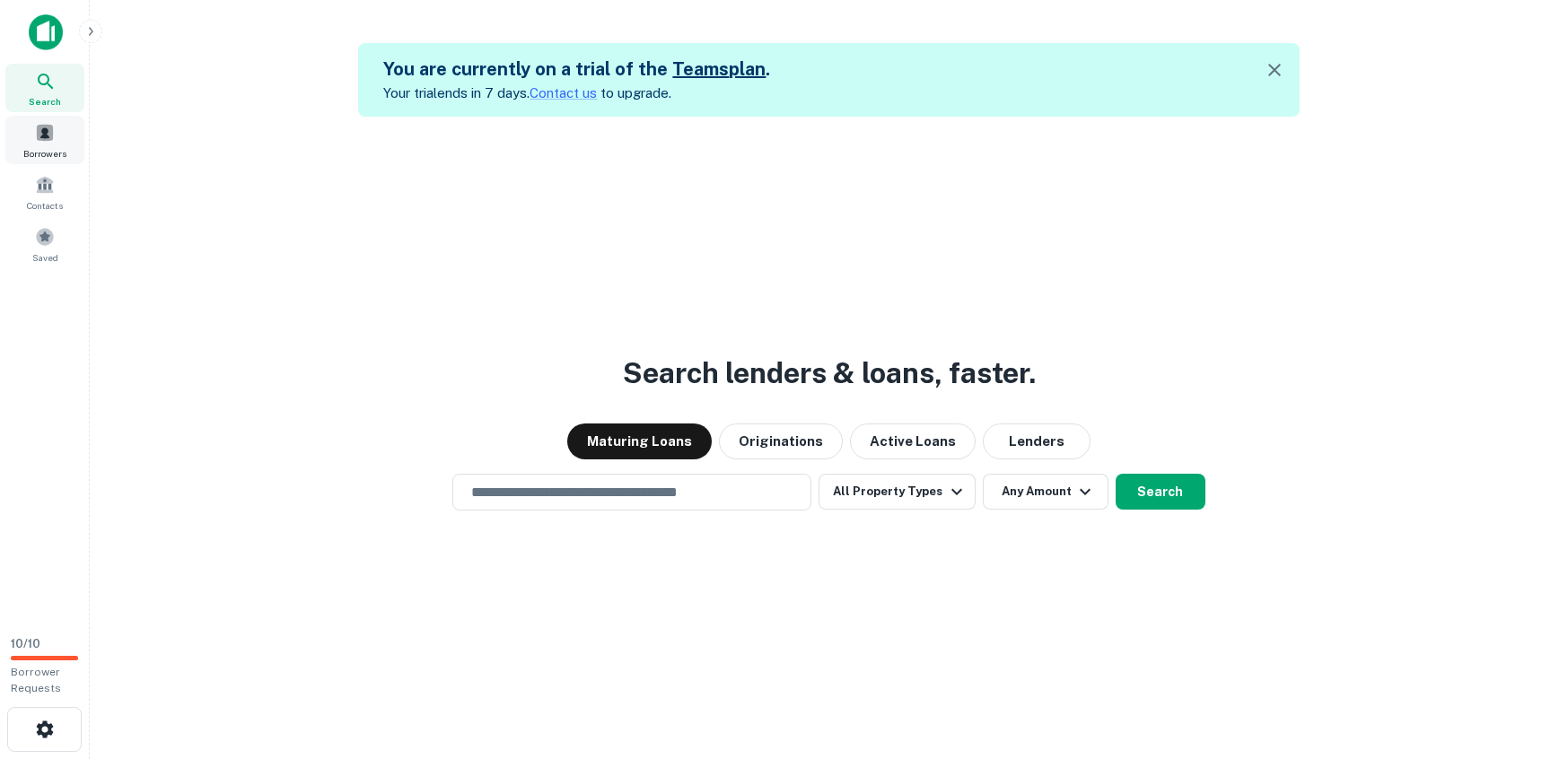click at bounding box center (45, 133) 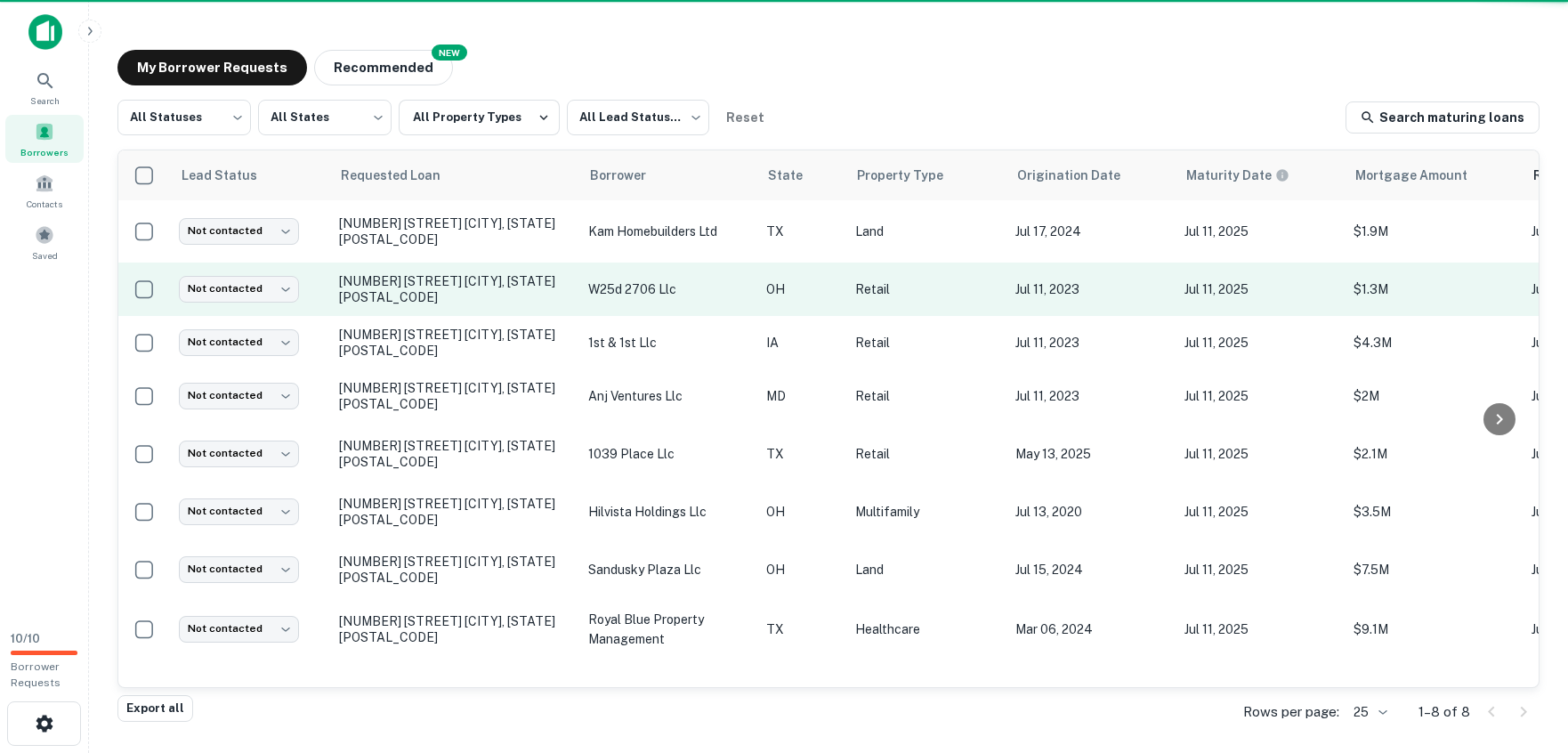 scroll, scrollTop: 0, scrollLeft: 0, axis: both 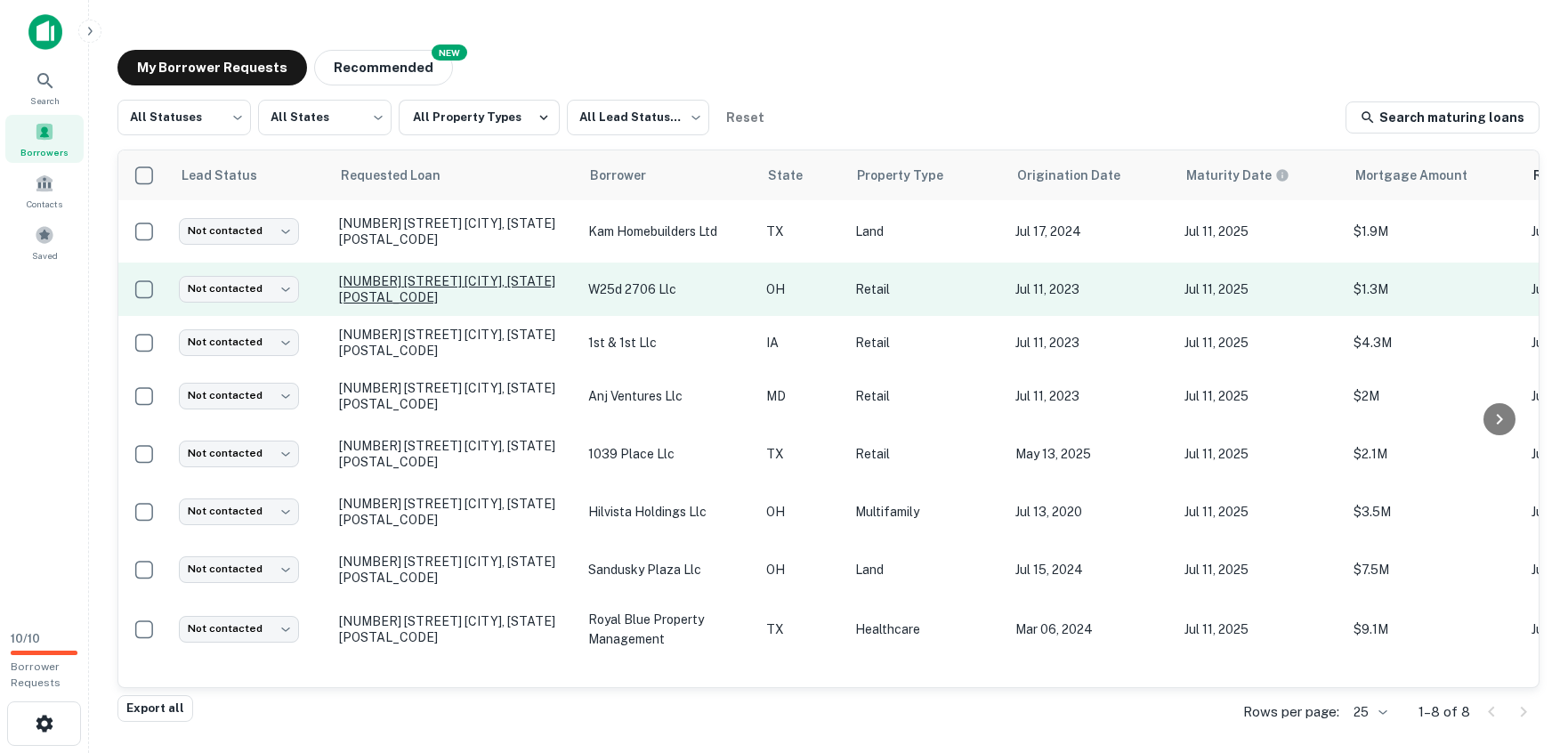click on "[NUMBER] [STREET] [CITY], [STATE][POSTAL_CODE]" at bounding box center (455, 289) 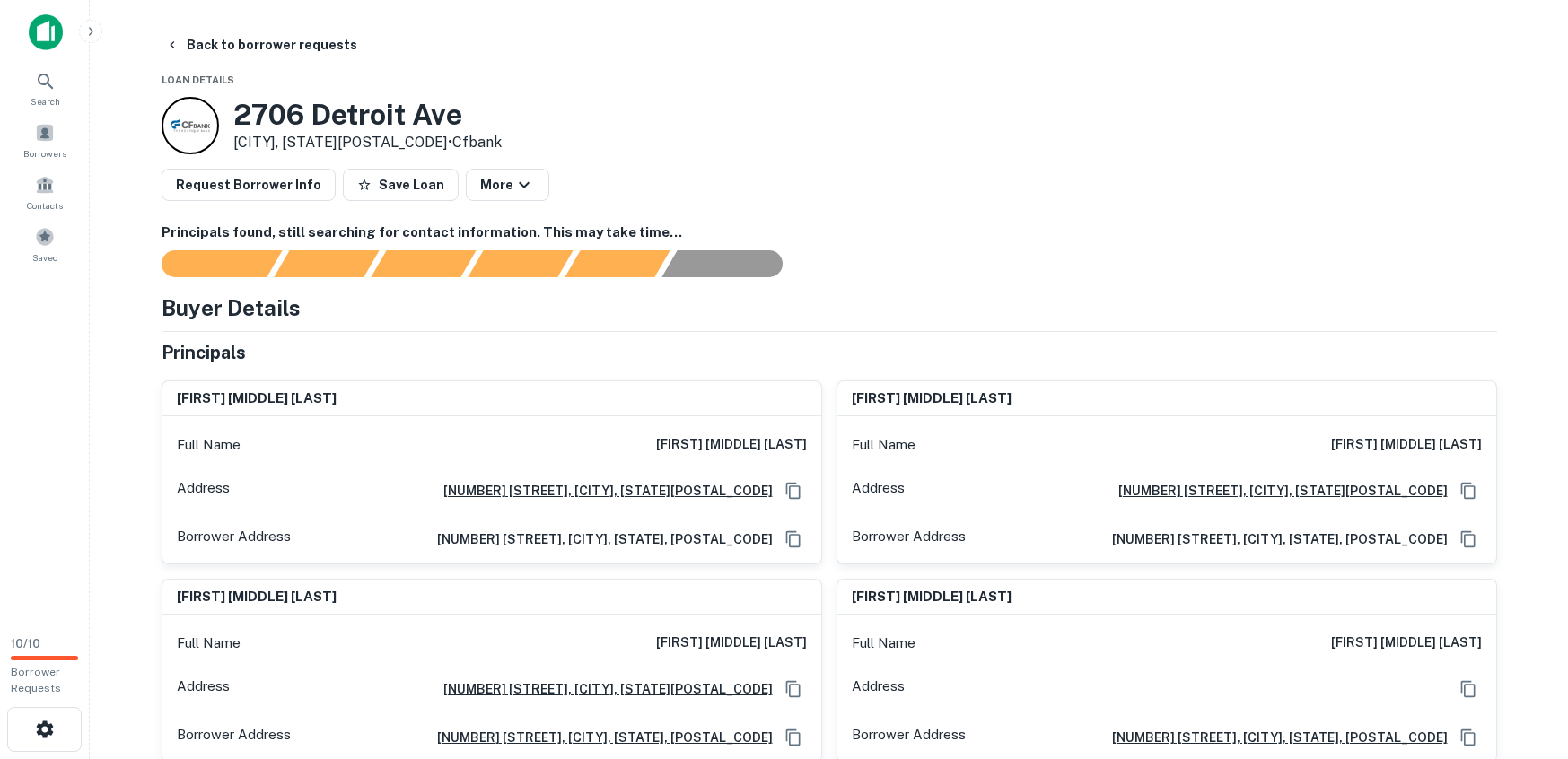 click on "Back to borrower requests Loan Details [NUMBER] [STREET] [CITY], [STATE][POSTAL_CODE]   •  Cfbank Request Borrower Info Save Loan More Principals found, still searching for contact information. This may take time...   Buyer Details Principals [FIRST] [MIDDLE] [LAST] Full Name [FIRST] [MIDDLE] [LAST] Address [NUMBER] [STREET], [CITY], [STATE][POSTAL_CODE]  Borrower Address [NUMBER] [STREET], [CITY], [STATE], [POSTAL_CODE] [FIRST] [MIDDLE] [LAST] Full Name [FIRST] [MIDDLE] [LAST] Address [NUMBER] [STREET], [CITY], [STATE][POSTAL_CODE]  Borrower Address [NUMBER] [STREET], [CITY], [STATE], [POSTAL_CODE] [FIRST] [MIDDLE] [LAST] Full Name [FIRST] [MIDDLE] [LAST] Address [NUMBER] [STREET], [CITY], [STATE][POSTAL_CODE]  Borrower Address [NUMBER] [STREET], [CITY], [STATE], [POSTAL_CODE] [FIRST] [MIDDLE] [LAST] Full Name [FIRST] [MIDDLE] [LAST] Address Borrower Address [NUMBER] [STREET], [CITY], [STATE], [POSTAL_CODE] Corporate Hierarchy acfb, incorporated [NUMBER] [STREET], [CITY], [STATE], [POSTAL_CODE] Other Mortgages on Property Transaction Date Buyer Name Seller Name Sale Amount Mortgage Amount [DATE] w25d [NUMBER] llc - $375k View [DATE] w25d [NUMBER] llc teg properties - $400k View Summary Borrower Name" at bounding box center (828, 380) 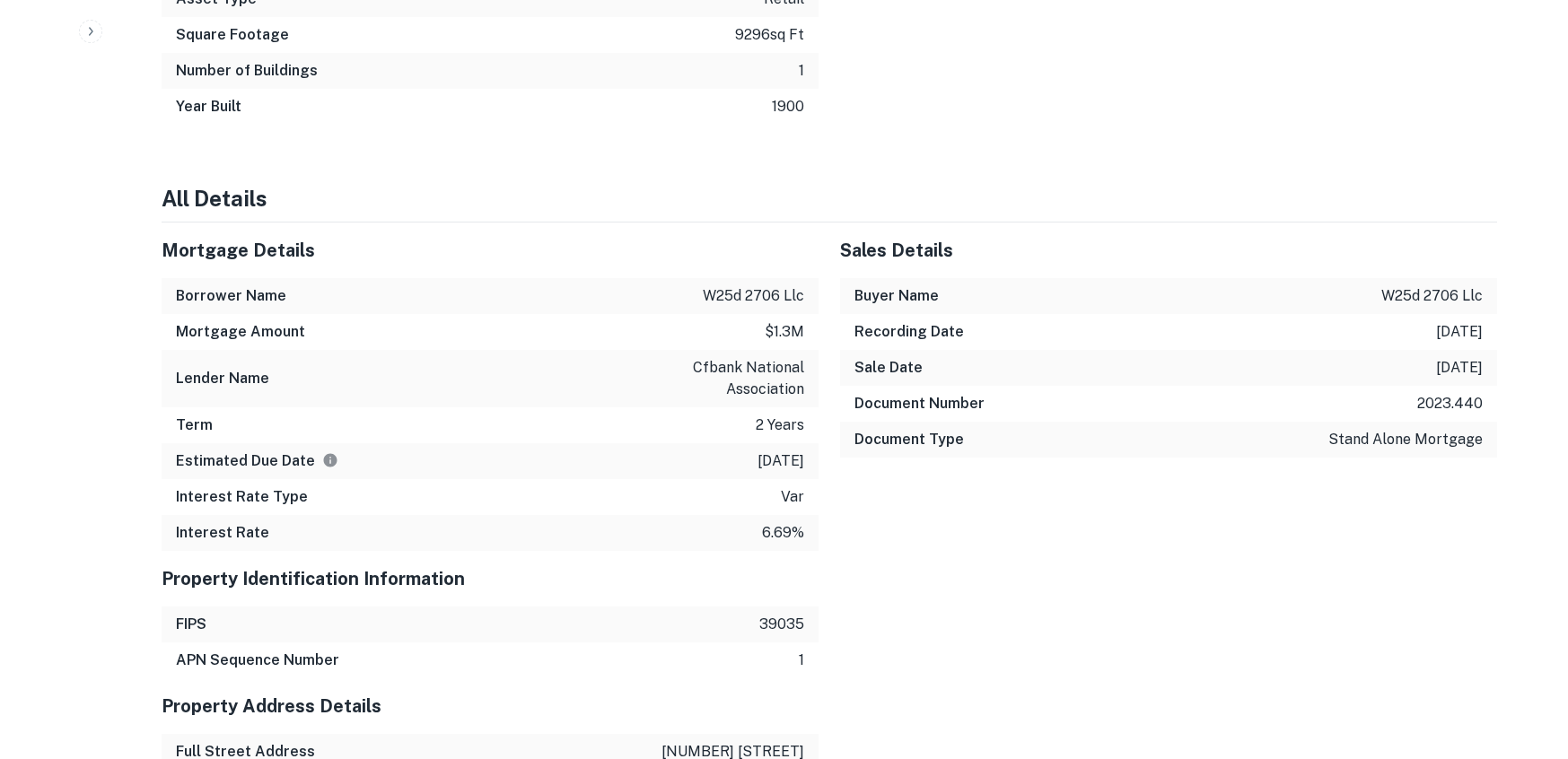 scroll, scrollTop: 0, scrollLeft: 0, axis: both 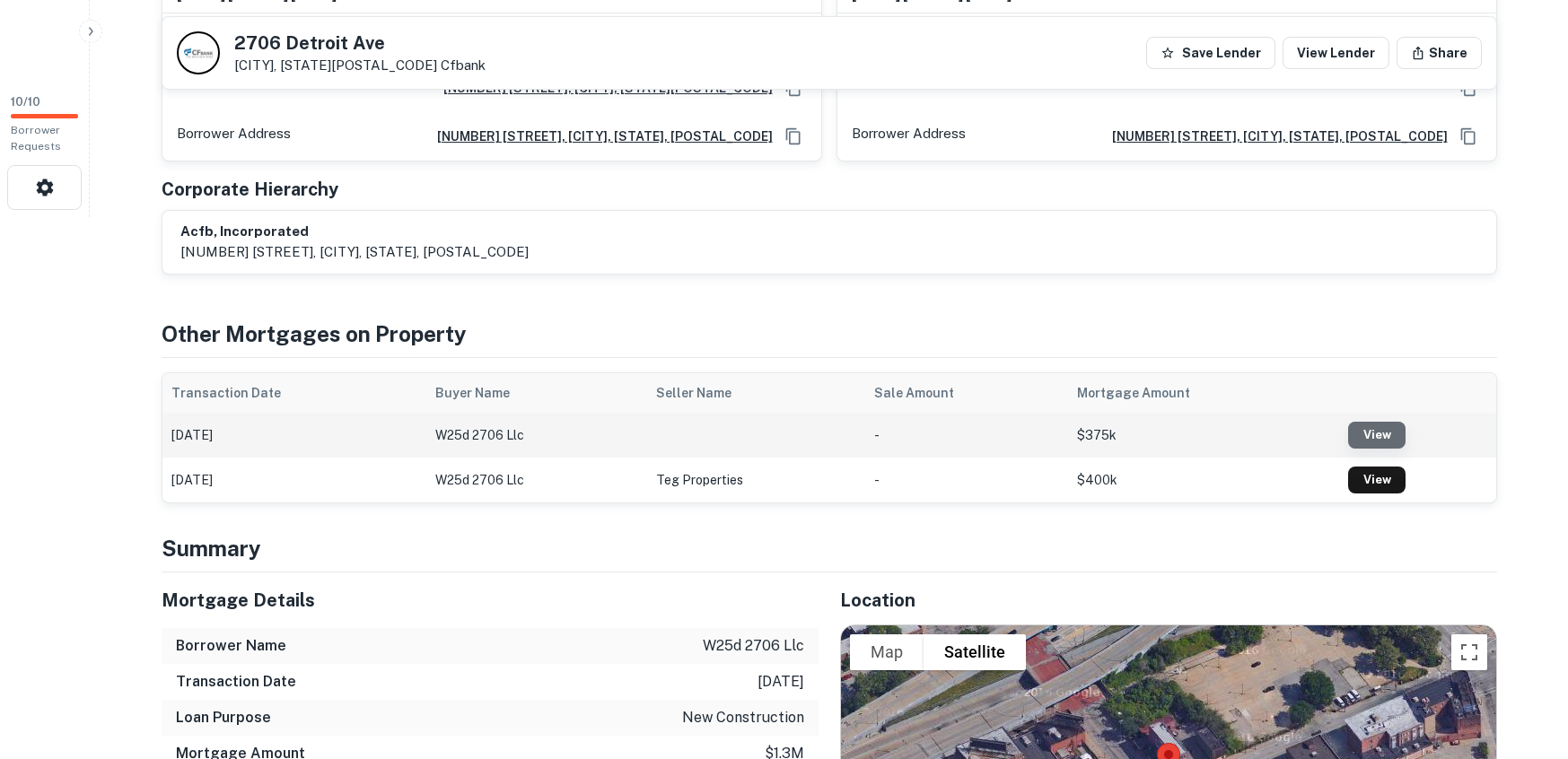 click on "View" at bounding box center [1377, 435] 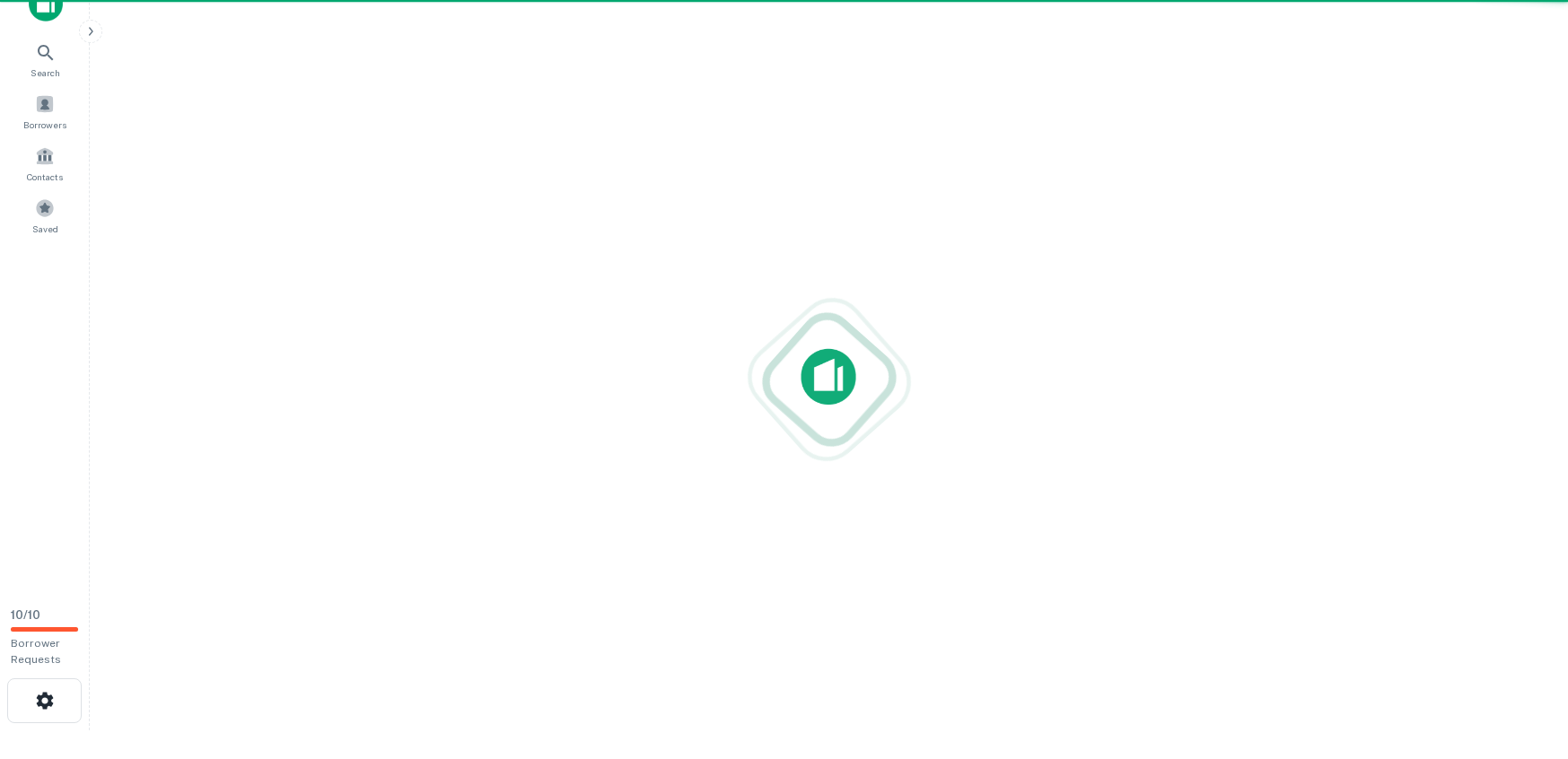 scroll, scrollTop: 0, scrollLeft: 0, axis: both 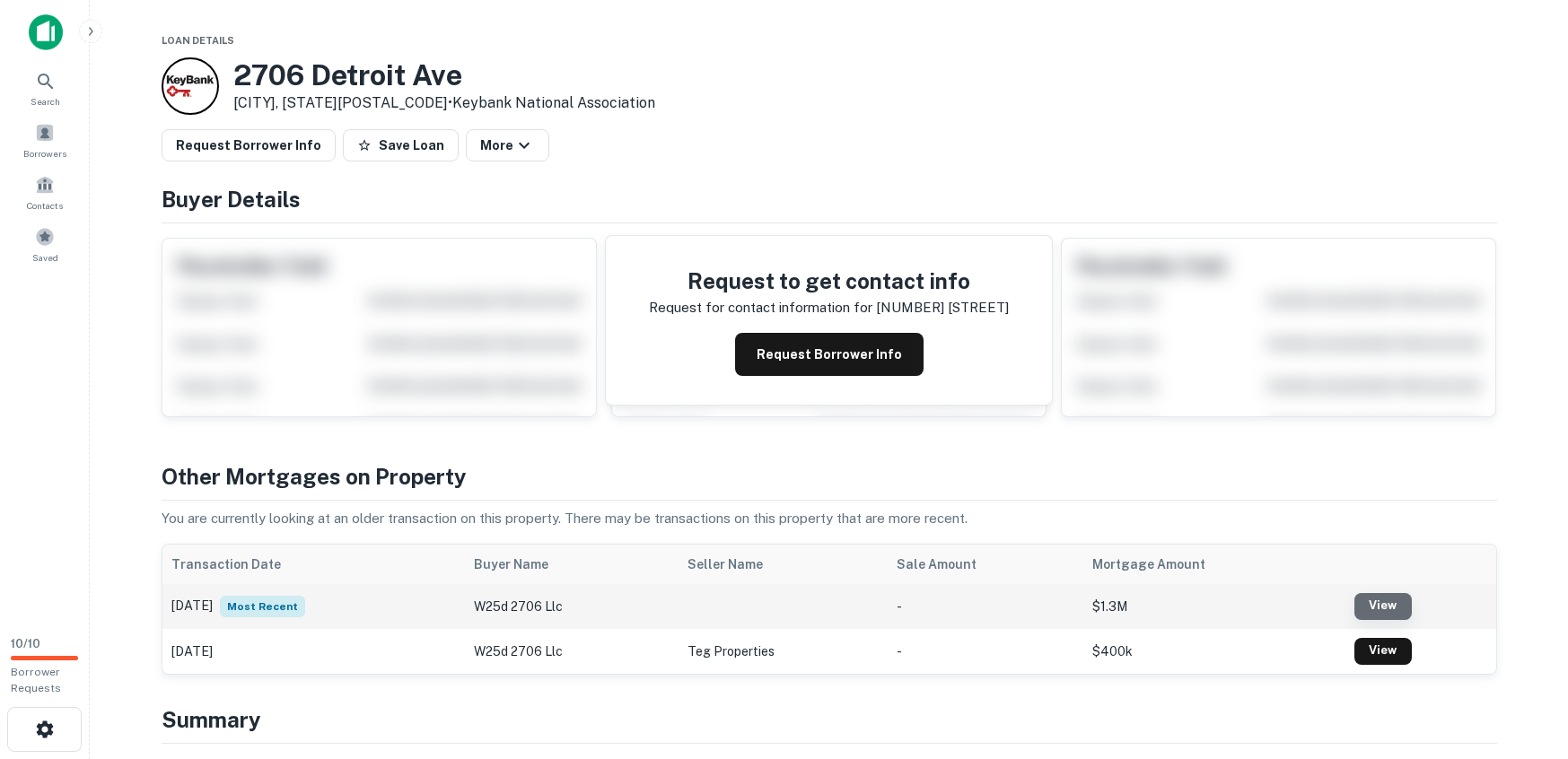 click on "View" at bounding box center (1383, 606) 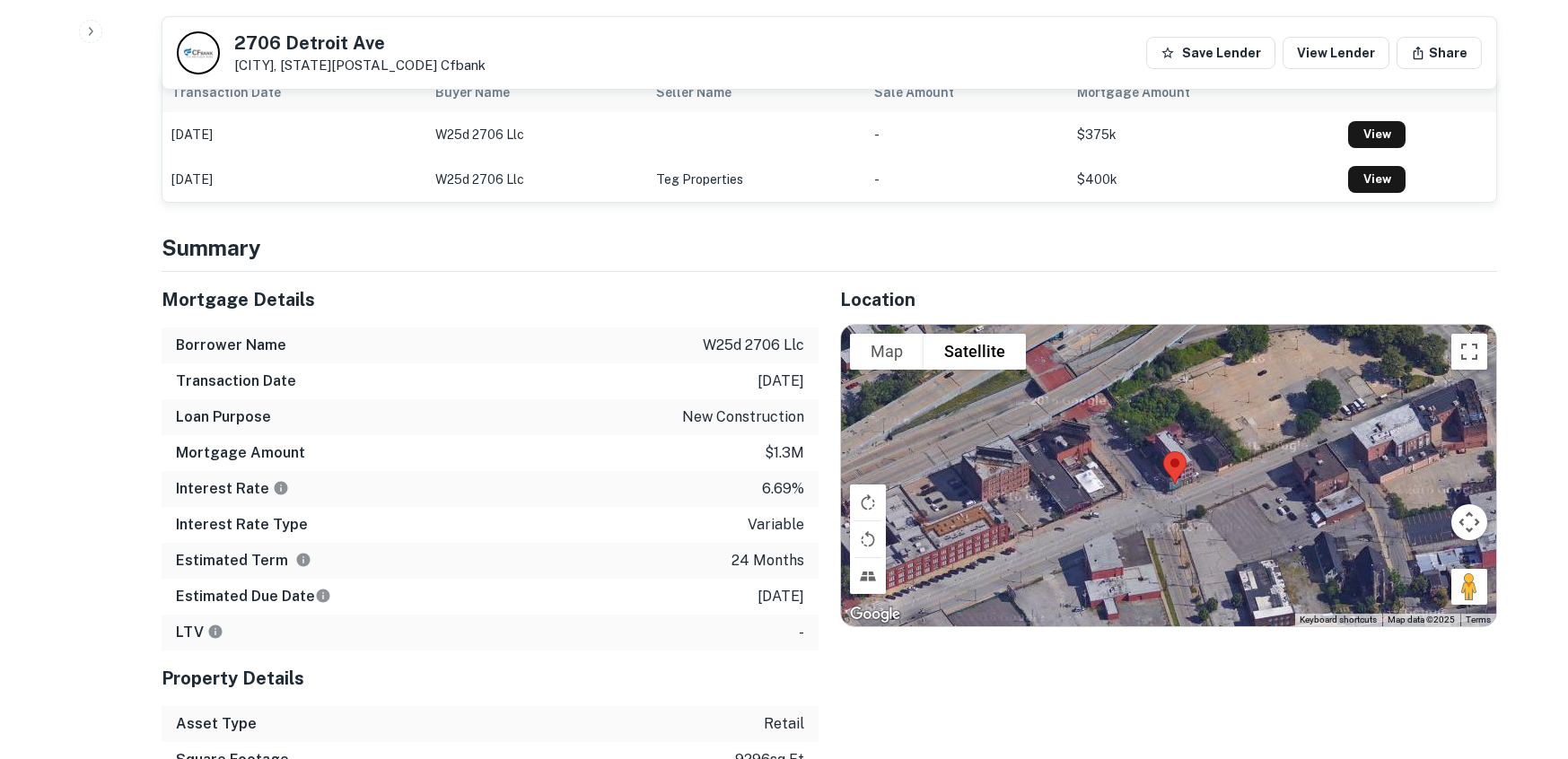 scroll, scrollTop: 808, scrollLeft: 0, axis: vertical 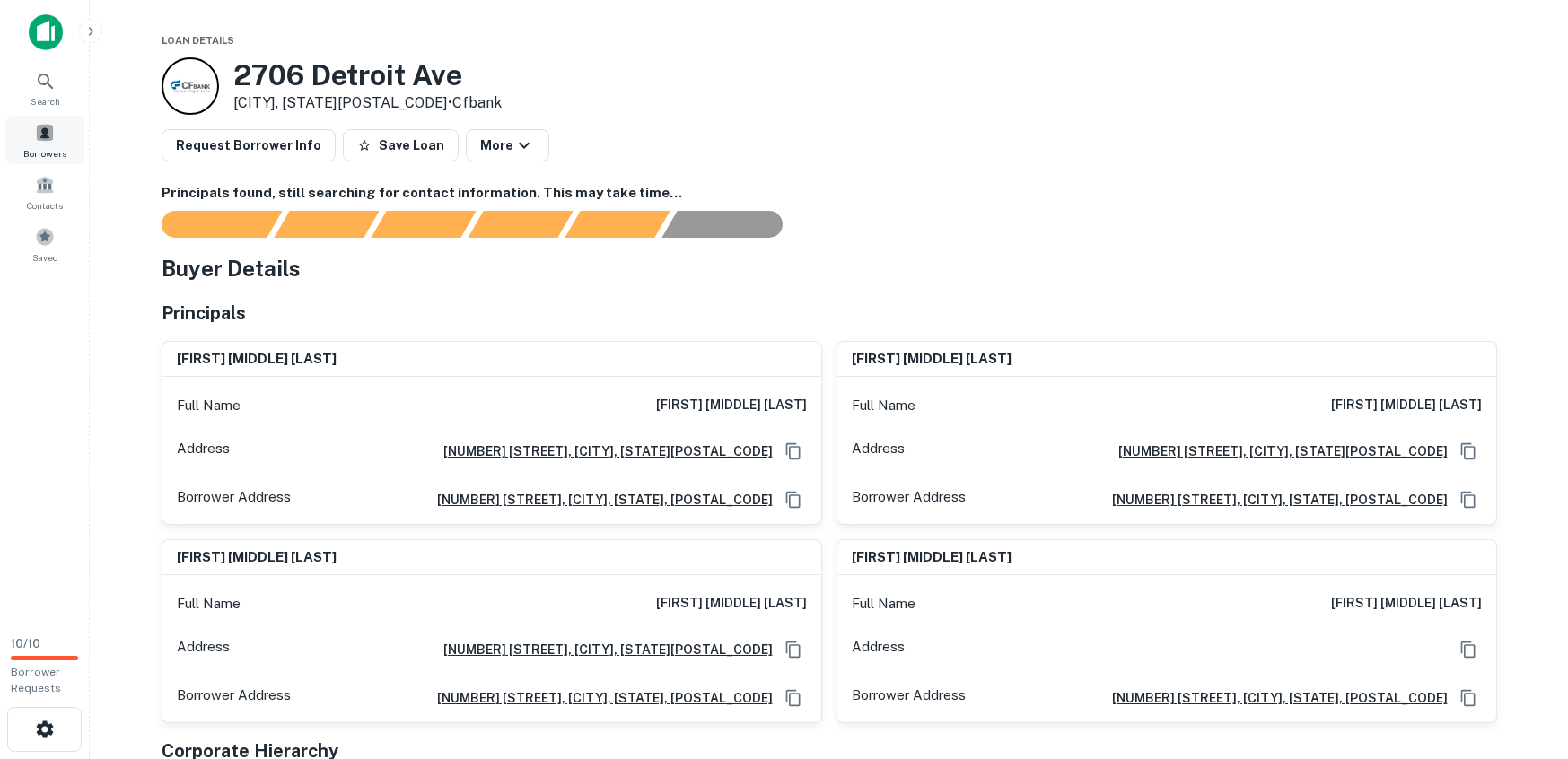 click on "Borrowers" at bounding box center (45, 140) 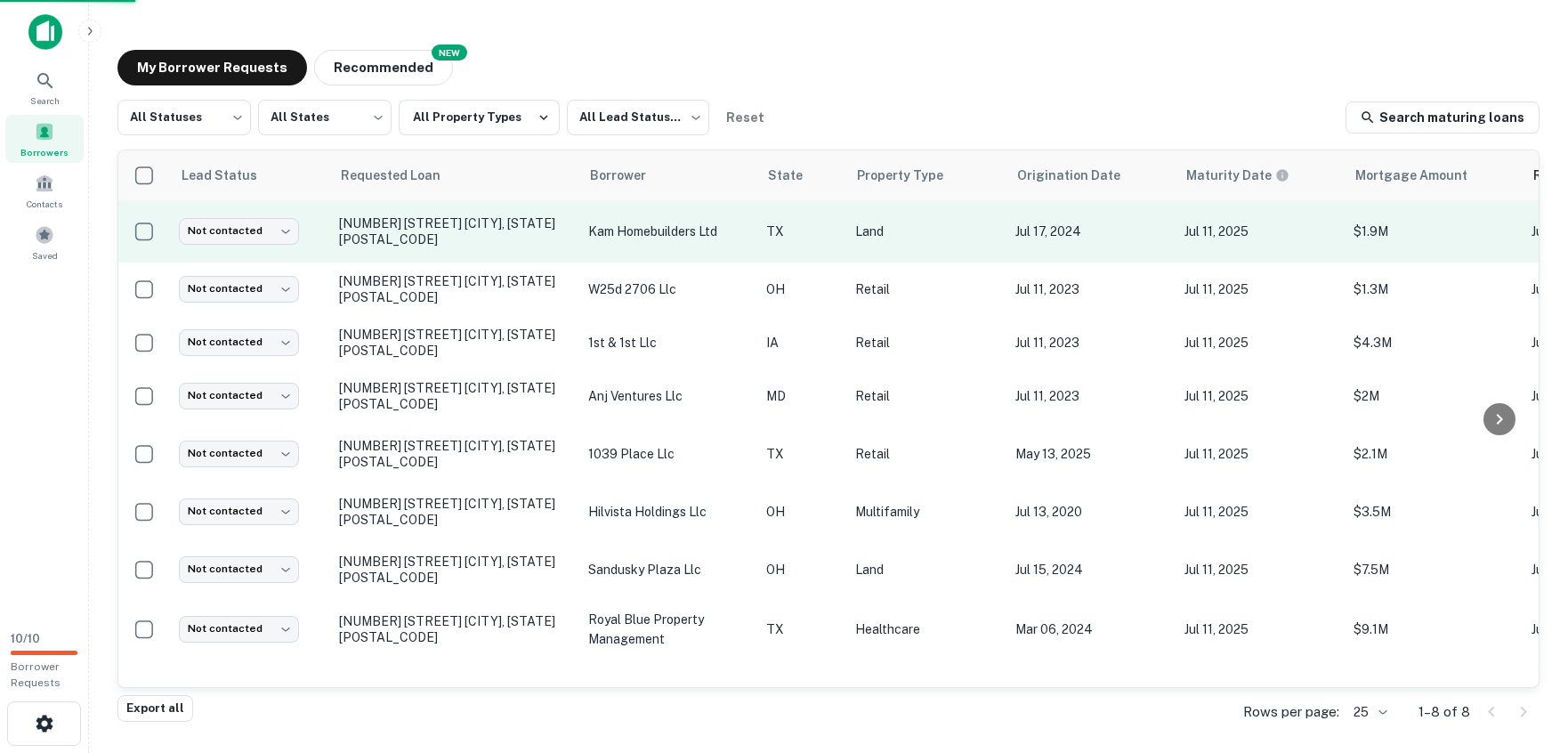 scroll, scrollTop: 0, scrollLeft: 0, axis: both 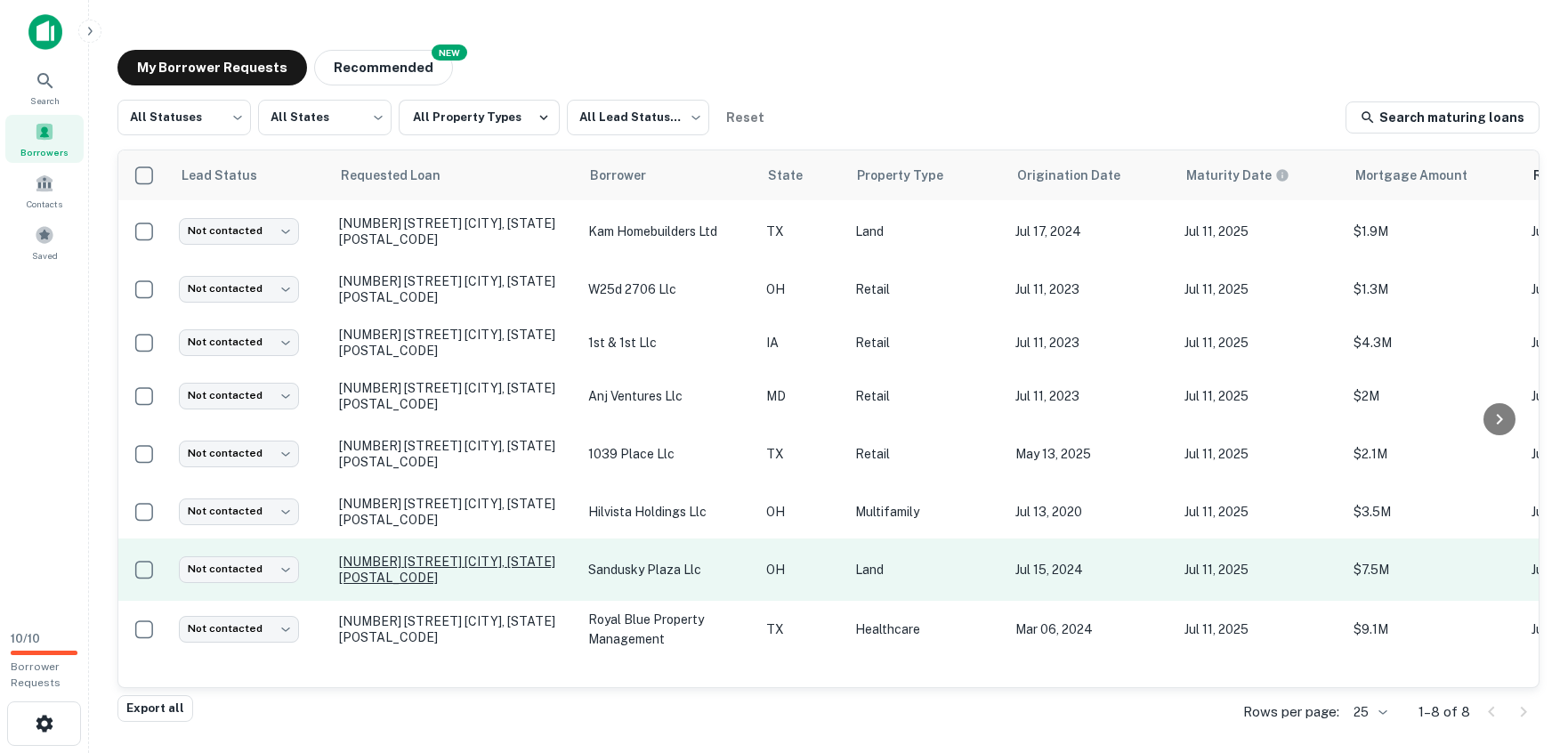 click on "[NUMBER] [STREET] [CITY], [STATE][POSTAL_CODE]" at bounding box center (455, 570) 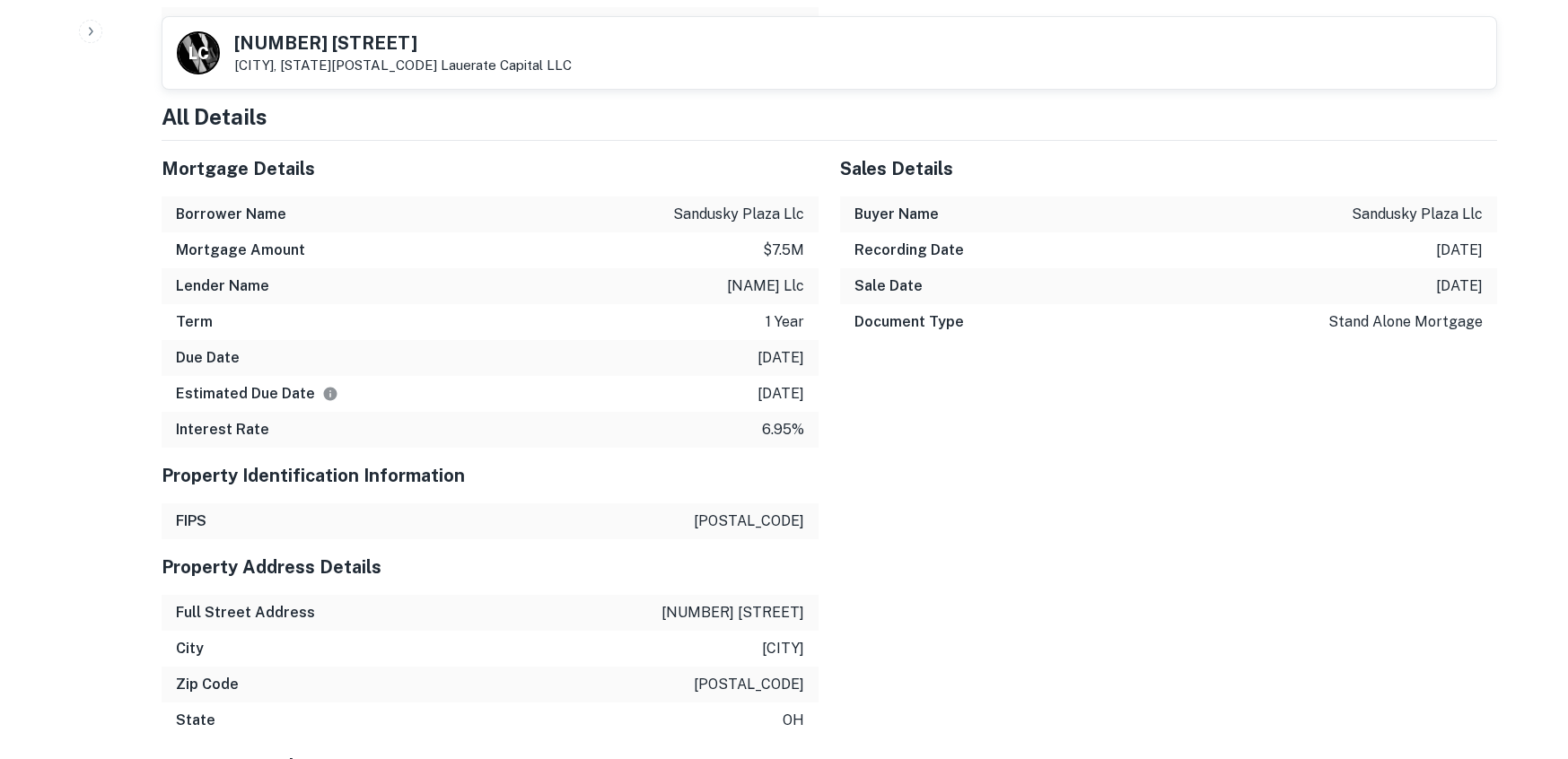 scroll, scrollTop: 1637, scrollLeft: 0, axis: vertical 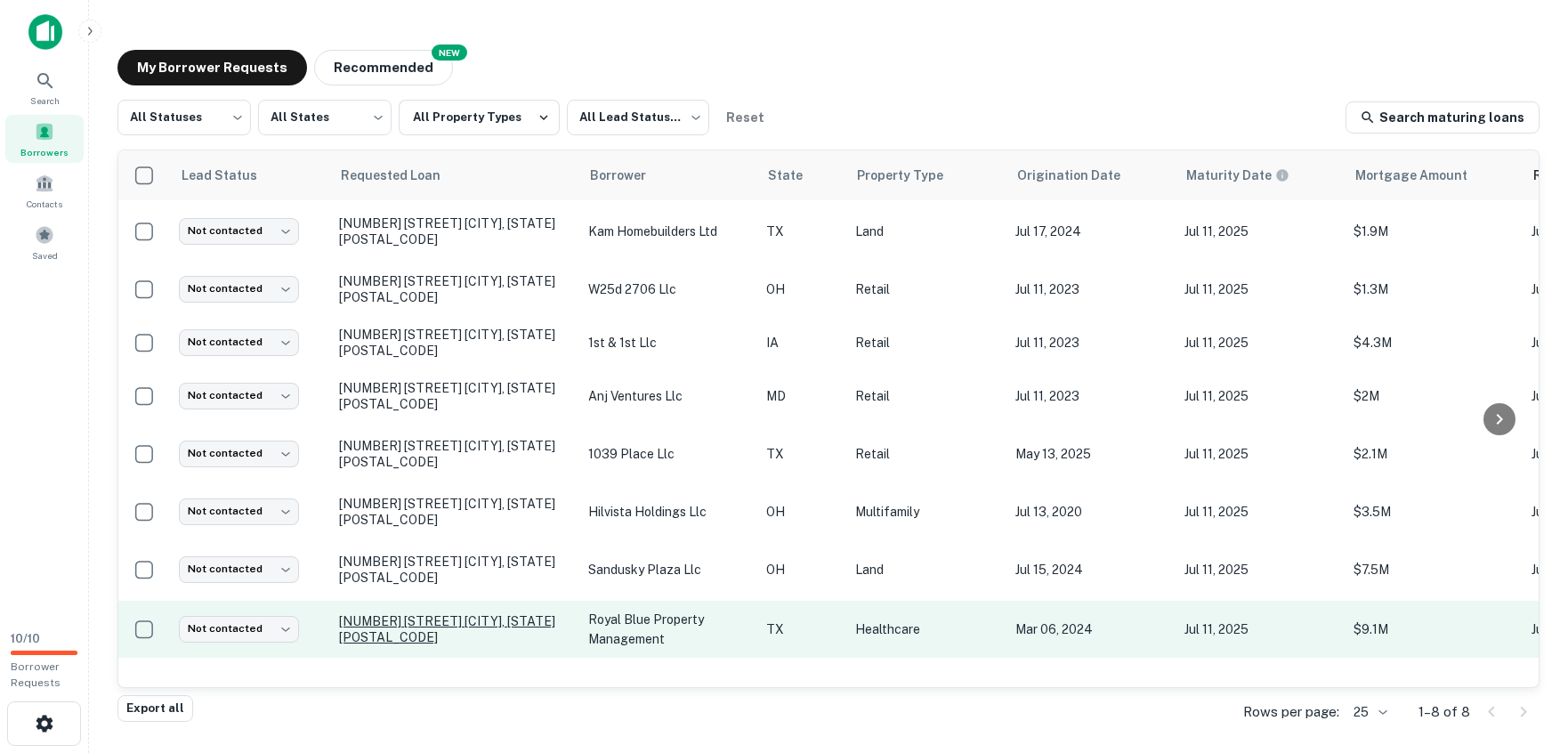 click on "[NUMBER] [STREET] [CITY], [STATE][POSTAL_CODE]" at bounding box center (455, 629) 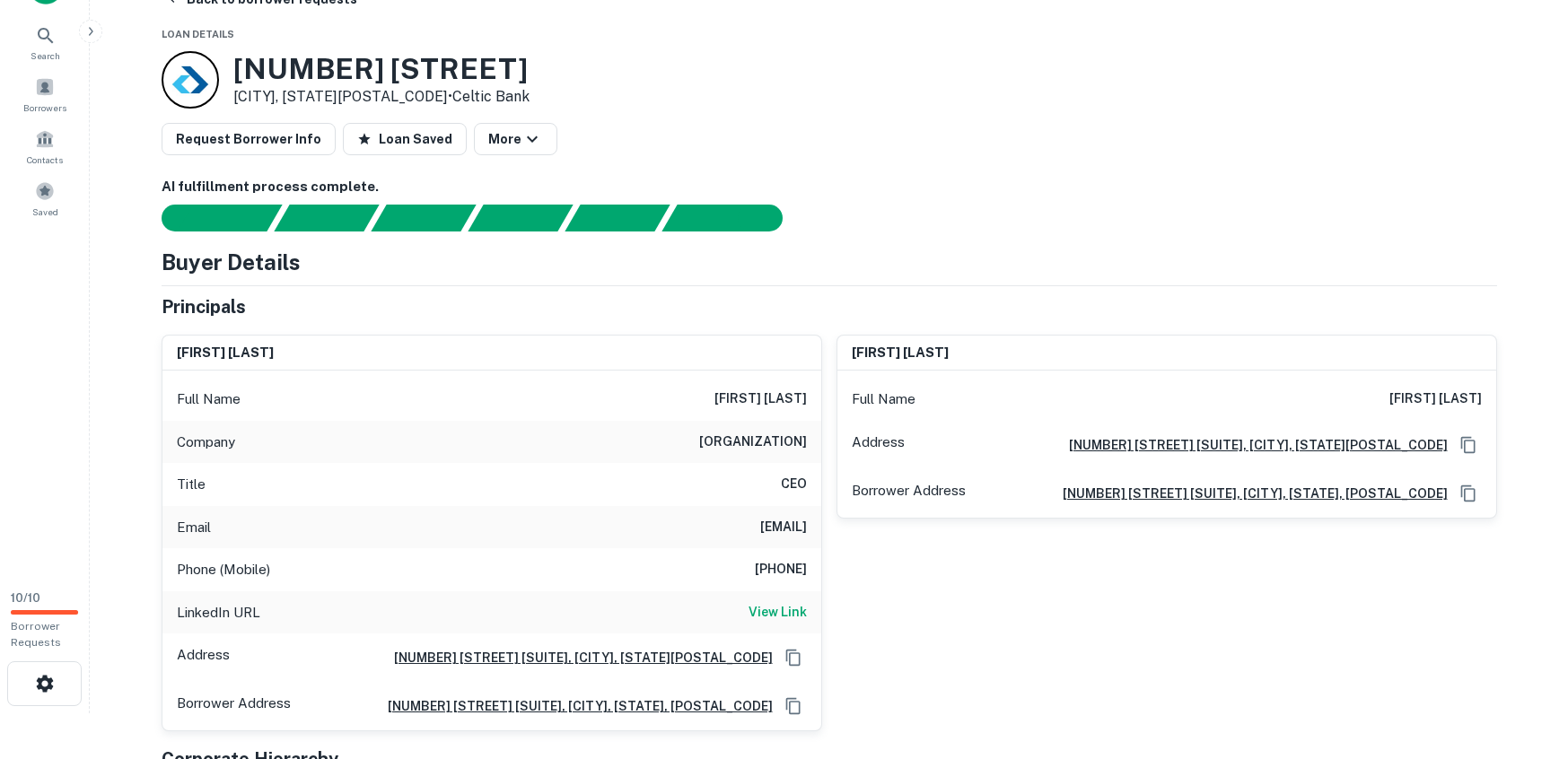 scroll, scrollTop: 90, scrollLeft: 0, axis: vertical 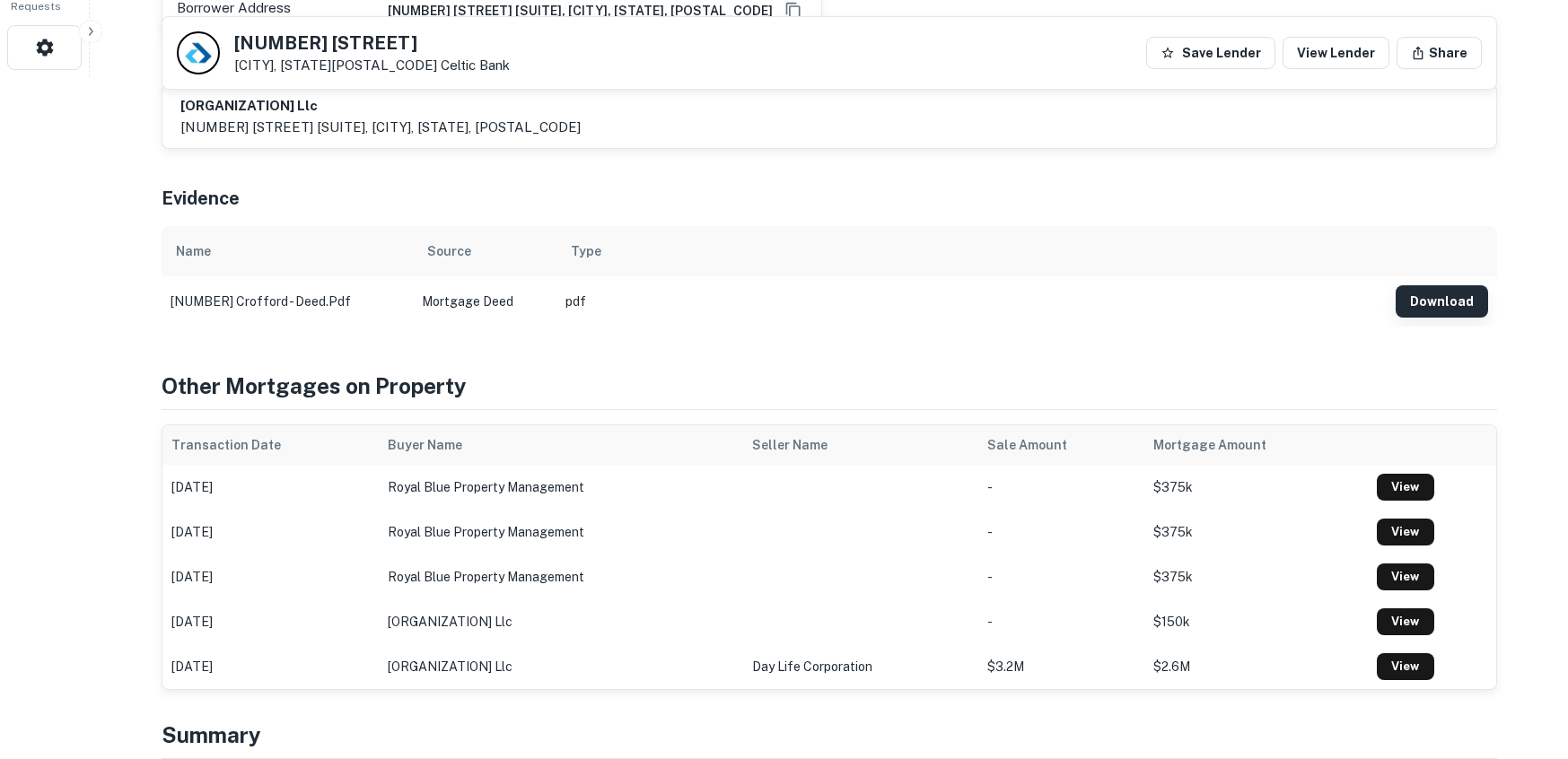 click on "Download" at bounding box center (1441, 301) 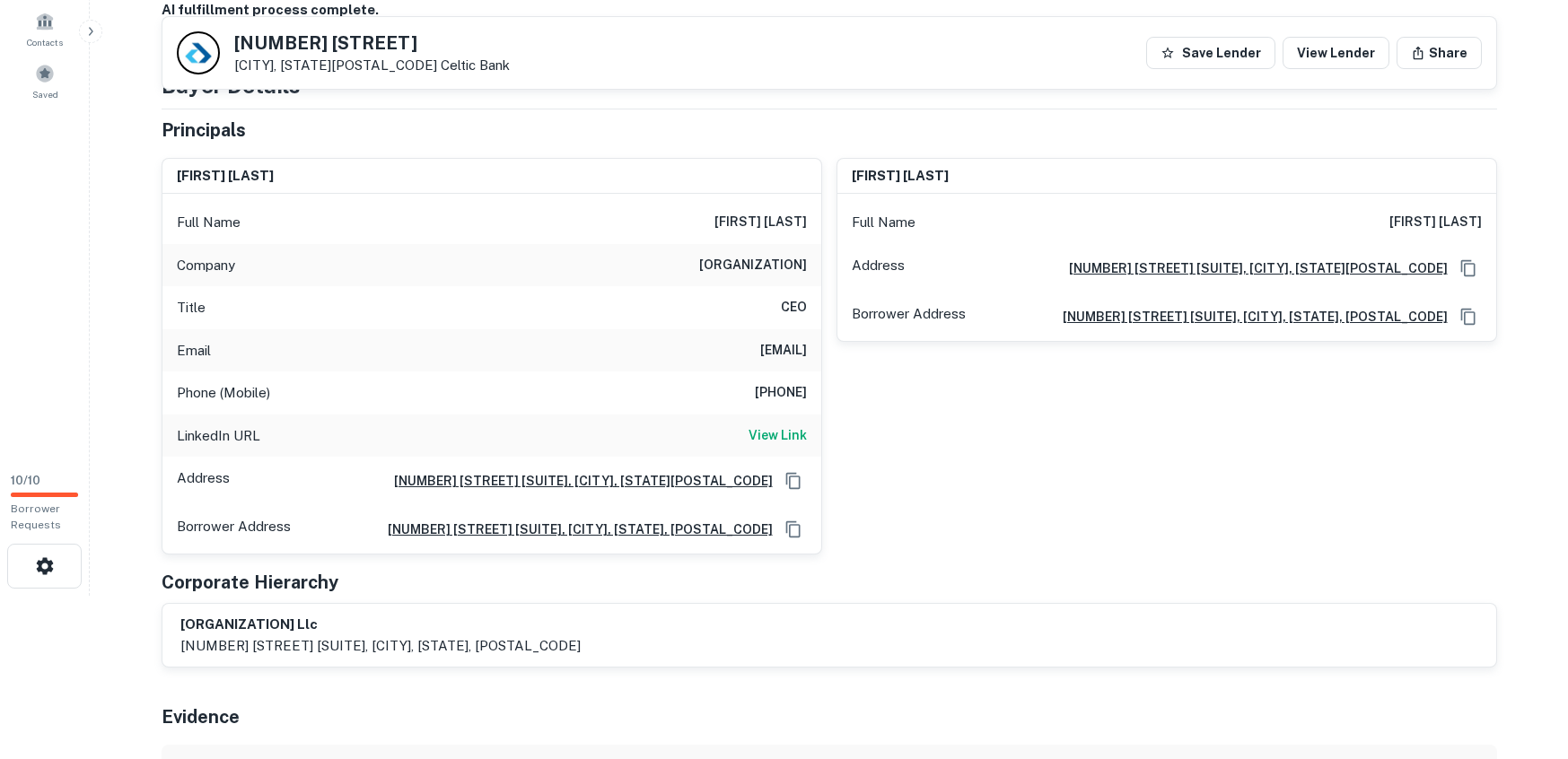 scroll, scrollTop: 158, scrollLeft: 0, axis: vertical 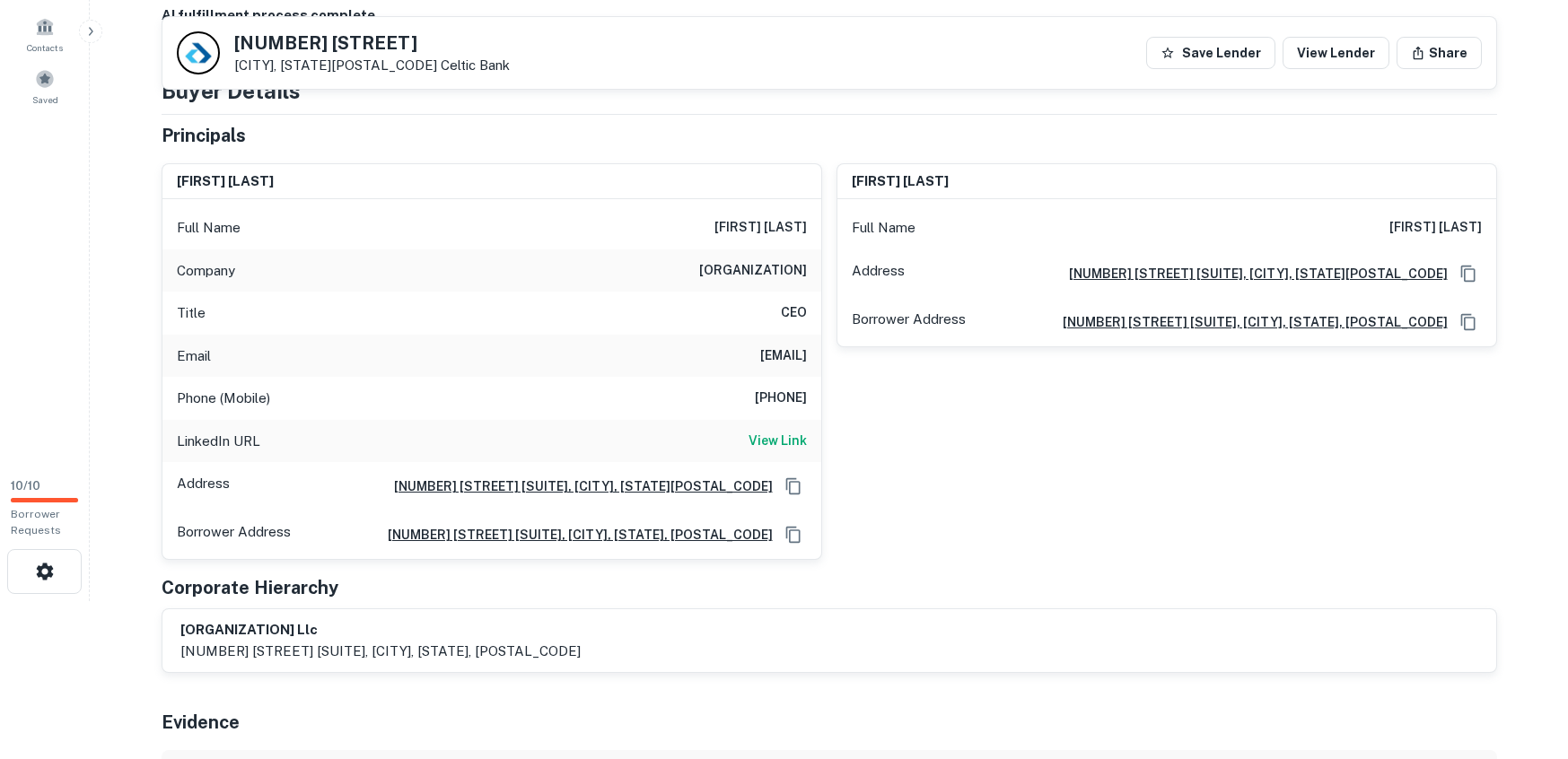 click on "[NUMBER] [STREET] [SUITE], [CITY], [STATE][POSTAL_CODE]" at bounding box center [1251, 274] 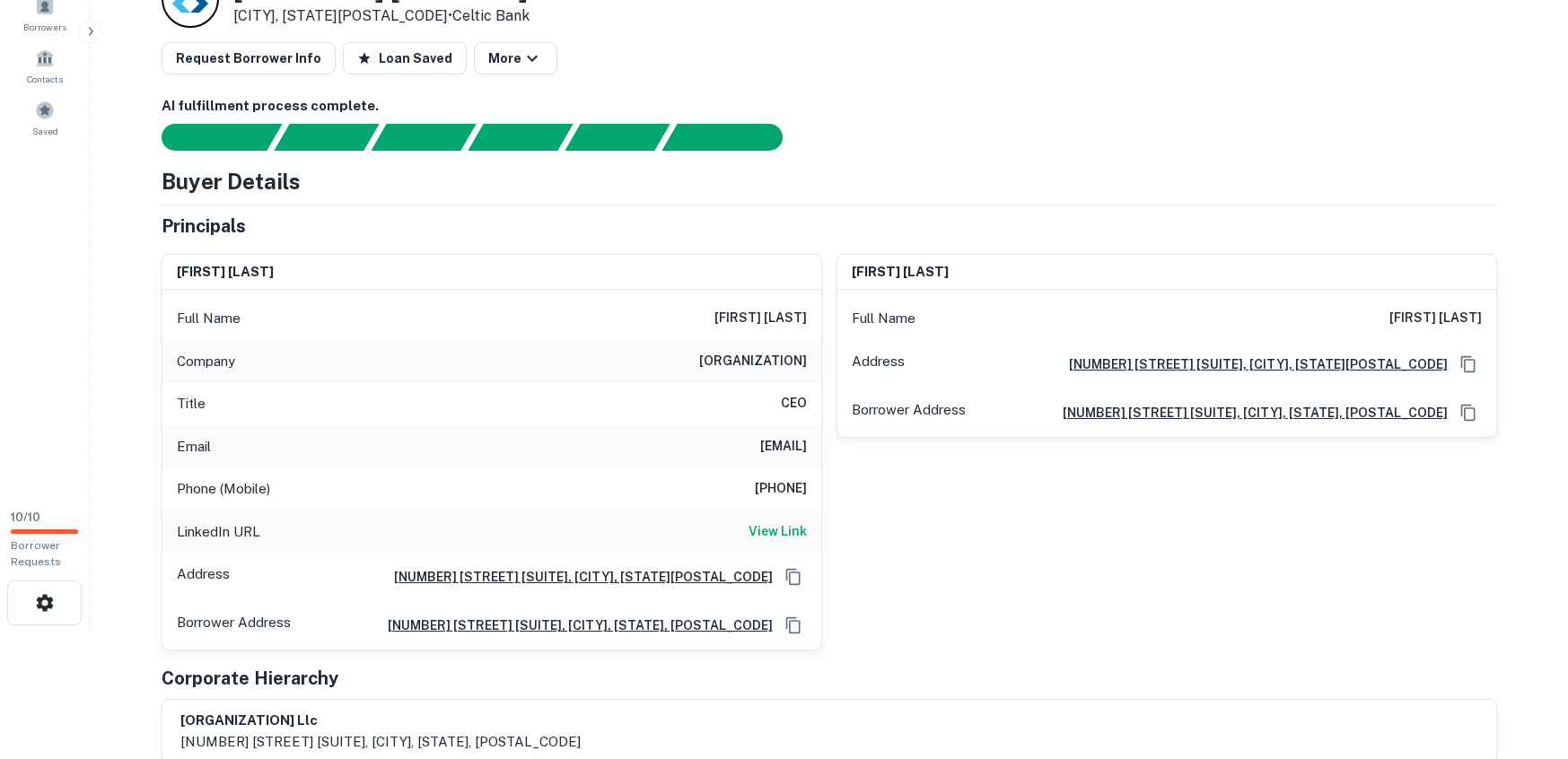 scroll, scrollTop: 158, scrollLeft: 0, axis: vertical 